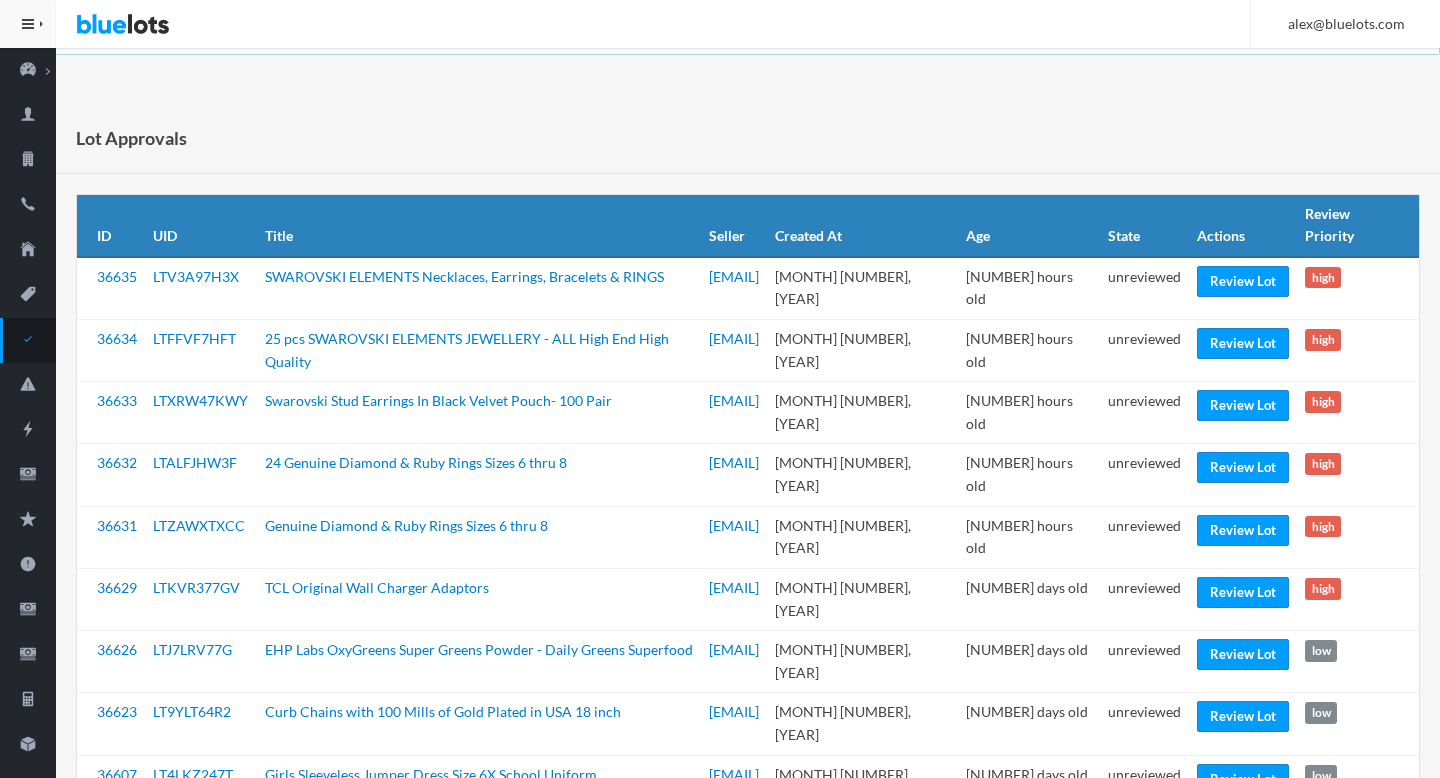 scroll, scrollTop: 0, scrollLeft: 0, axis: both 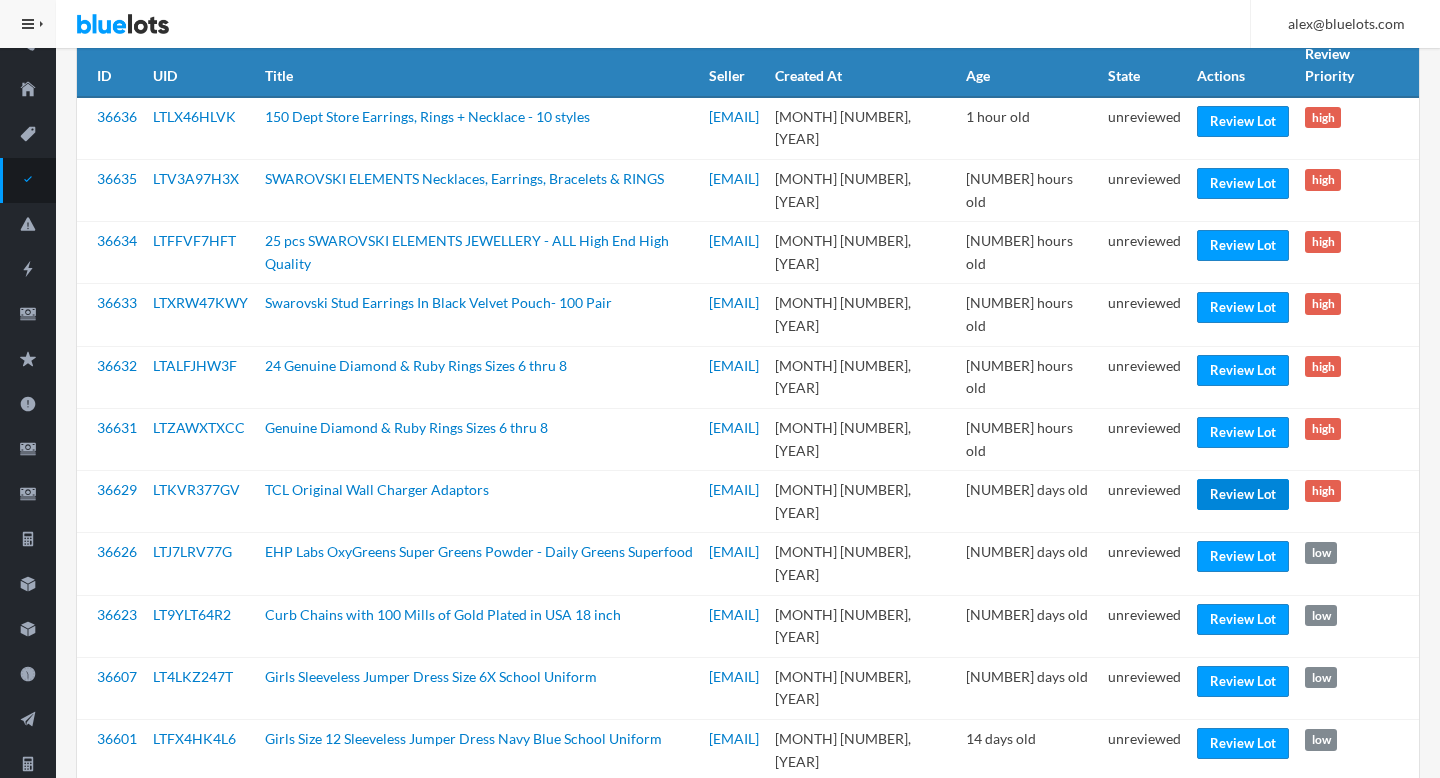 click on "Review Lot" at bounding box center (1243, 494) 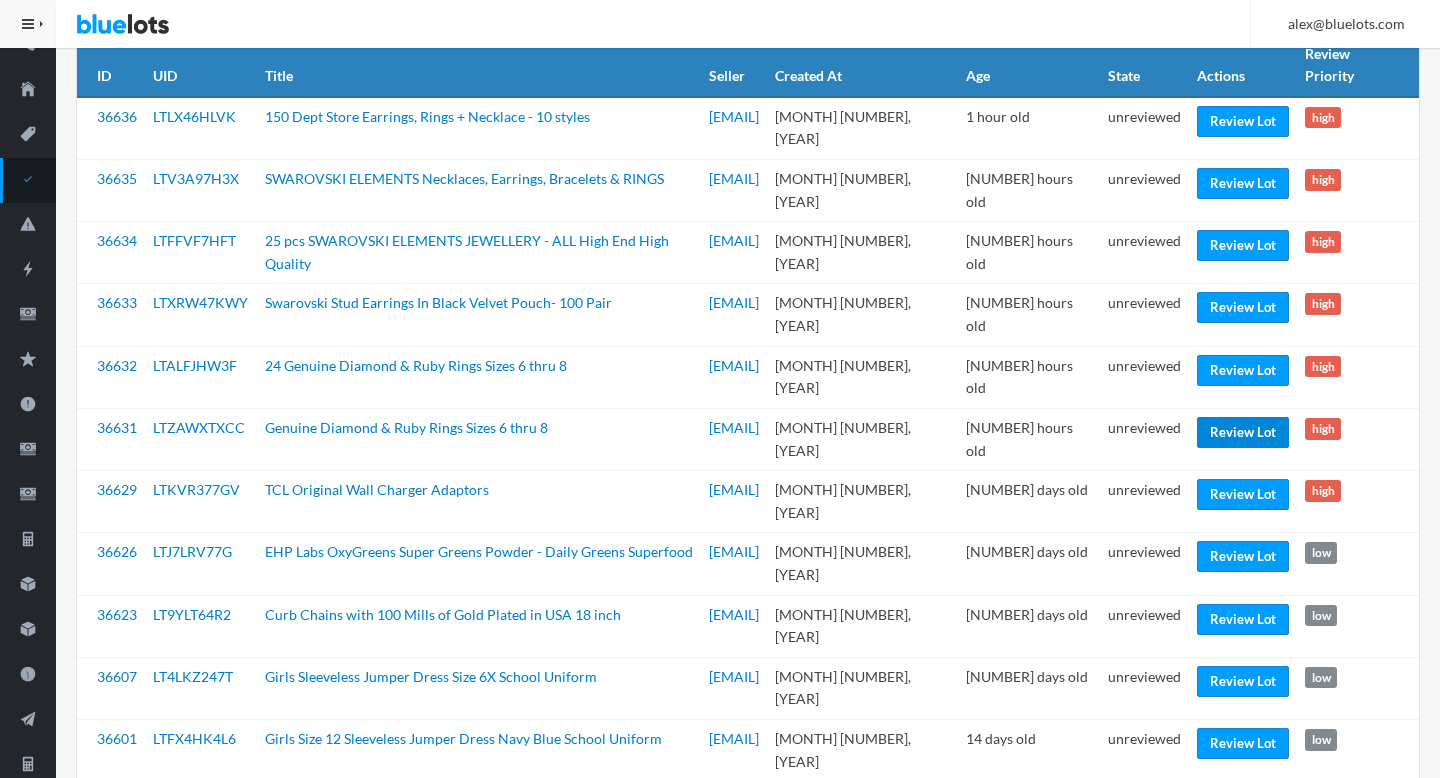 click on "Review Lot" at bounding box center [1243, 432] 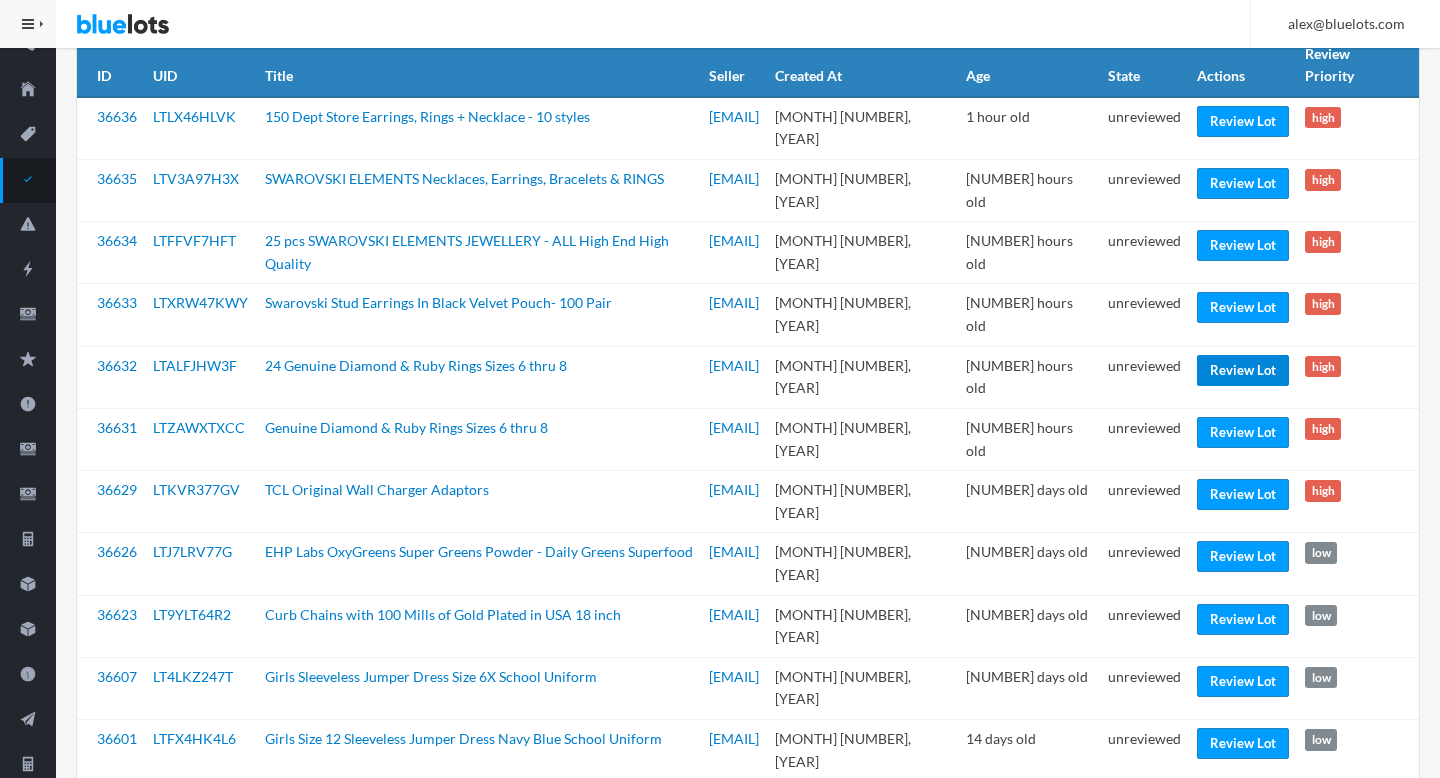 click on "Review Lot" at bounding box center (1243, 370) 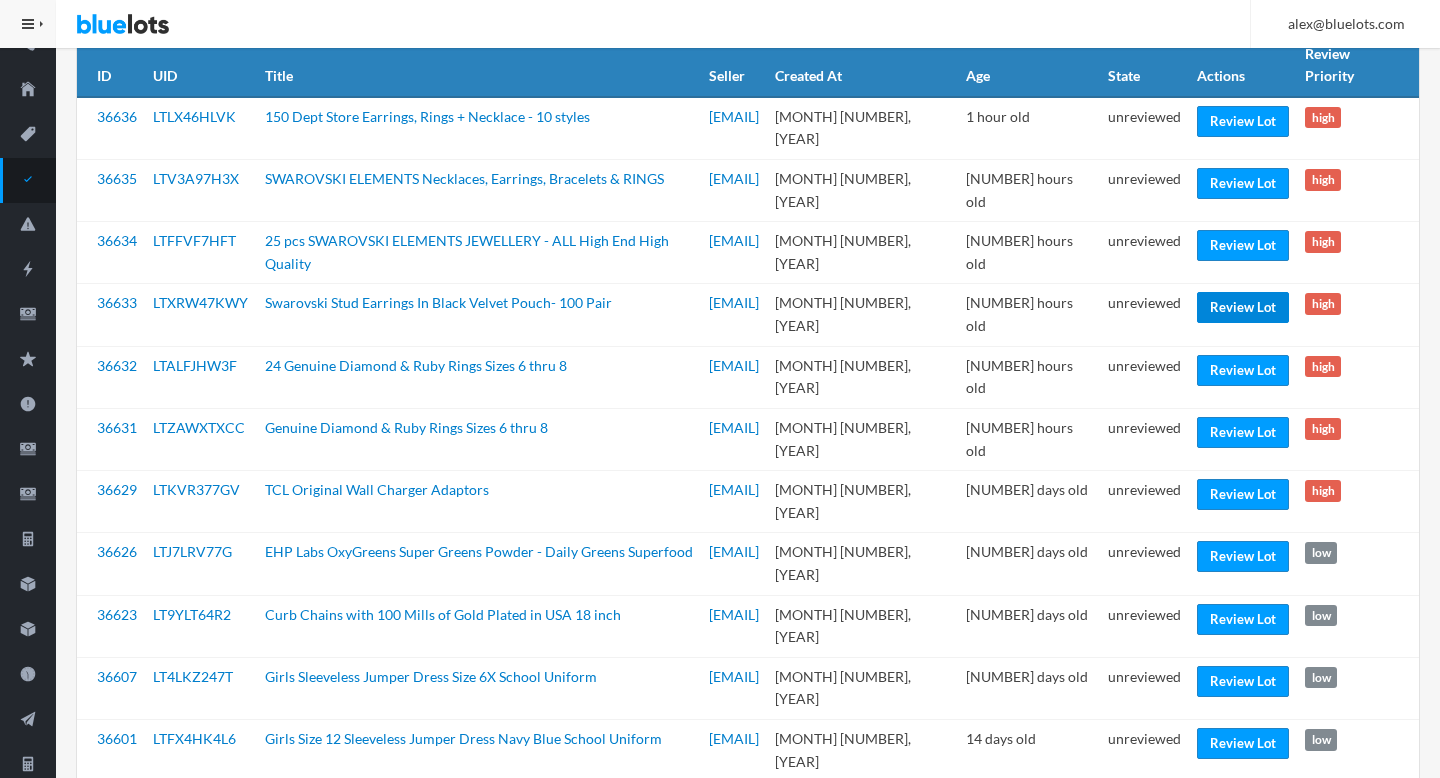 click on "Review Lot" at bounding box center [1243, 307] 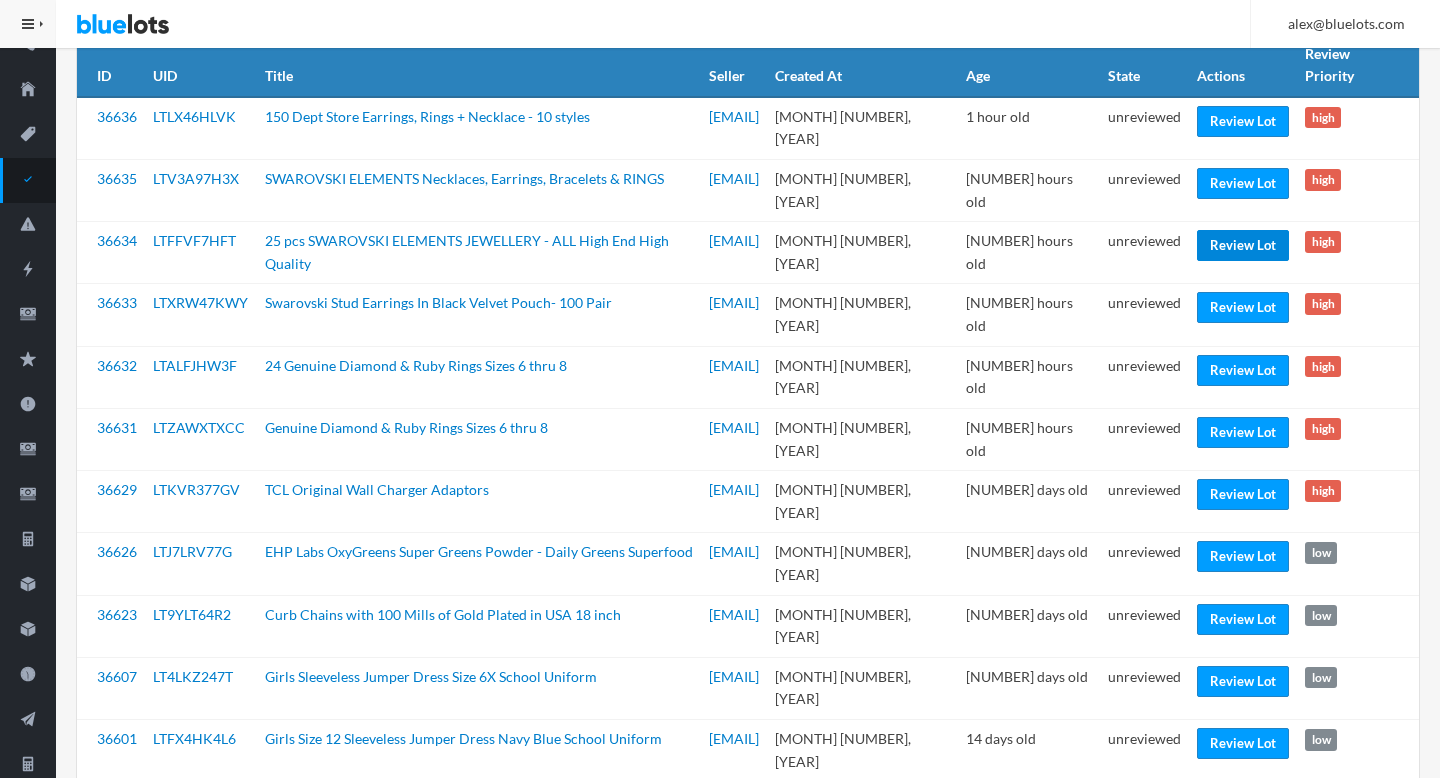 click on "Review Lot" at bounding box center (1243, 245) 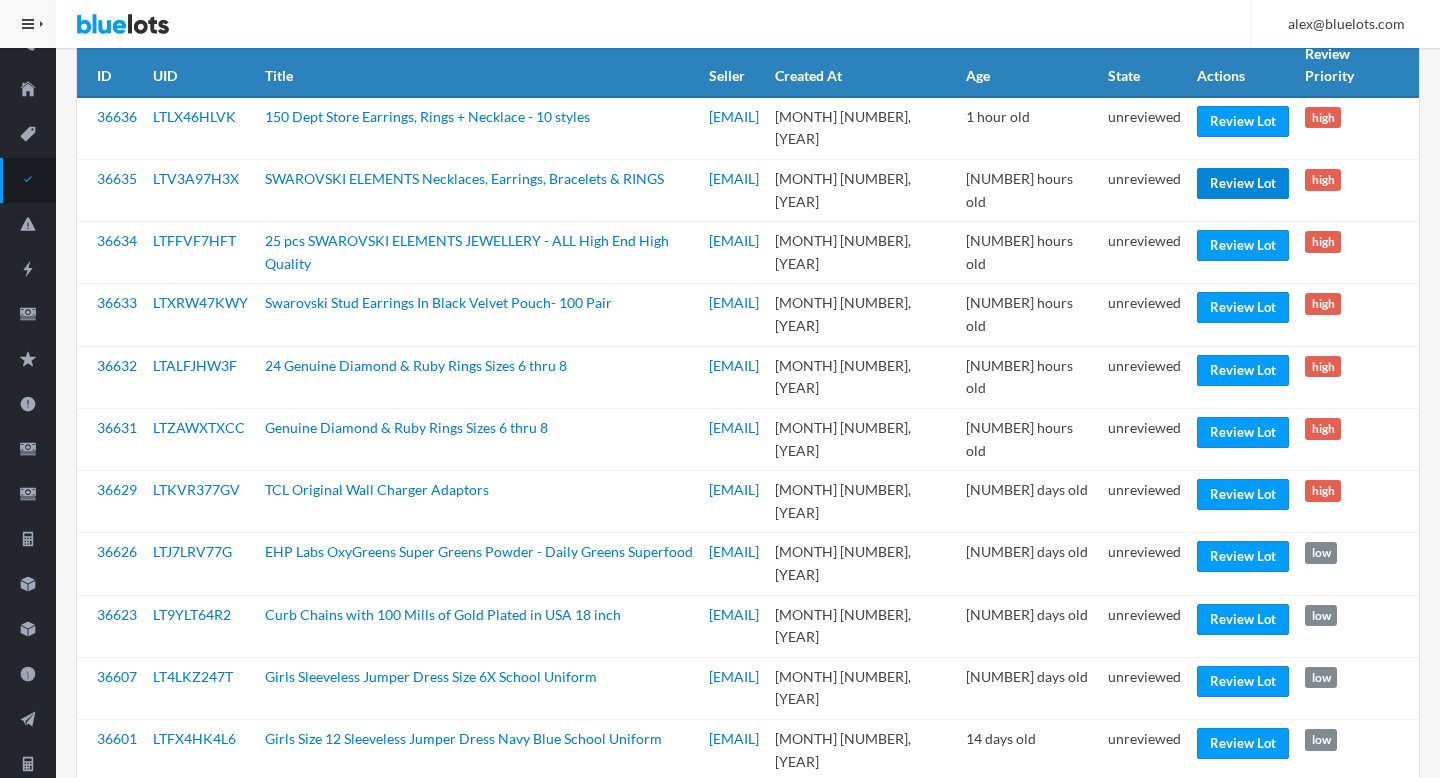 click on "Review Lot" at bounding box center (1243, 183) 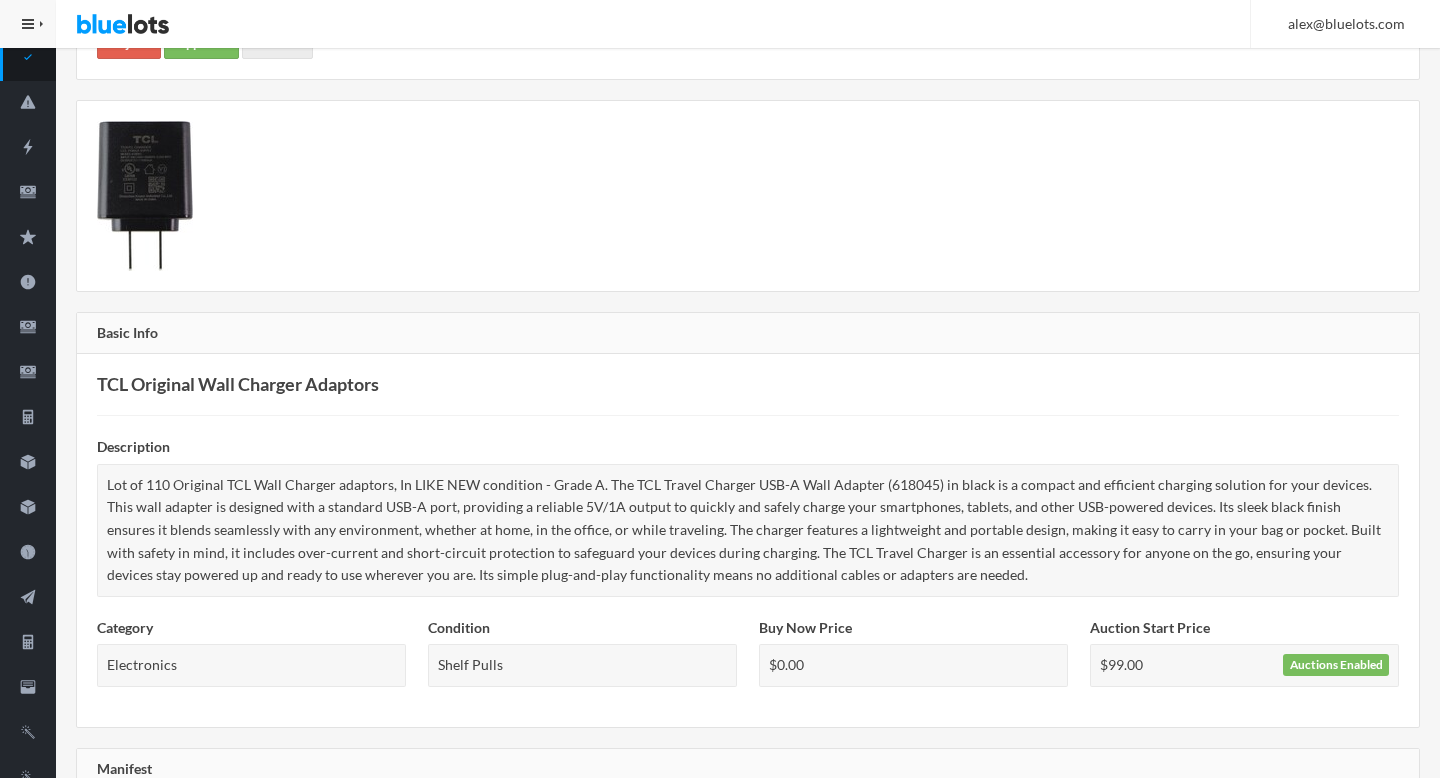 scroll, scrollTop: 0, scrollLeft: 0, axis: both 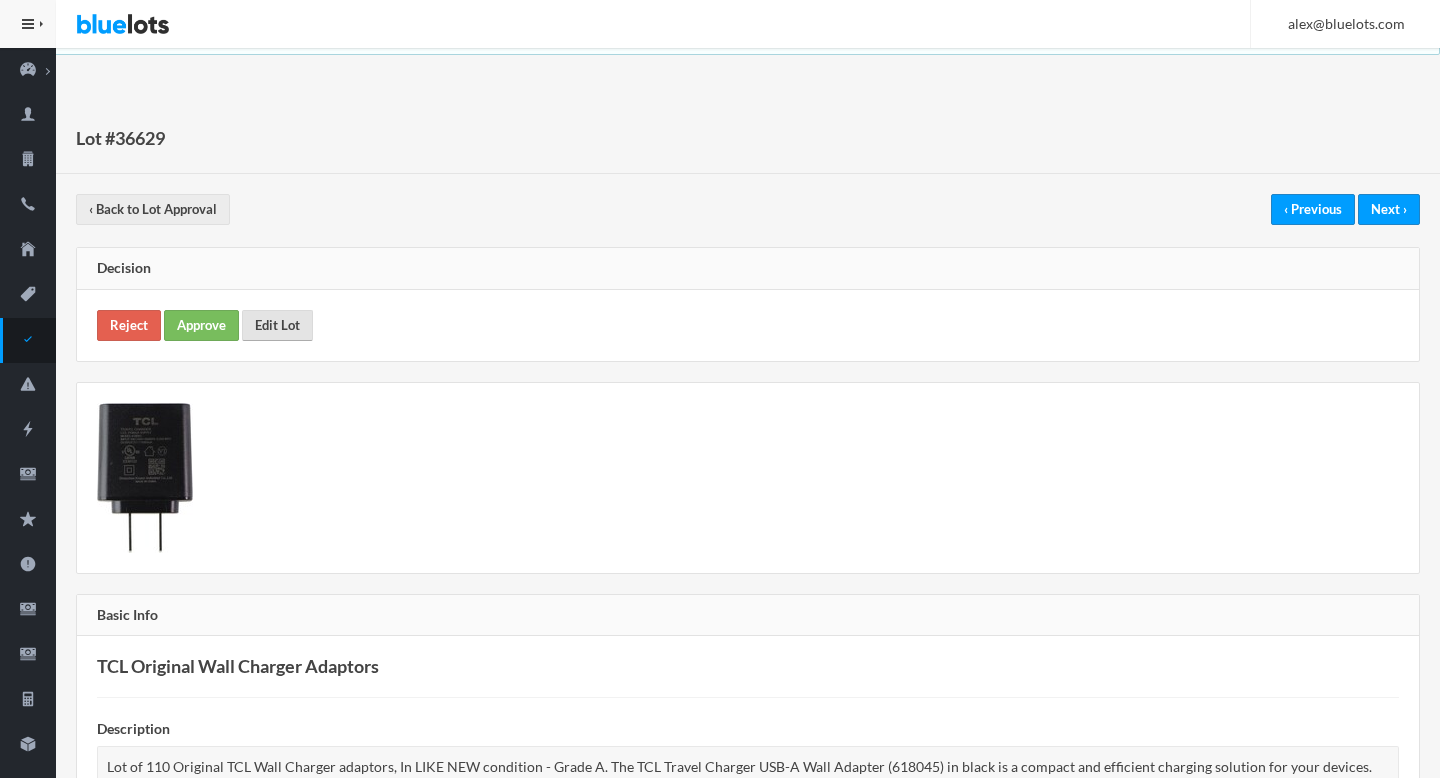 click on "Edit Lot" at bounding box center [277, 325] 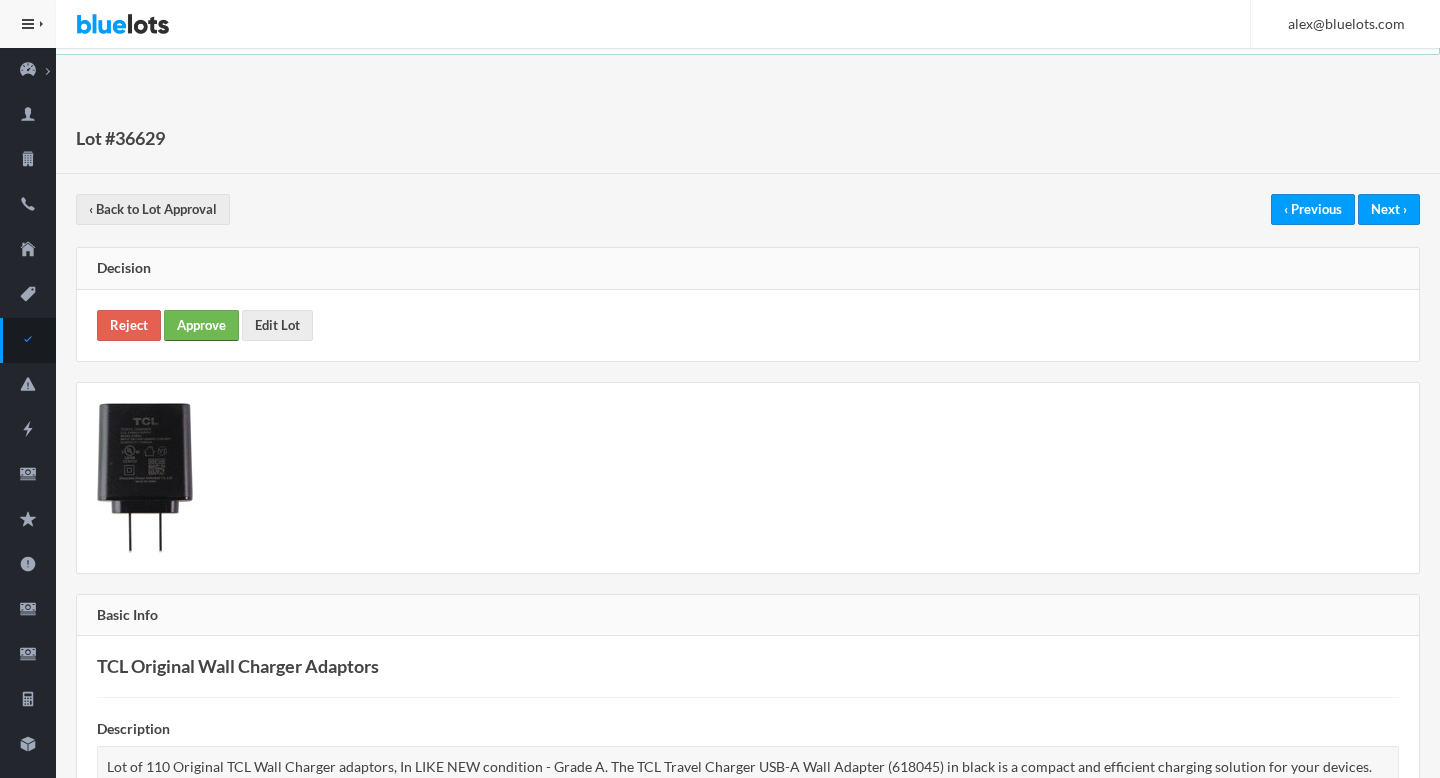 click on "Approve" at bounding box center (201, 325) 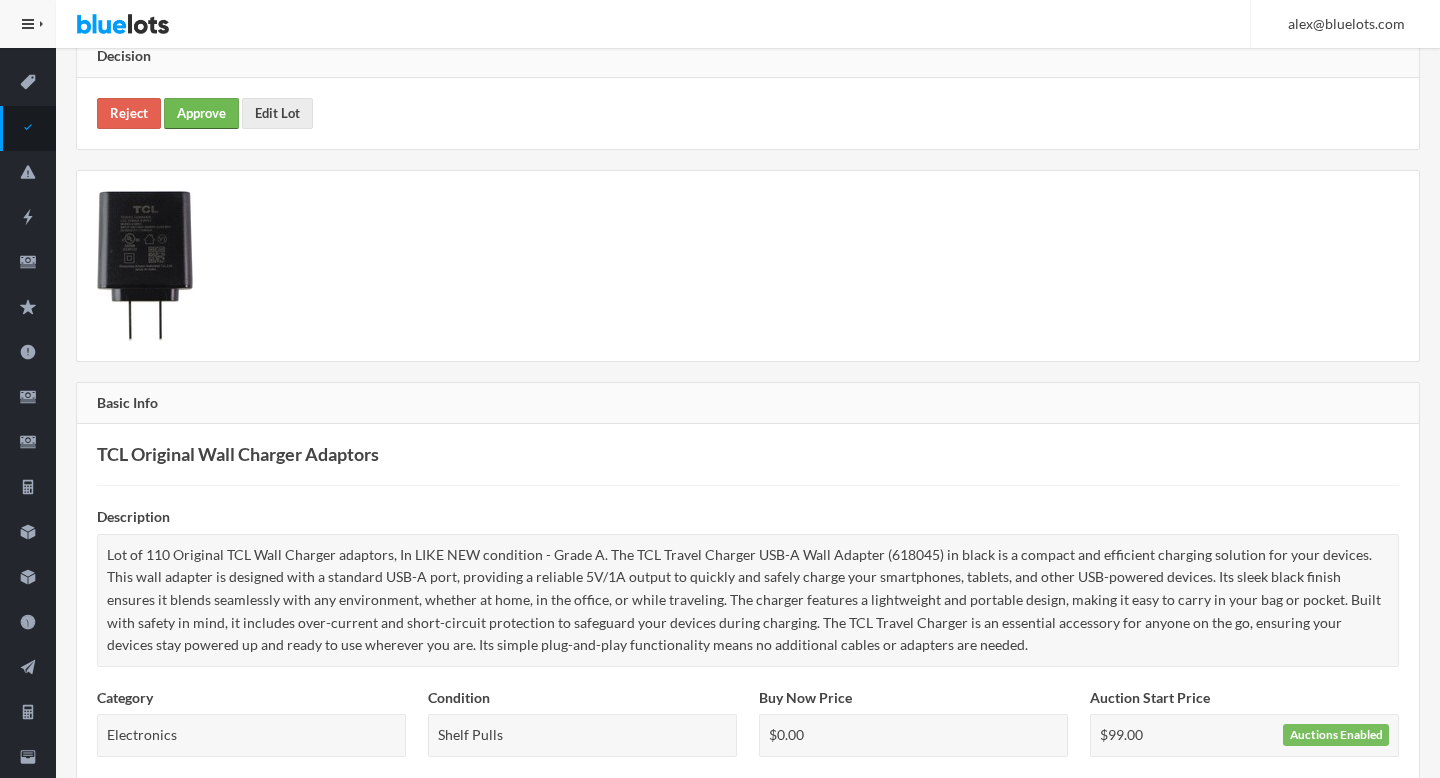 scroll, scrollTop: 297, scrollLeft: 0, axis: vertical 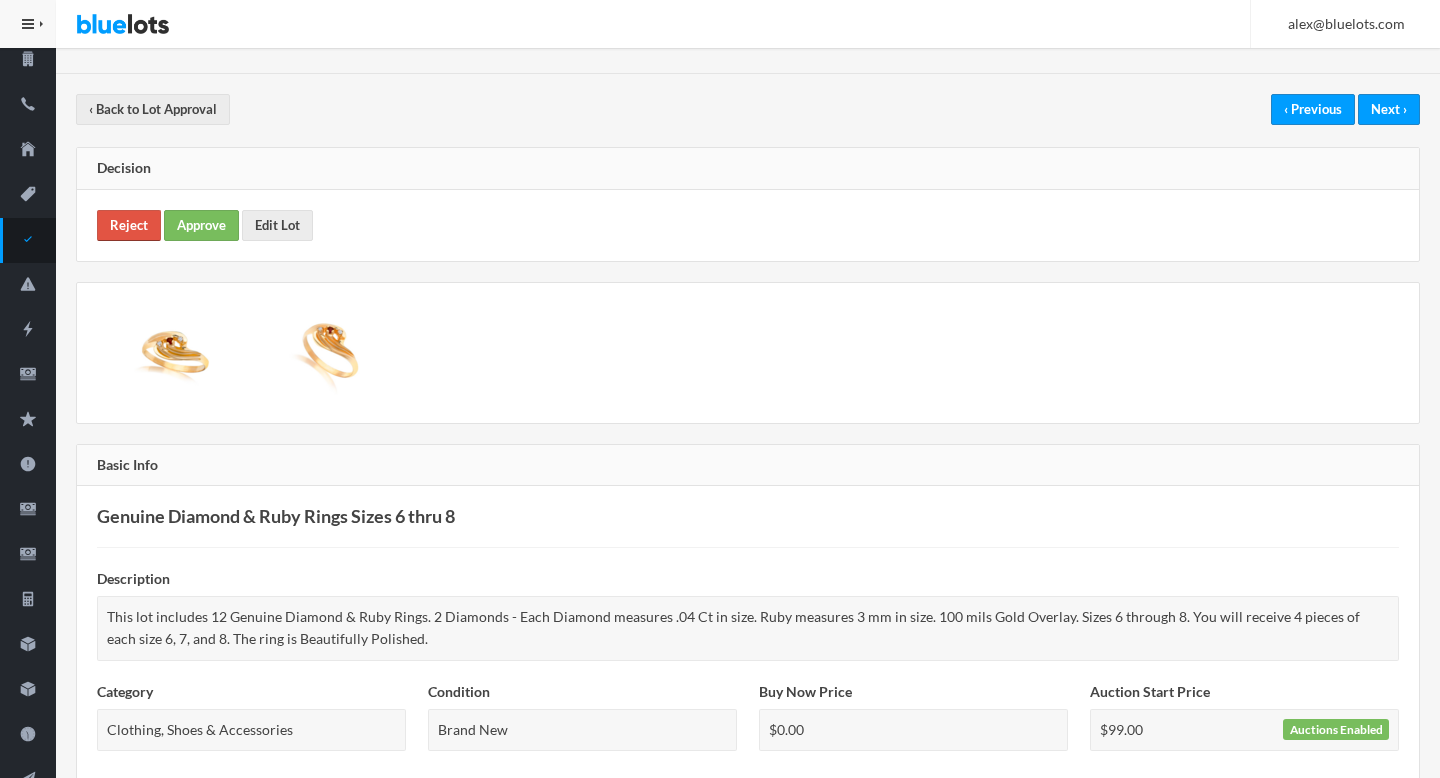 click on "Reject" at bounding box center [129, 225] 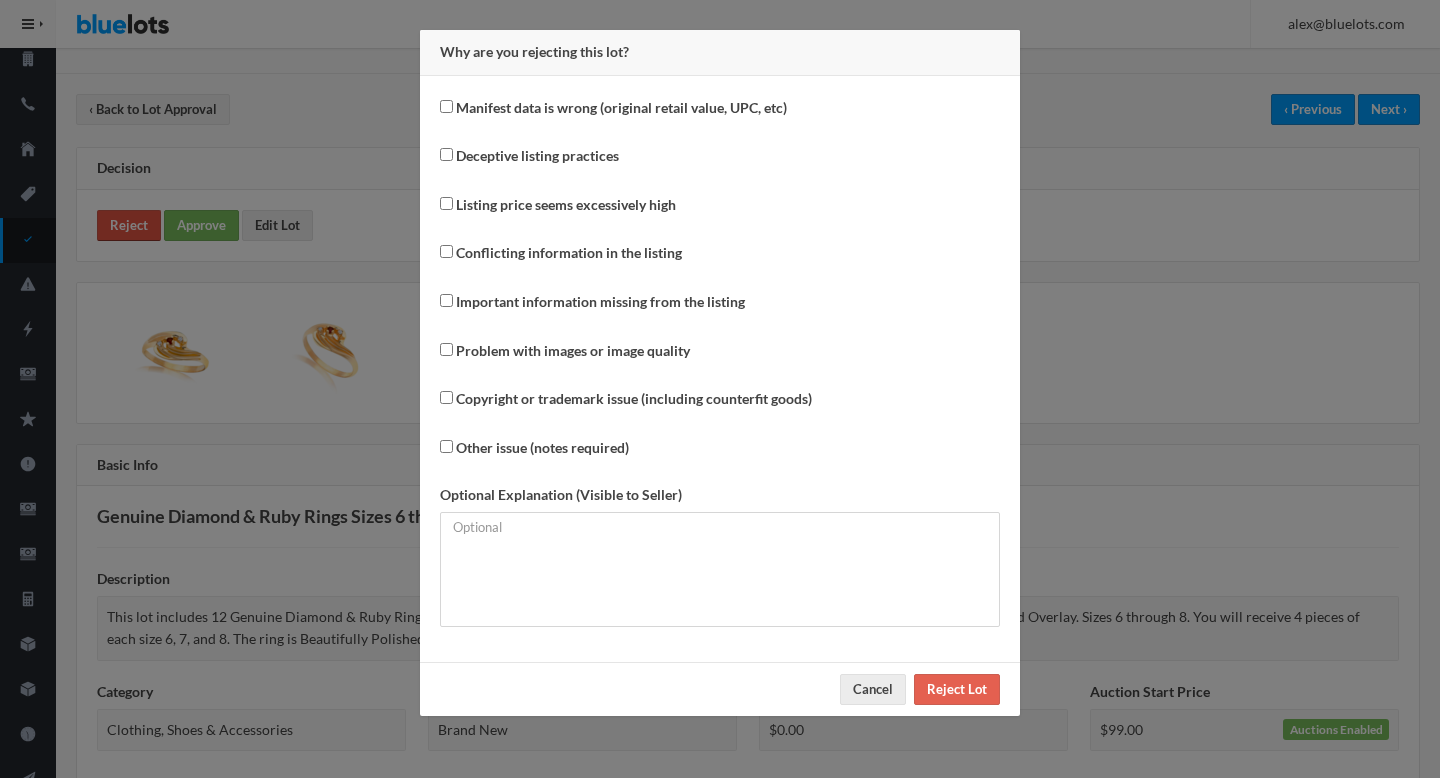 click on "Why are you rejecting this lot?
Manifest data is wrong (original retail value, UPC, etc)
Deceptive listing practices
Listing price seems excessively high
Conflicting information in the listing
Important information missing from the listing
Problem with images or image quality
Copyright or trademark issue (including counterfit goods)
Other issue (notes required)
Optional Explanation (Visible to Seller)
Cancel
Reject Lot" at bounding box center [720, 389] 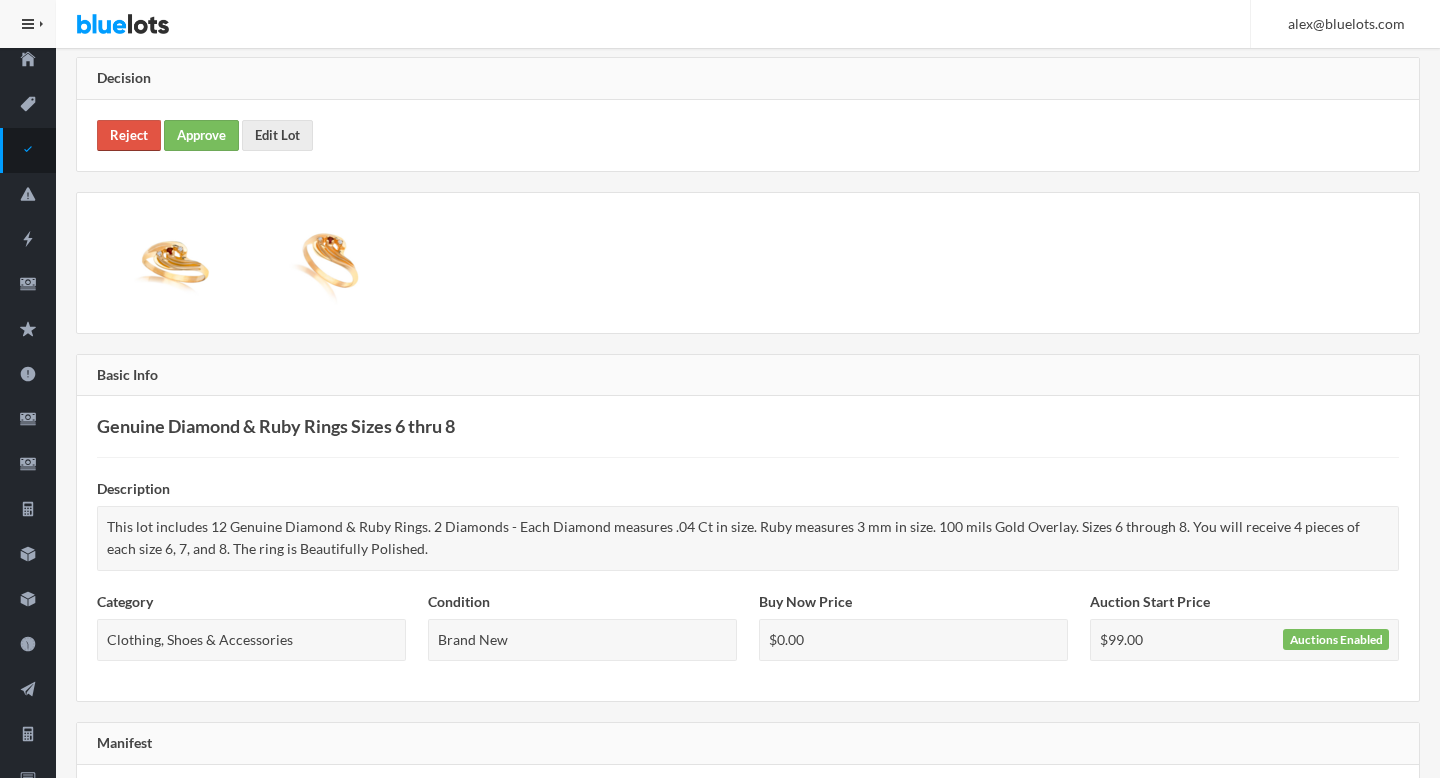 scroll, scrollTop: 166, scrollLeft: 0, axis: vertical 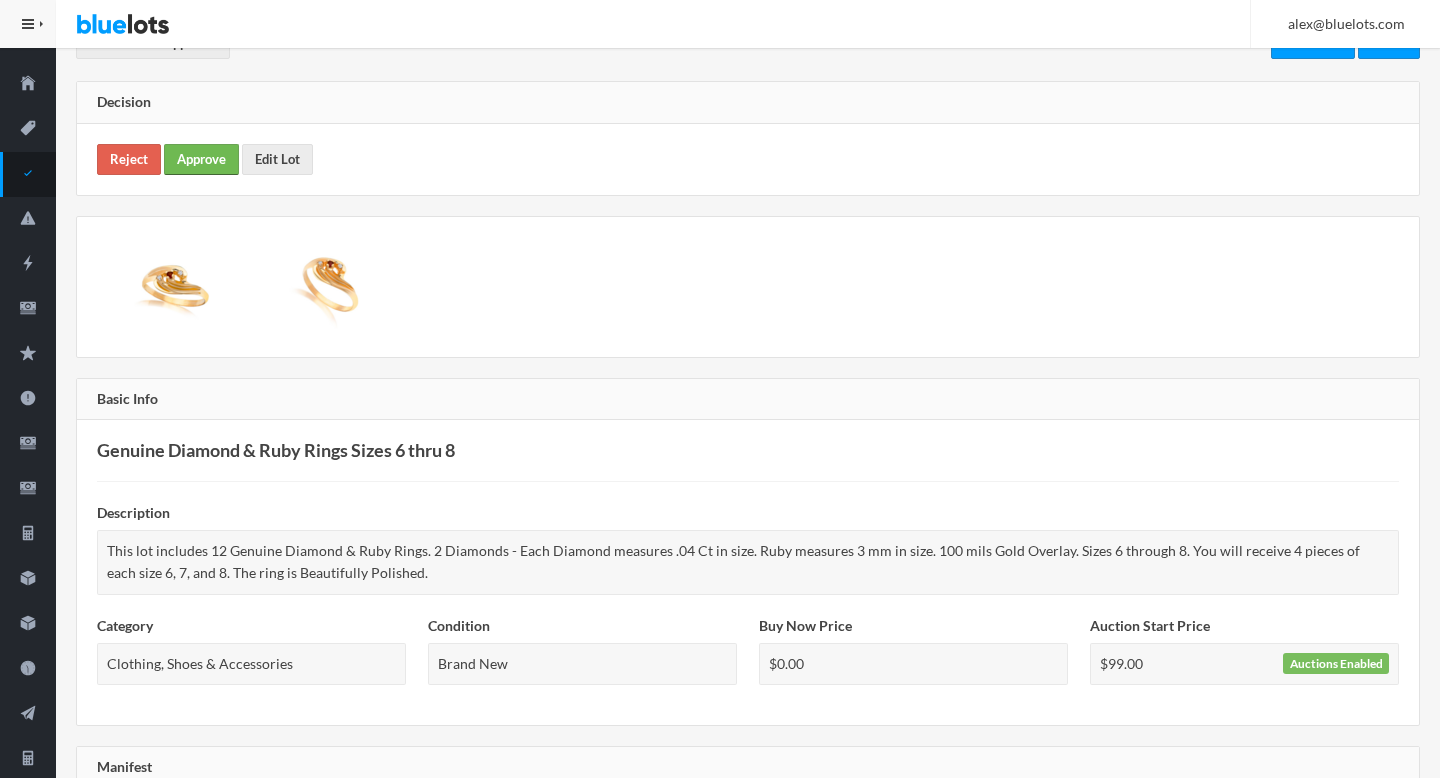 click on "Approve" at bounding box center (201, 159) 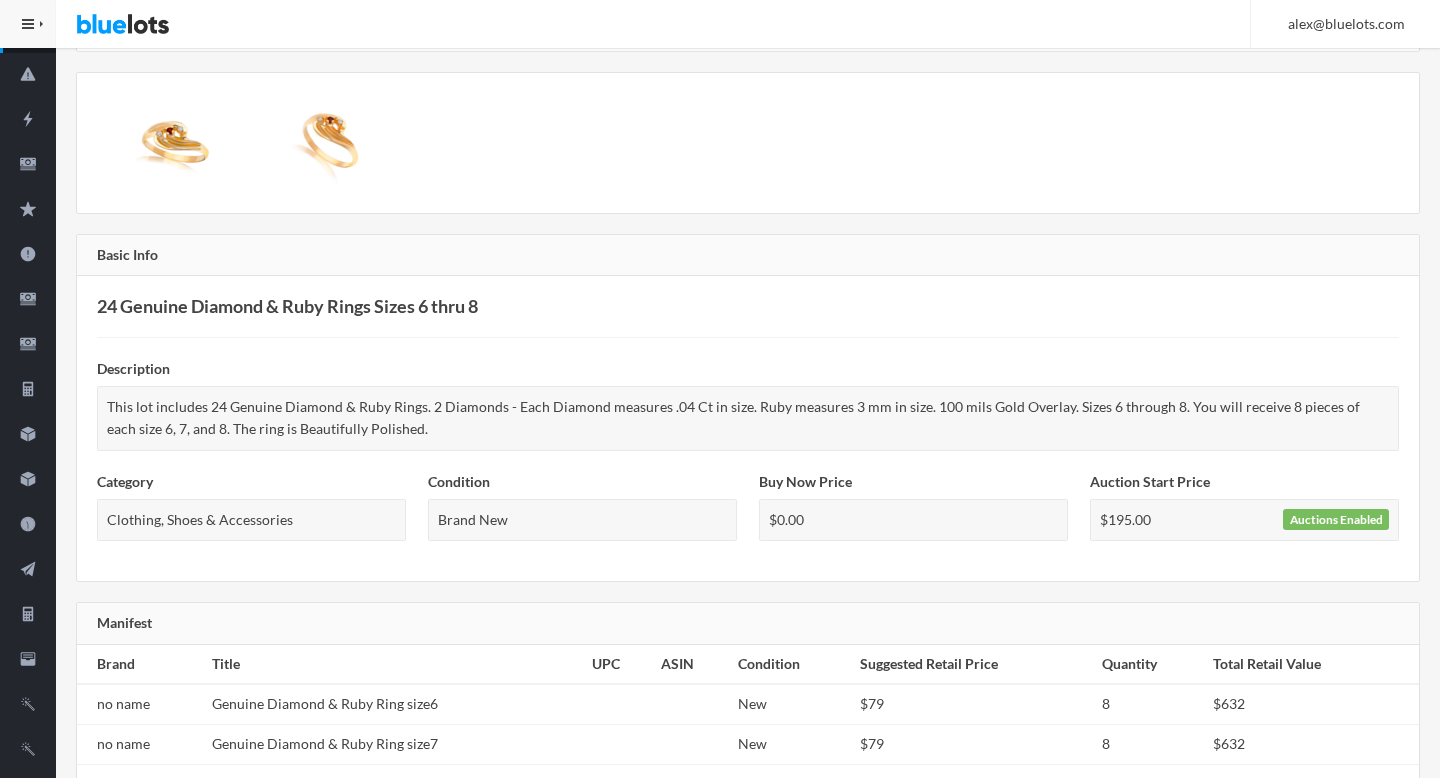 scroll, scrollTop: 0, scrollLeft: 0, axis: both 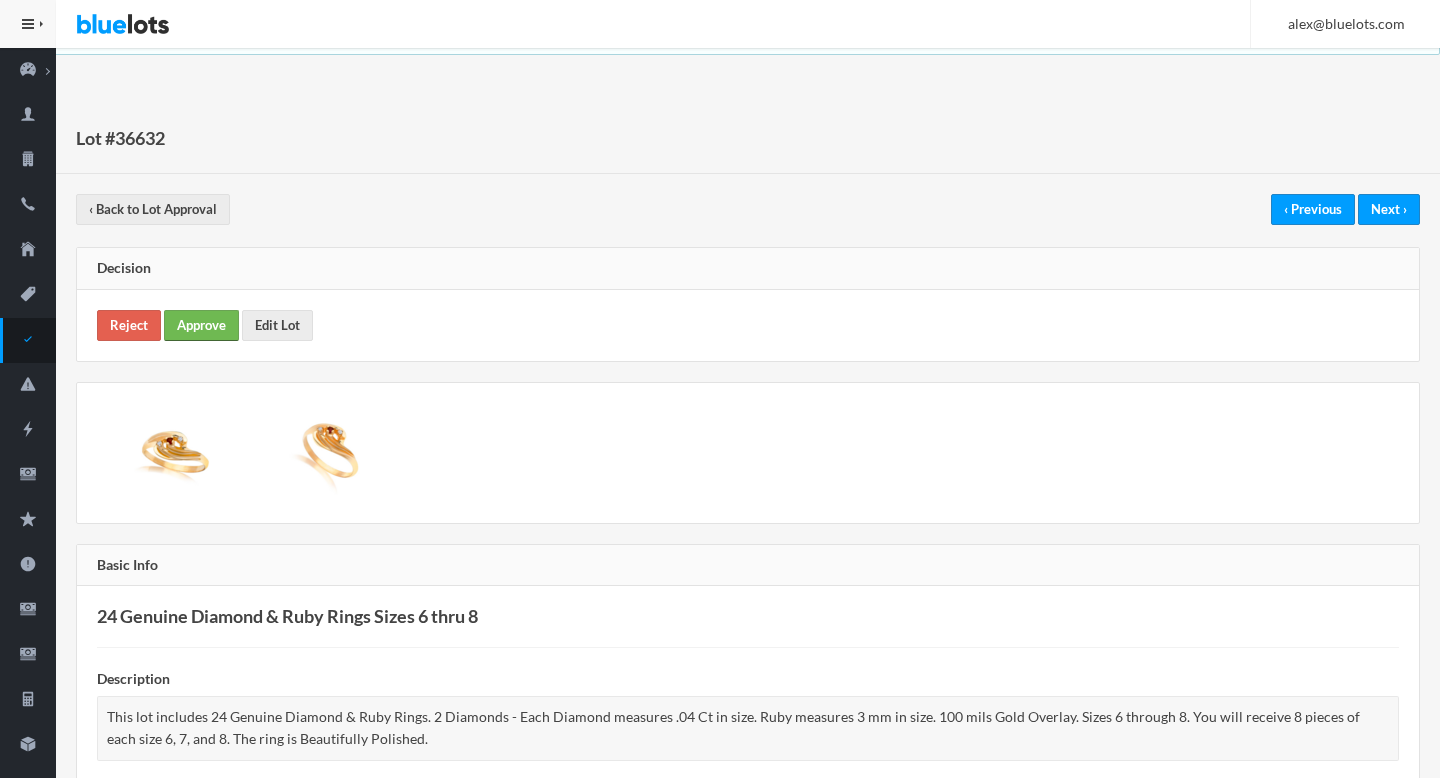 click on "Approve" at bounding box center (201, 325) 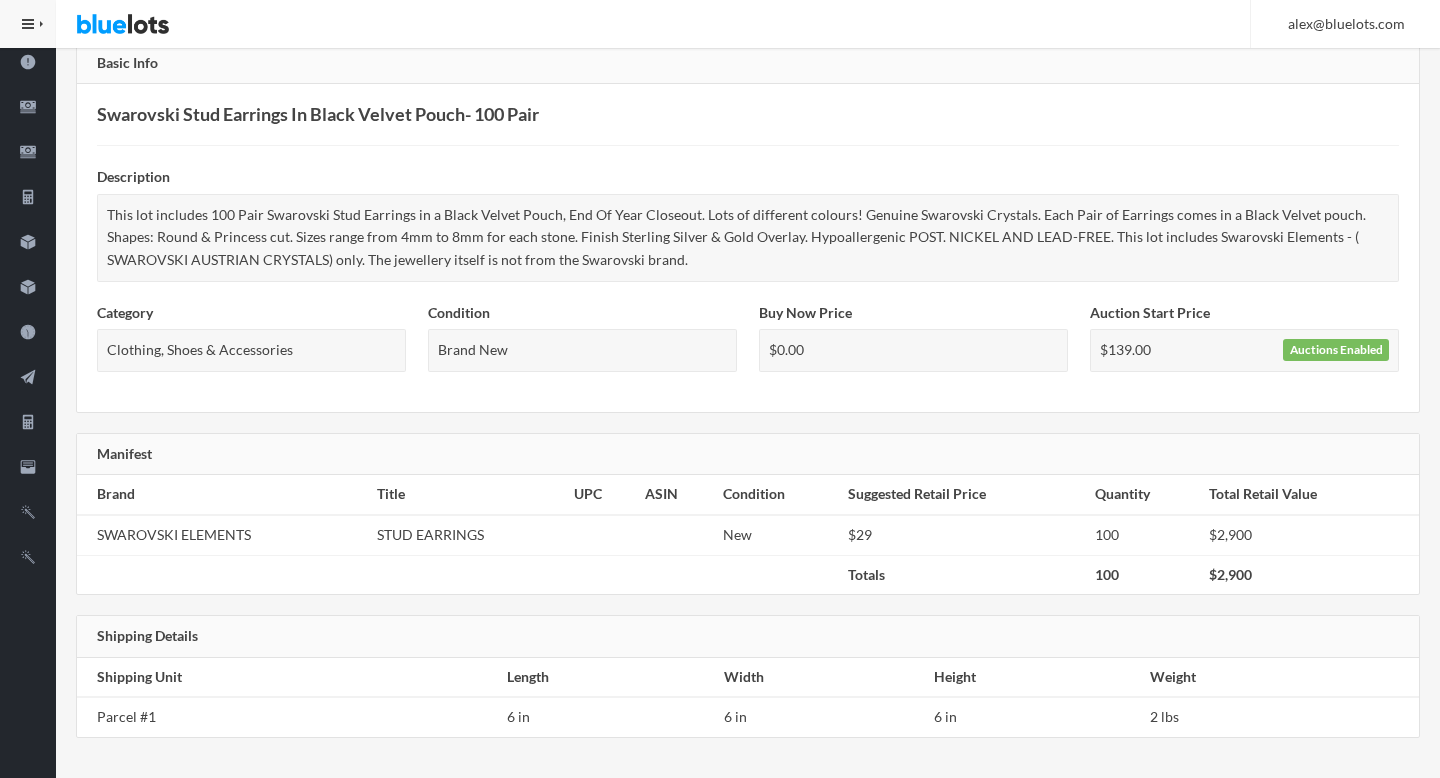 scroll, scrollTop: 35, scrollLeft: 0, axis: vertical 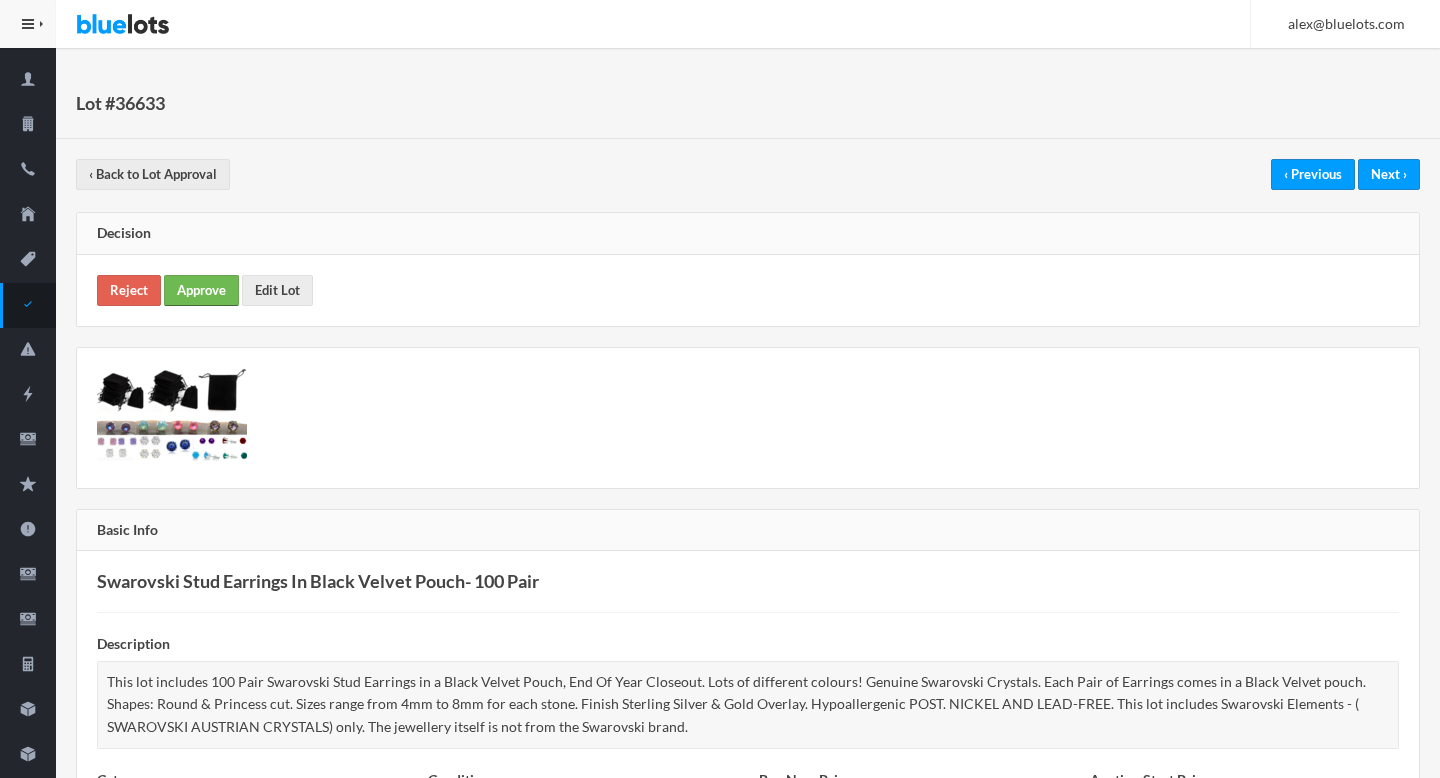 click on "Approve" at bounding box center (201, 290) 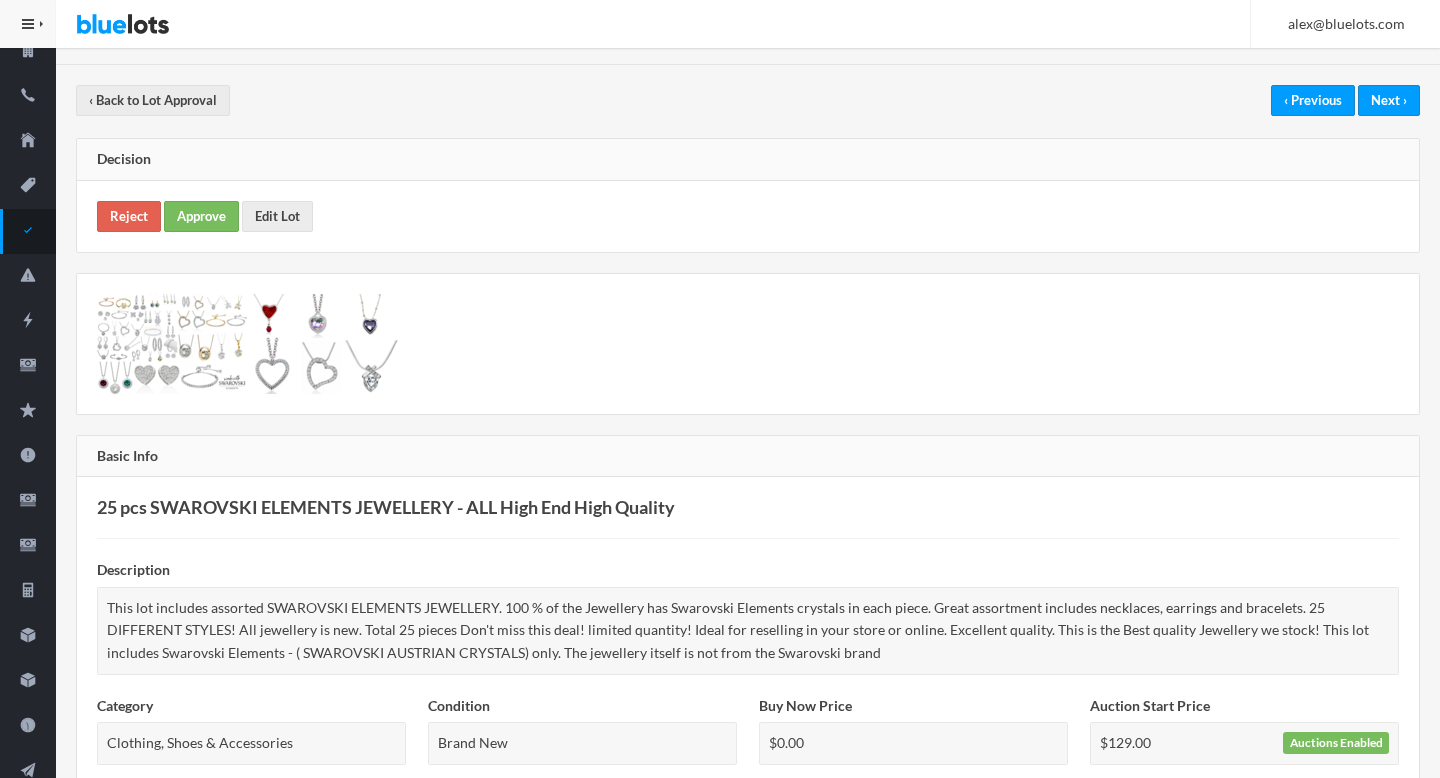 scroll, scrollTop: 0, scrollLeft: 0, axis: both 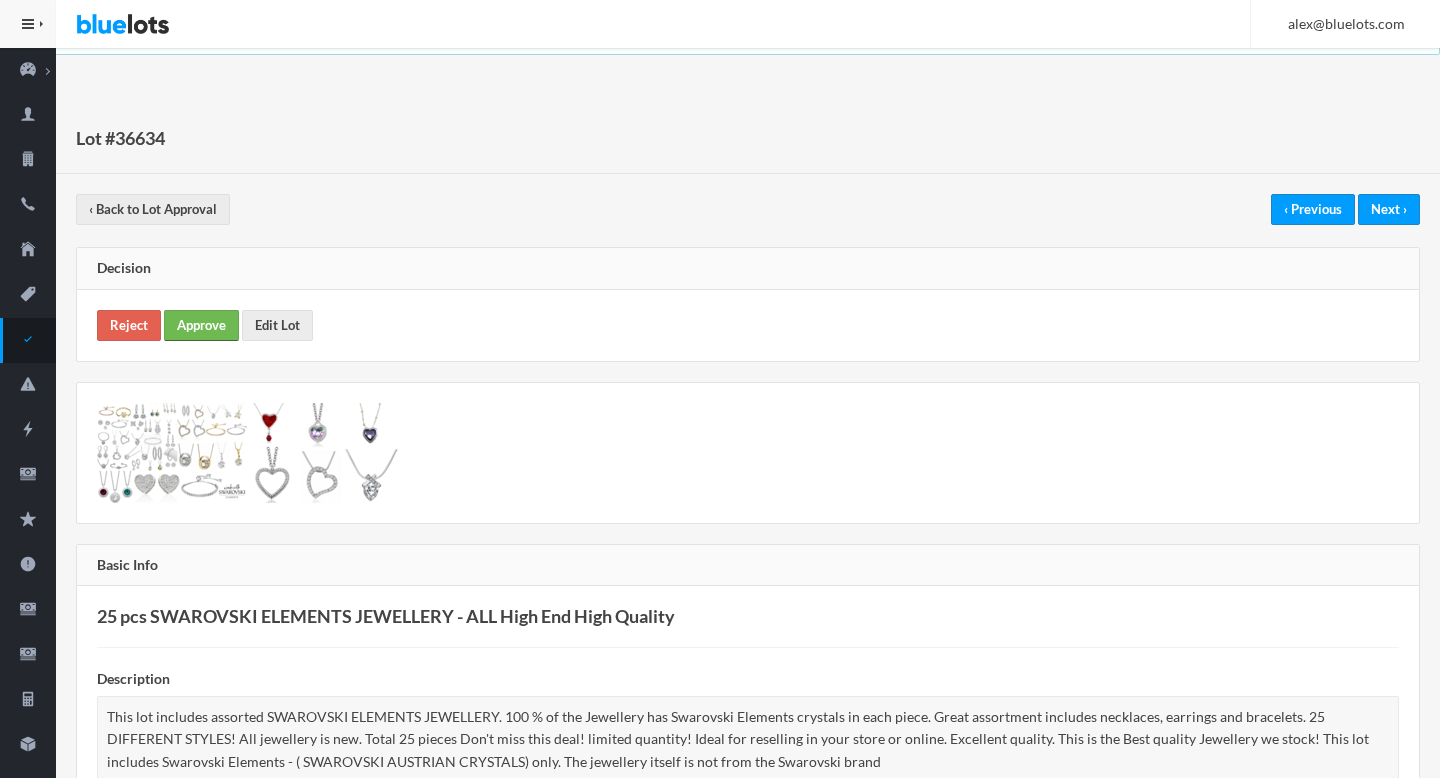 click on "Approve" at bounding box center [201, 325] 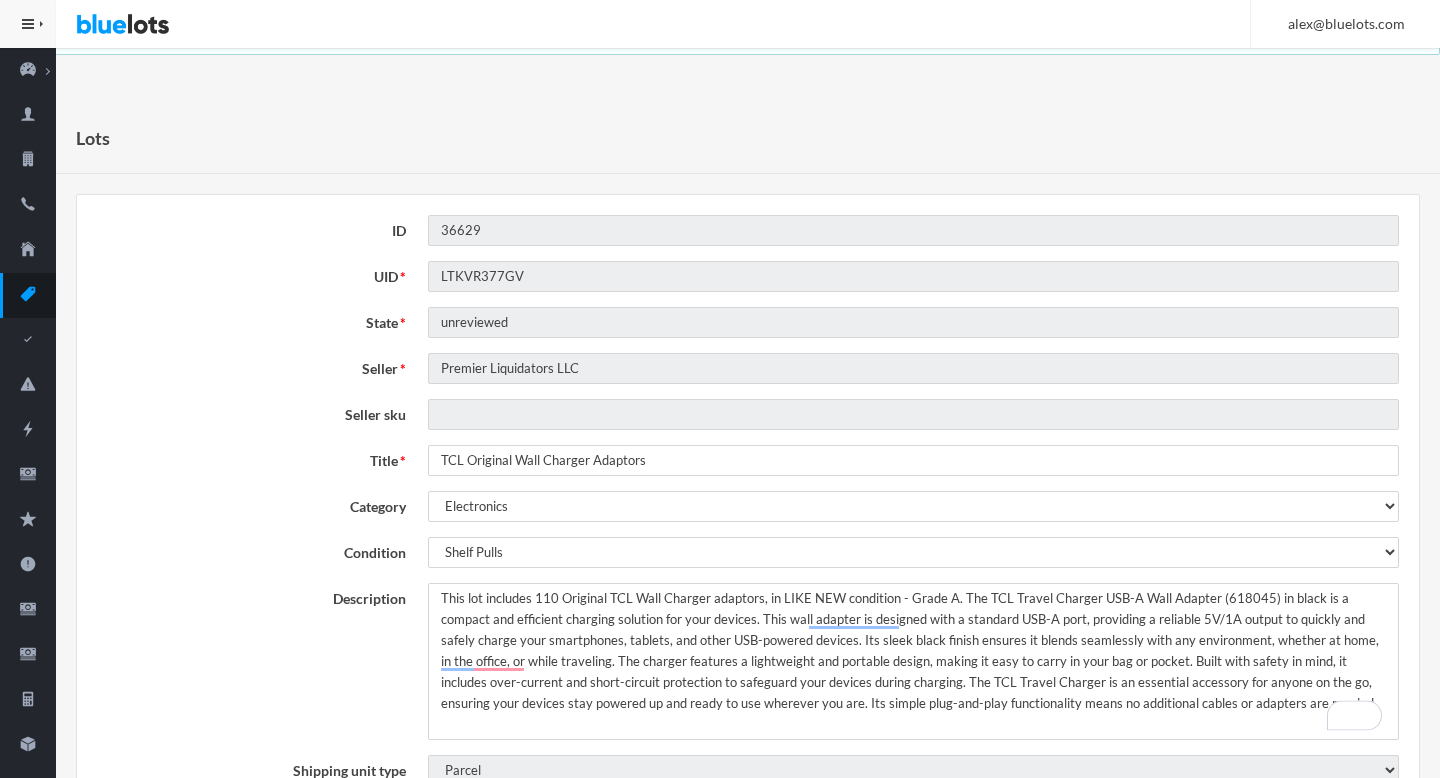 scroll, scrollTop: 0, scrollLeft: 0, axis: both 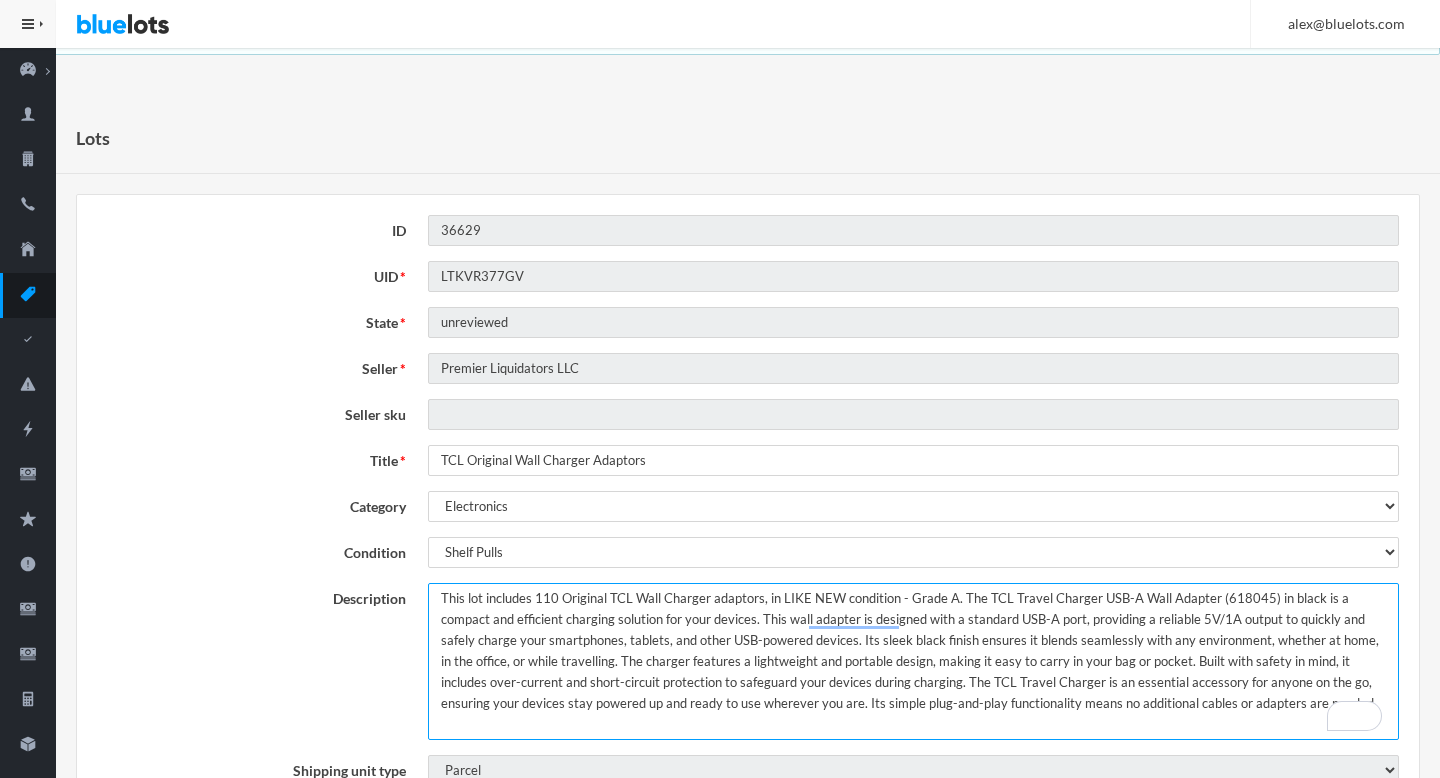 type on "This lot includes 110 Original TCL Wall Charger adaptors, in LIKE NEW condition - Grade A. The TCL Travel Charger USB-A Wall Adapter (618045) in black is a compact and efficient charging solution for your devices. This wall adapter is designed with a standard USB-A port, providing a reliable 5V/1A output to quickly and safely charge your smartphones, tablets, and other USB-powered devices. Its sleek black finish ensures it blends seamlessly with any environment, whether at home, in the office, or while travelling. The charger features a lightweight and portable design, making it easy to carry in your bag or pocket. Built with safety in mind, it includes over-current and short-circuit protection to safeguard your devices during charging. The TCL Travel Charger is an essential accessory for anyone on the go, ensuring your devices stay powered up and ready to use wherever you are. Its simple plug-and-play functionality means no additional cables or adapters are needed." 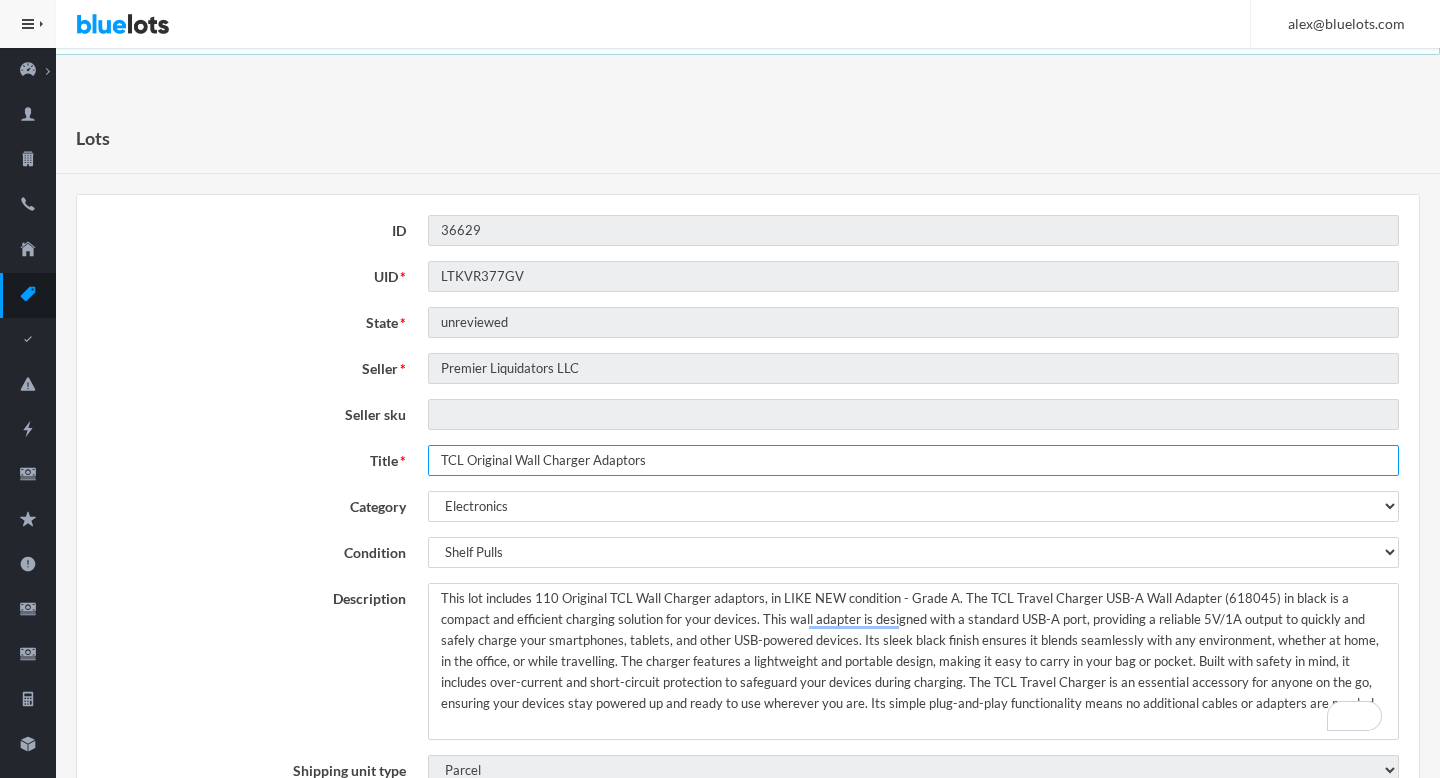click on "TCL Original Wall Charger Adaptors" at bounding box center (913, 460) 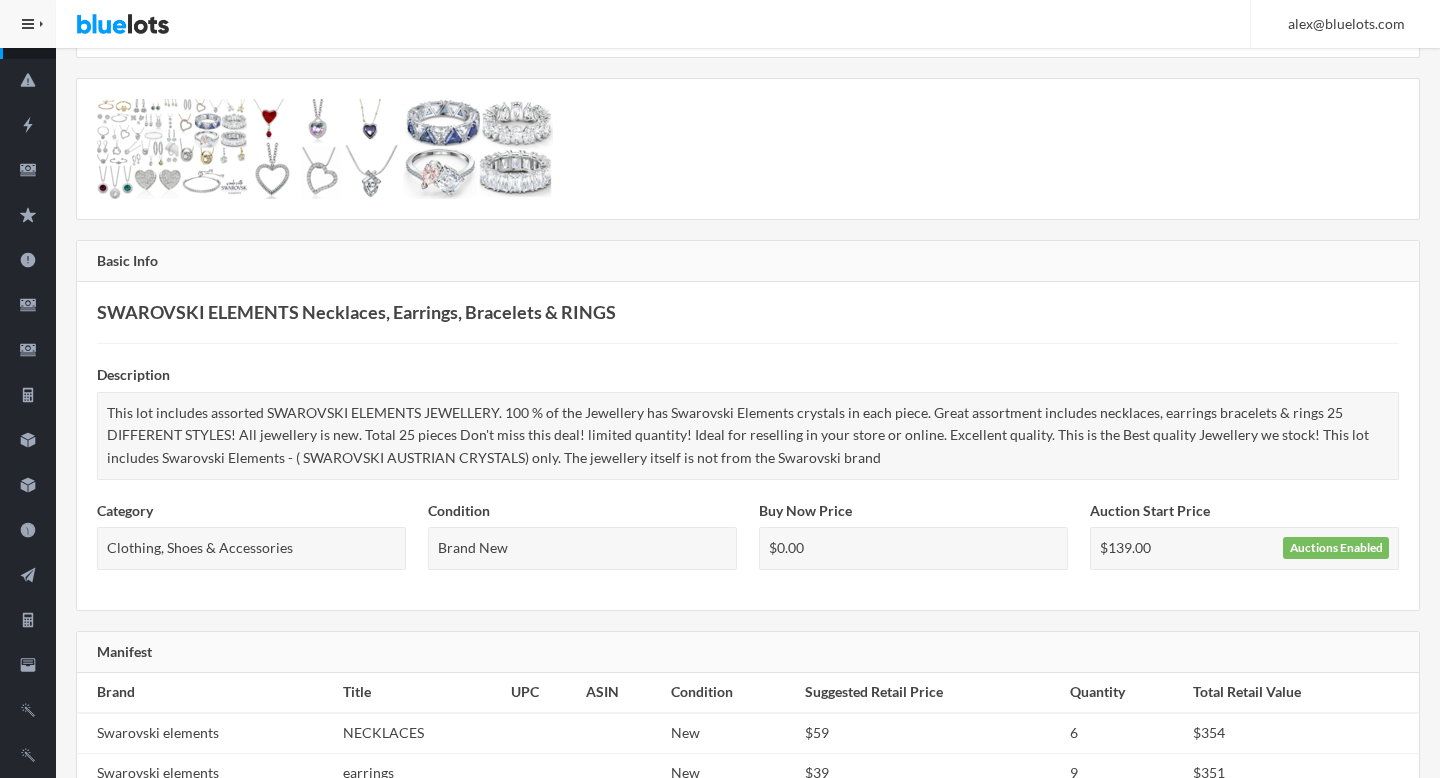 scroll, scrollTop: 263, scrollLeft: 0, axis: vertical 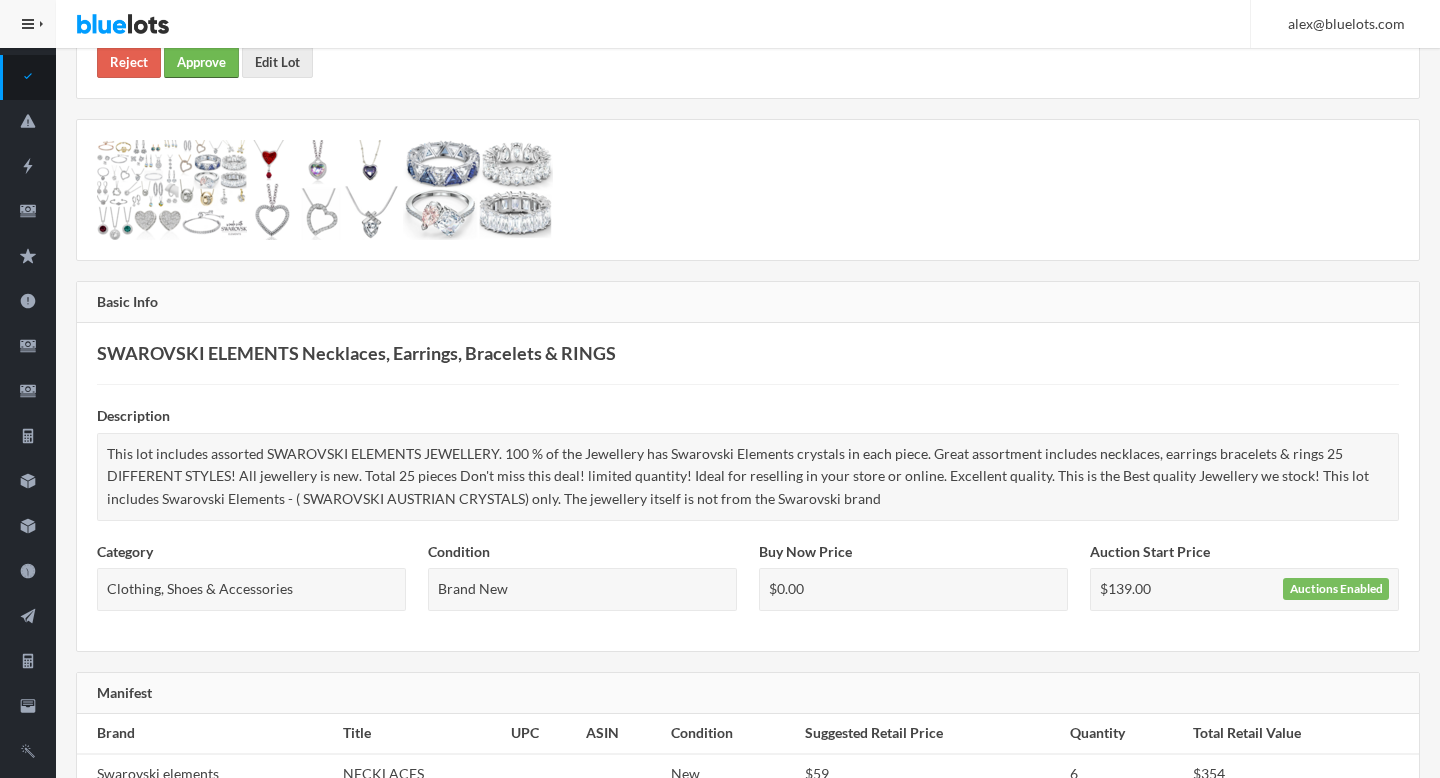click on "Approve" at bounding box center [201, 62] 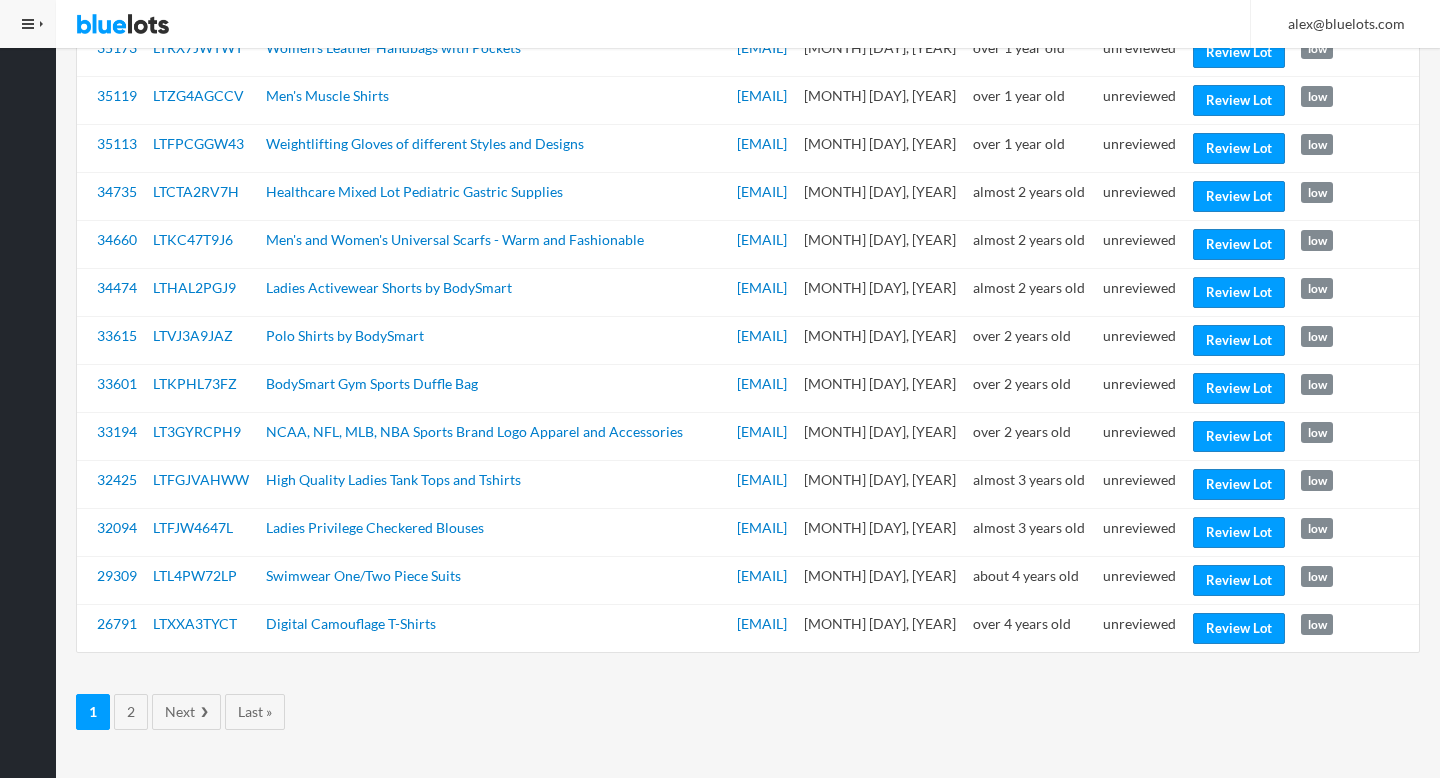click on "sales@wholesalesmartbuy.com" at bounding box center [762, 292] 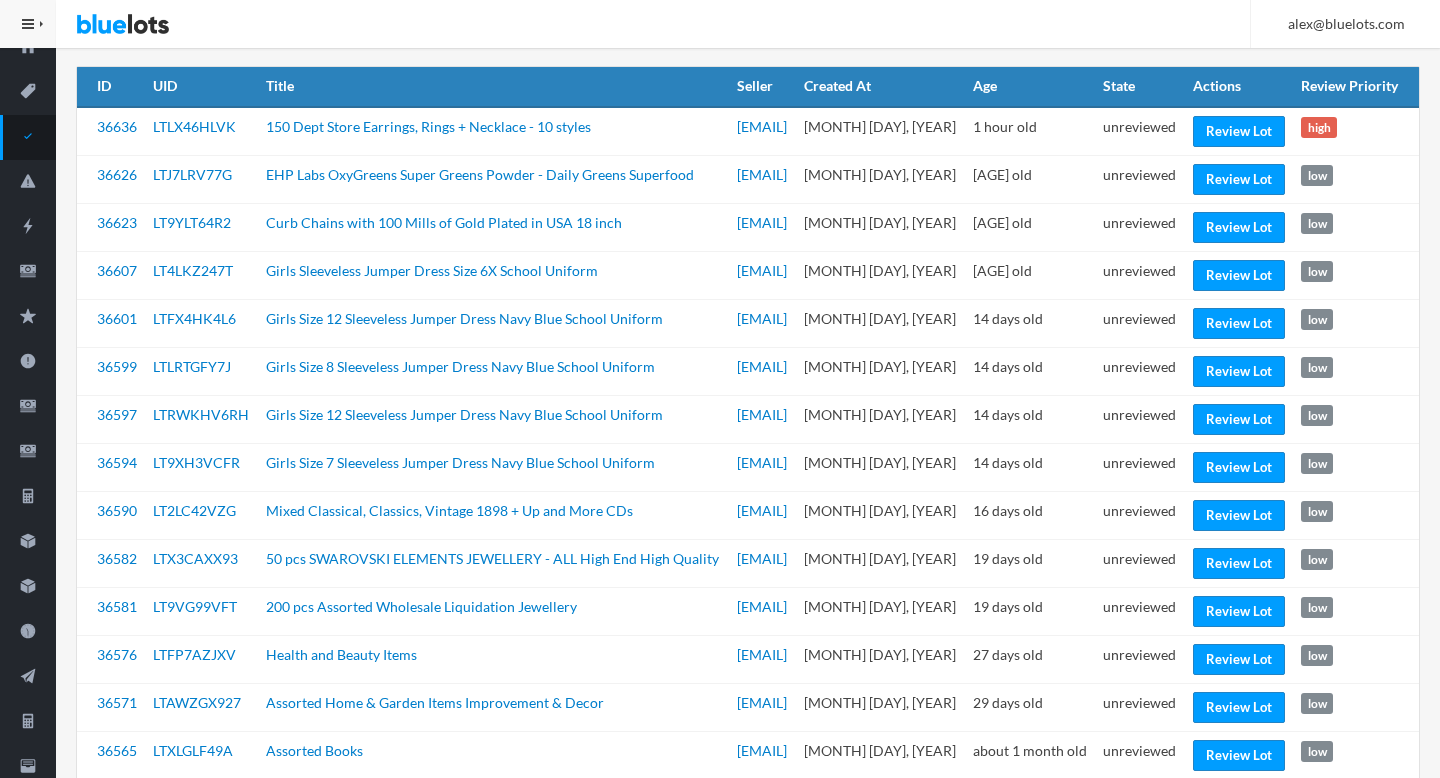 scroll, scrollTop: 226, scrollLeft: 0, axis: vertical 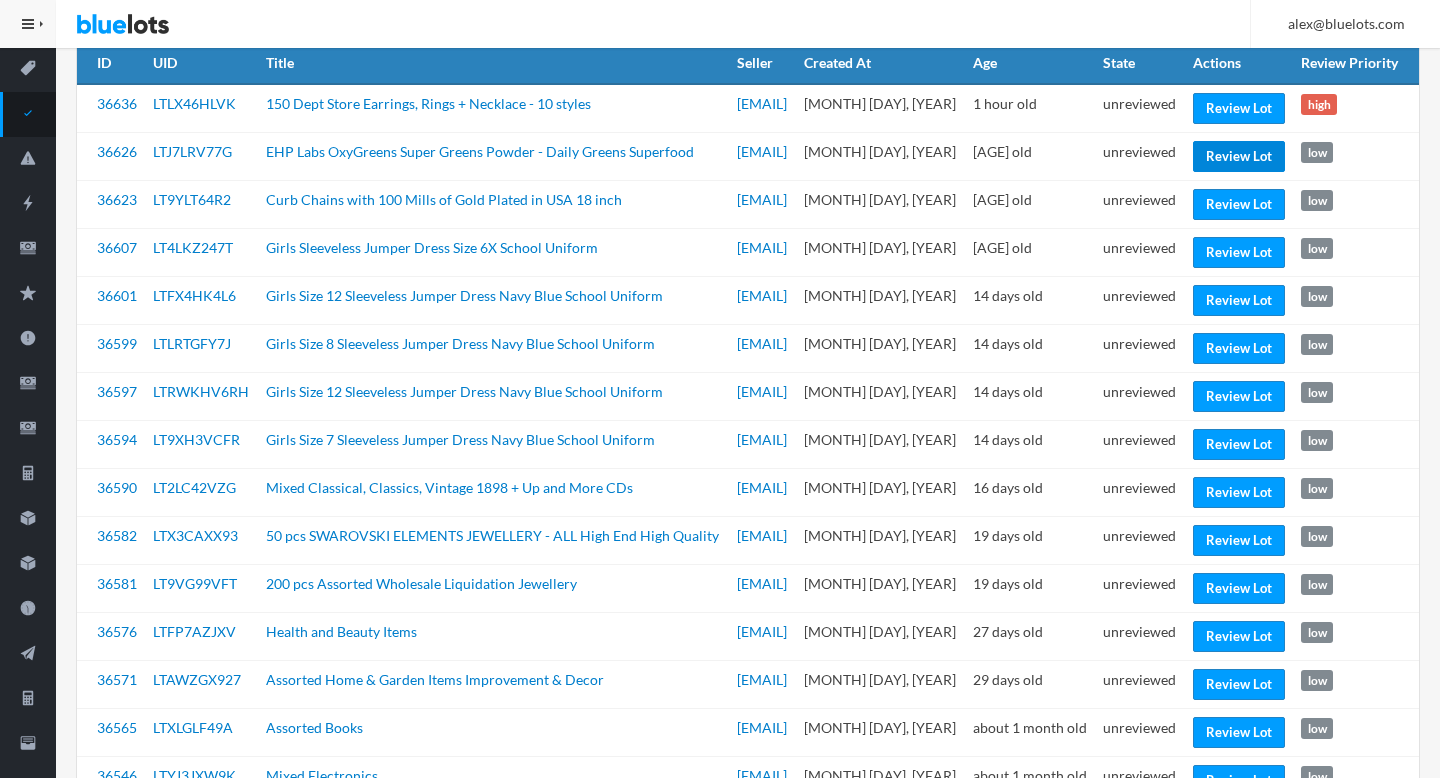 click on "Review Lot" at bounding box center (1239, 156) 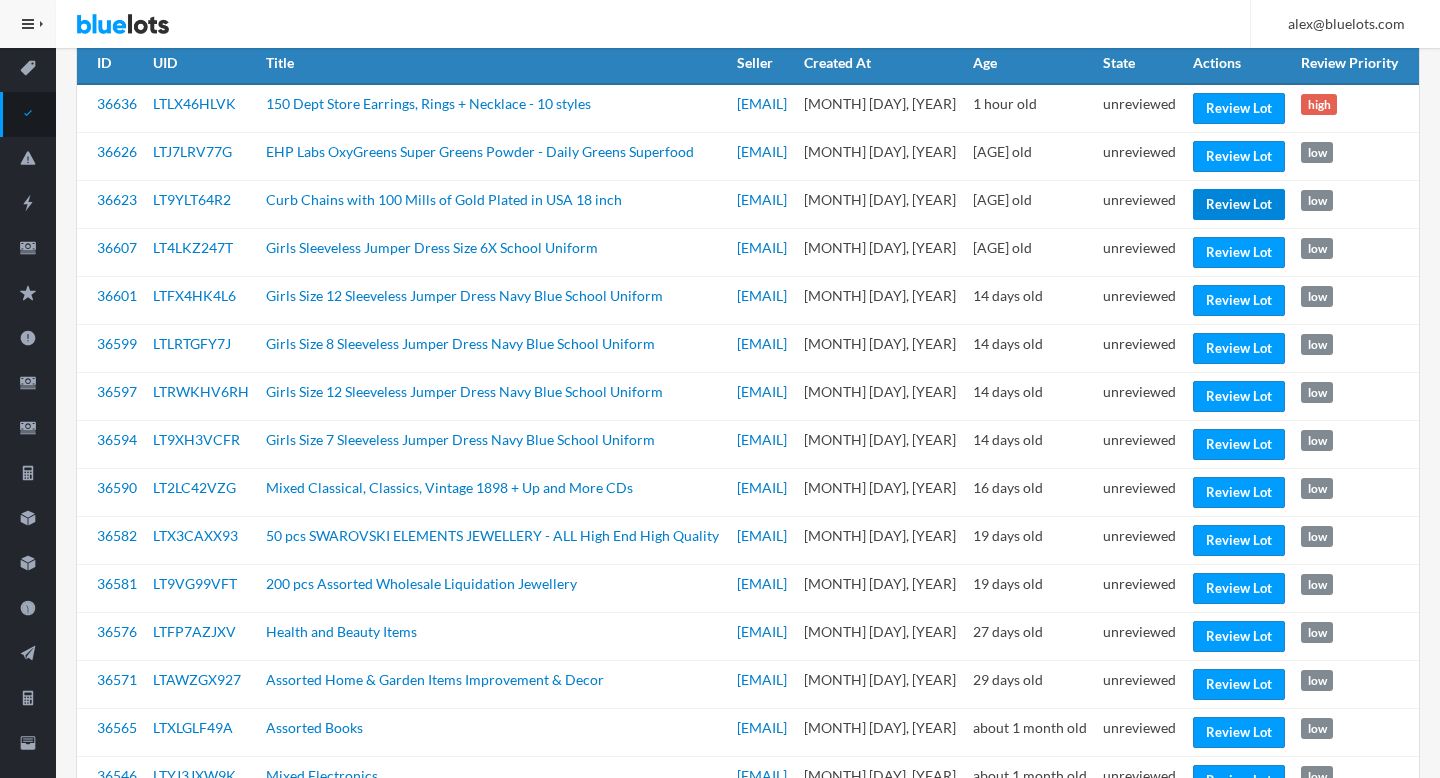 click on "Review Lot" at bounding box center [1239, 204] 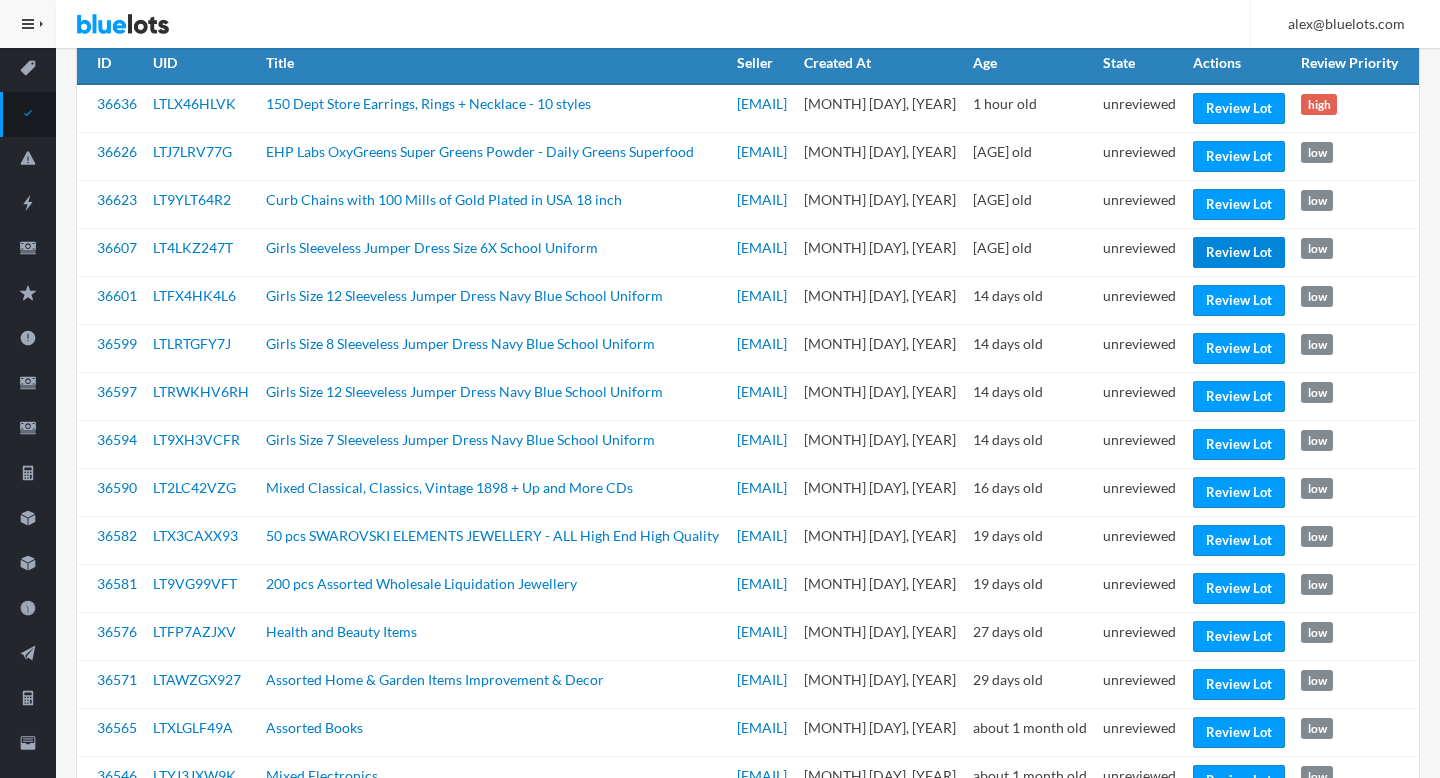 click on "Review Lot" at bounding box center (1239, 252) 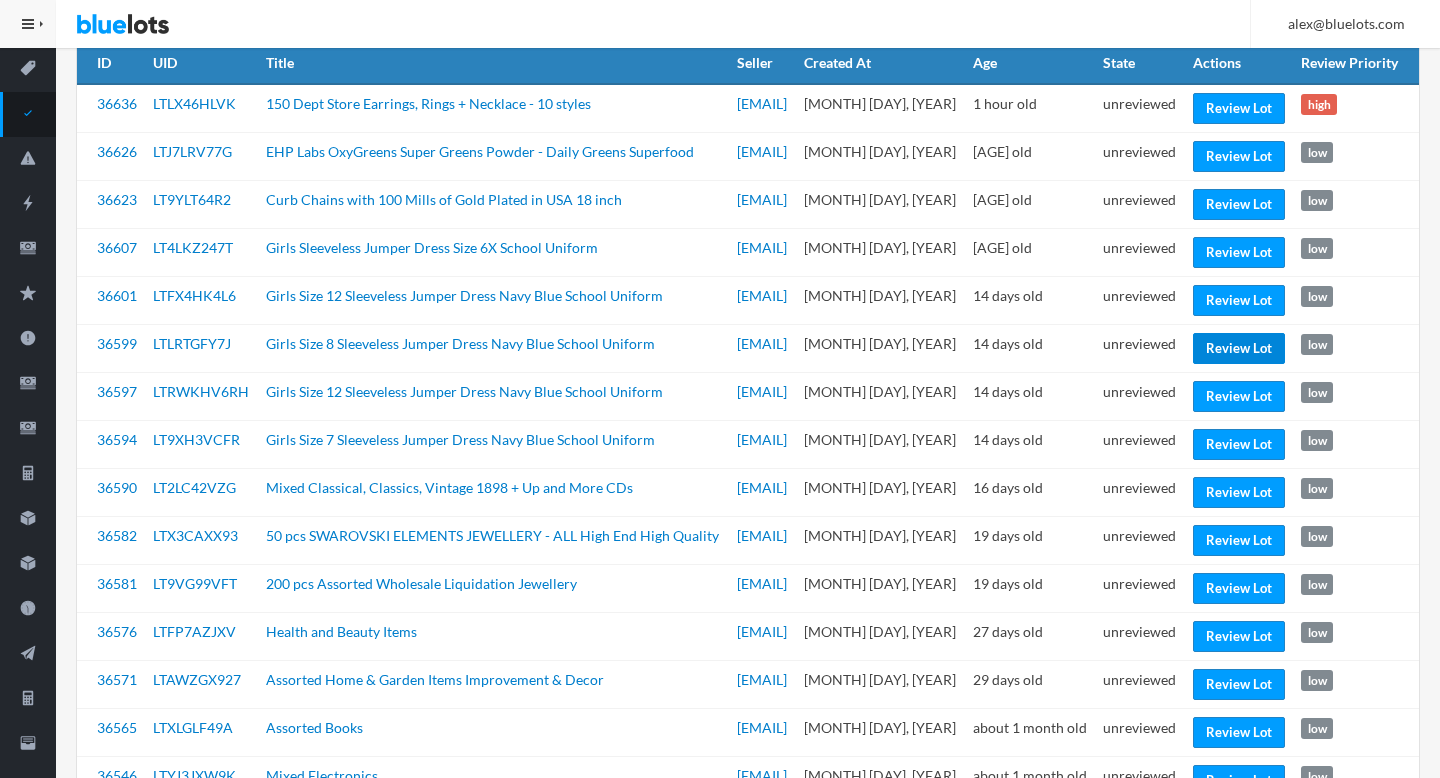 click on "Review Lot" at bounding box center (1239, 348) 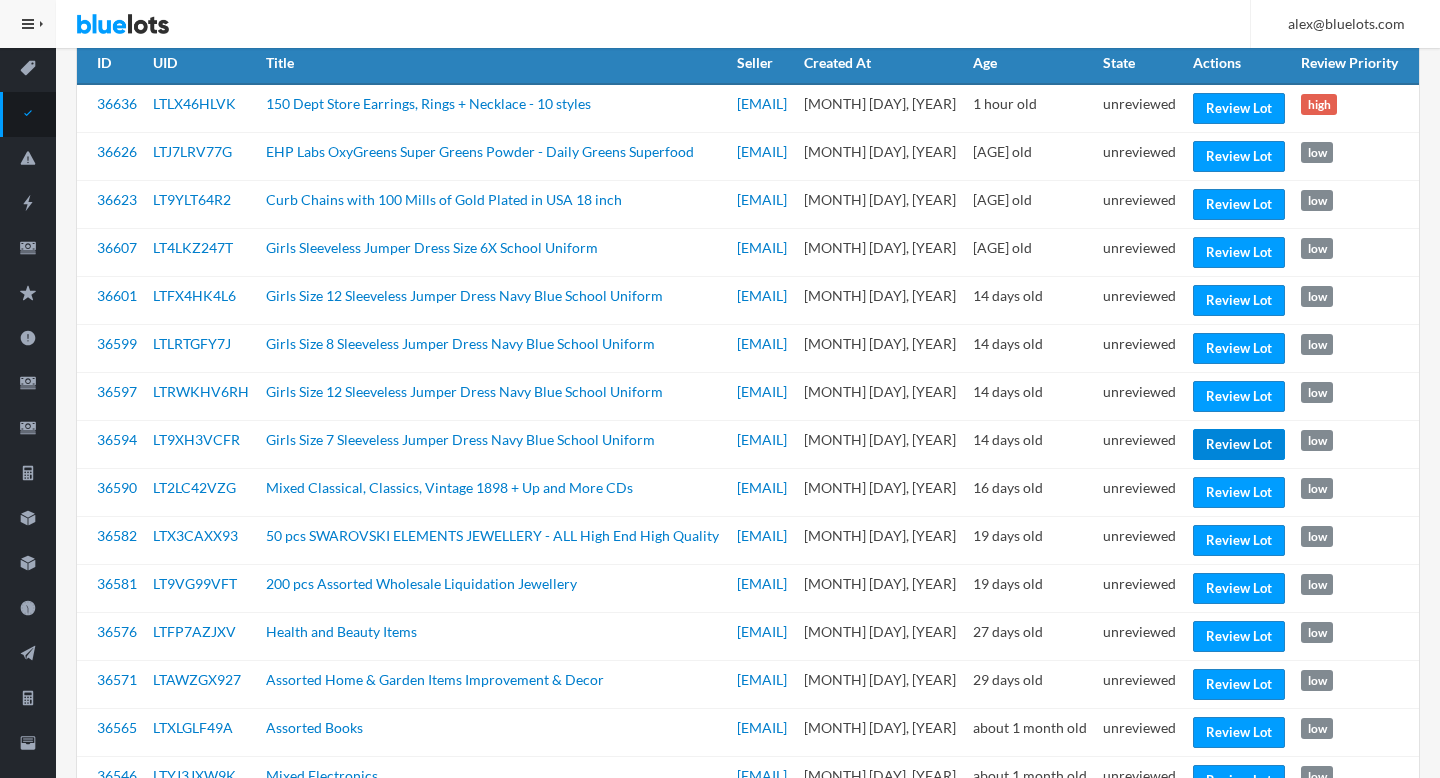 click on "Review Lot" at bounding box center (1239, 444) 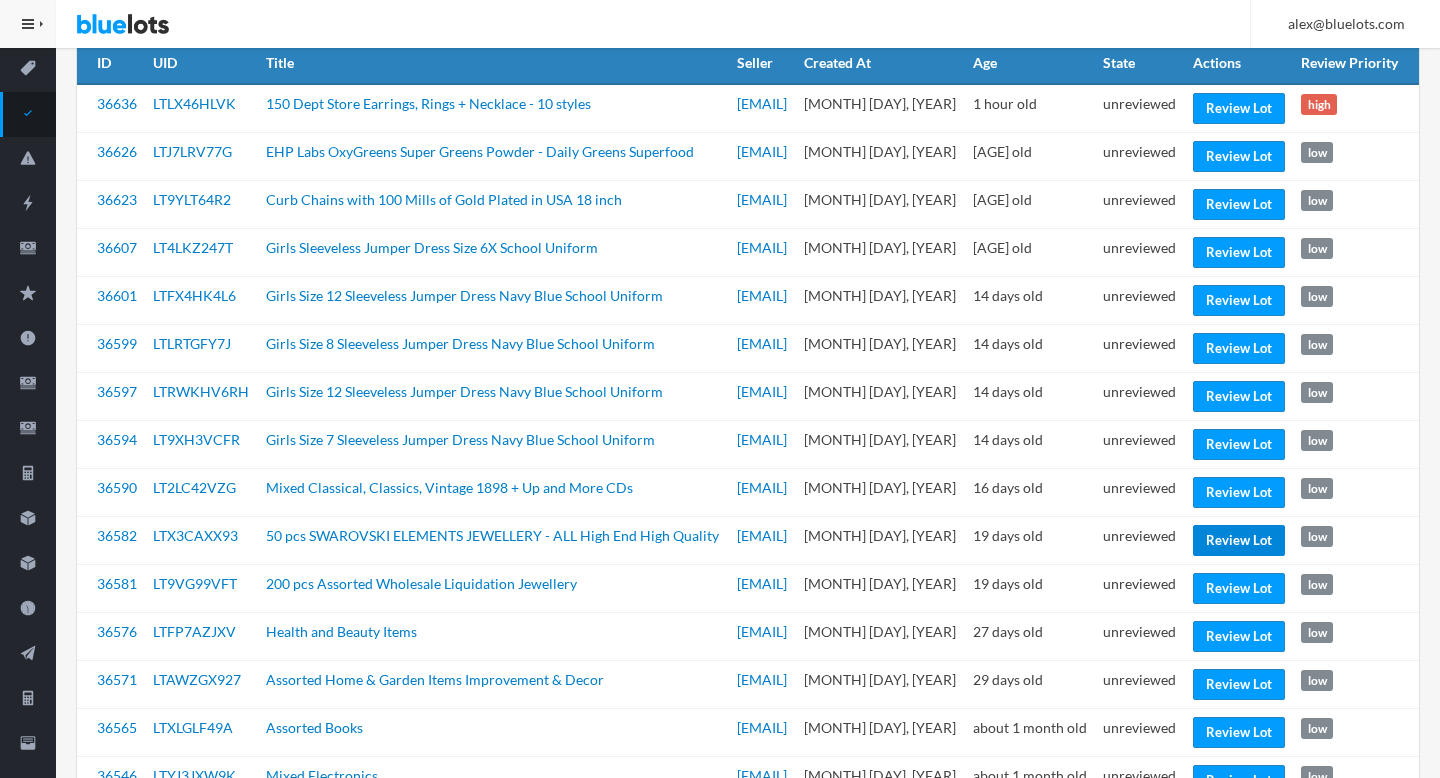 click on "Review Lot" at bounding box center (1239, 540) 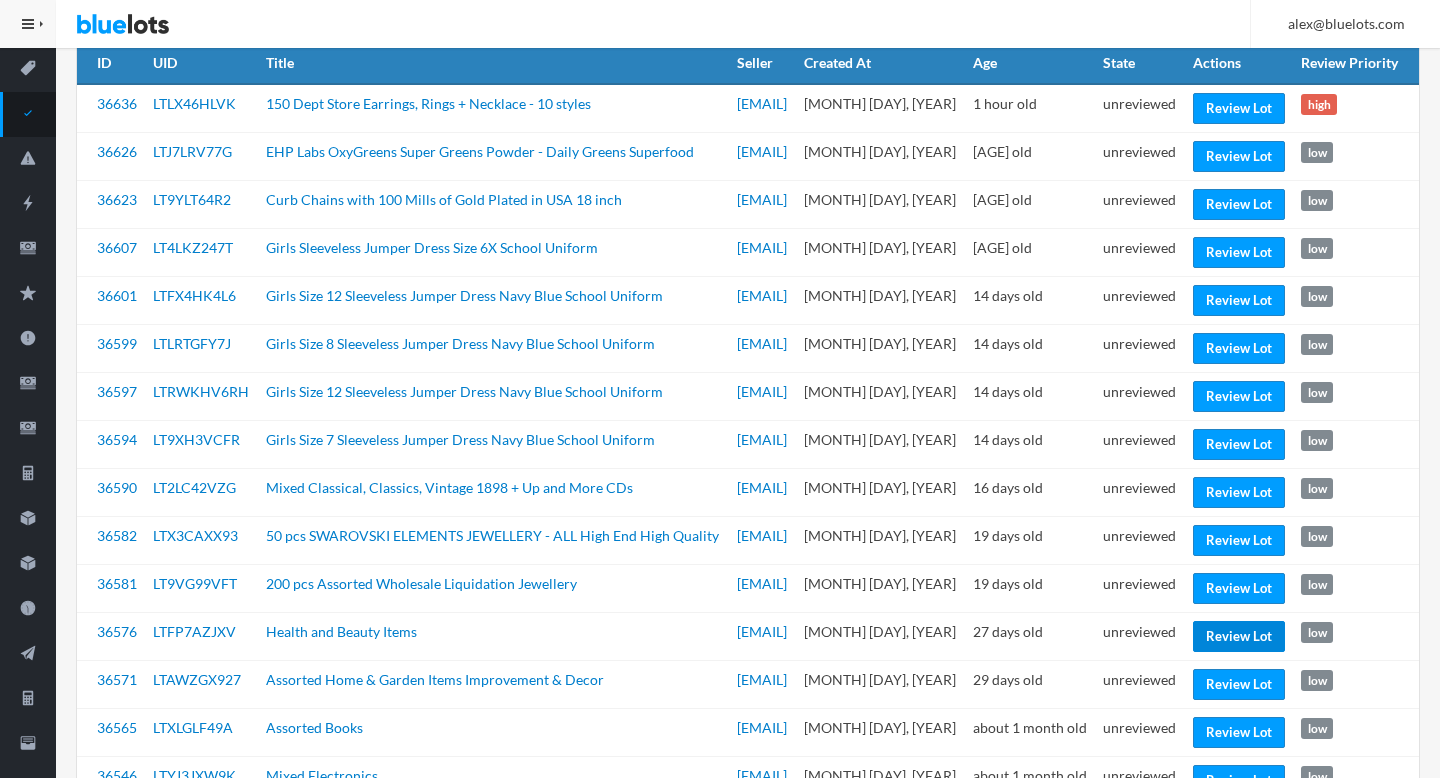 click on "Review Lot" at bounding box center (1239, 636) 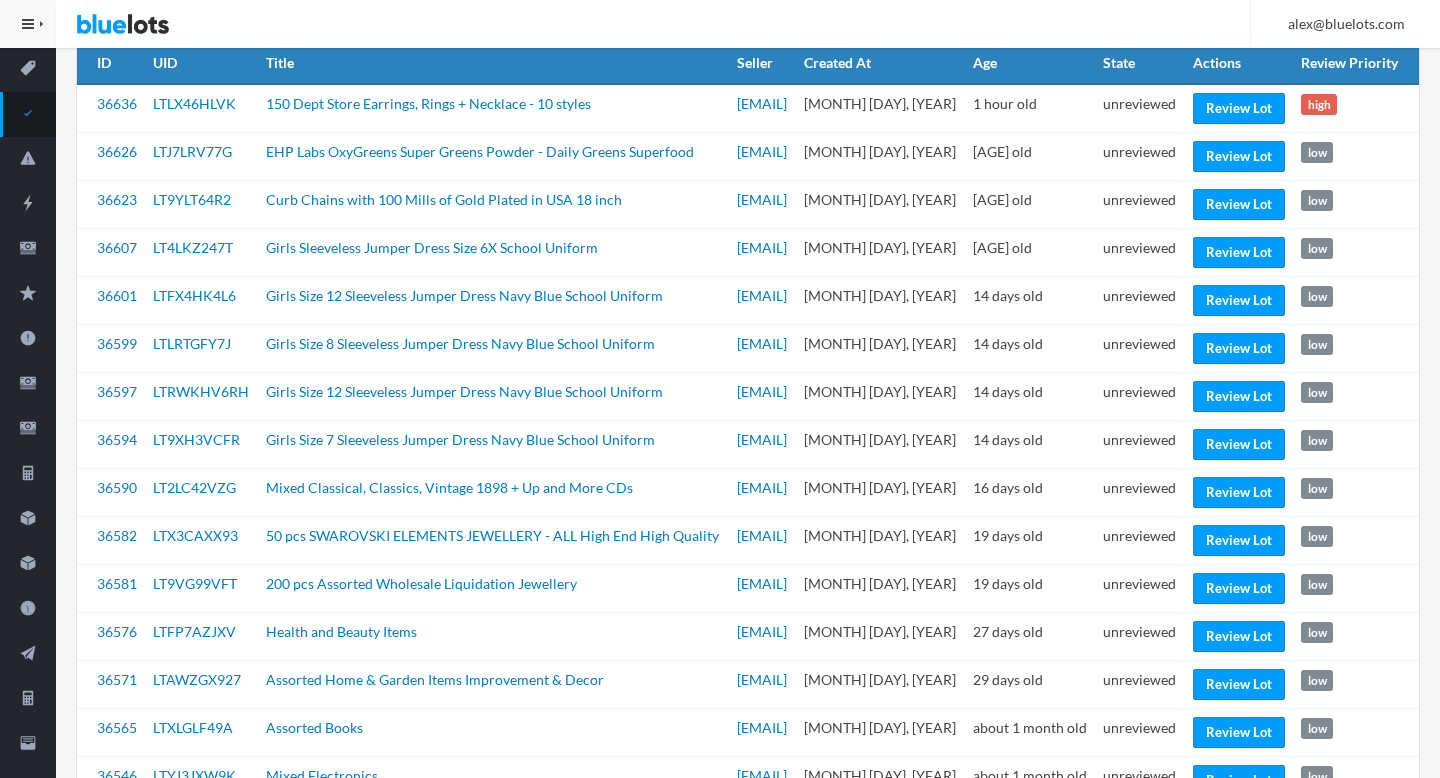 click on "unreviewed" at bounding box center (1139, 684) 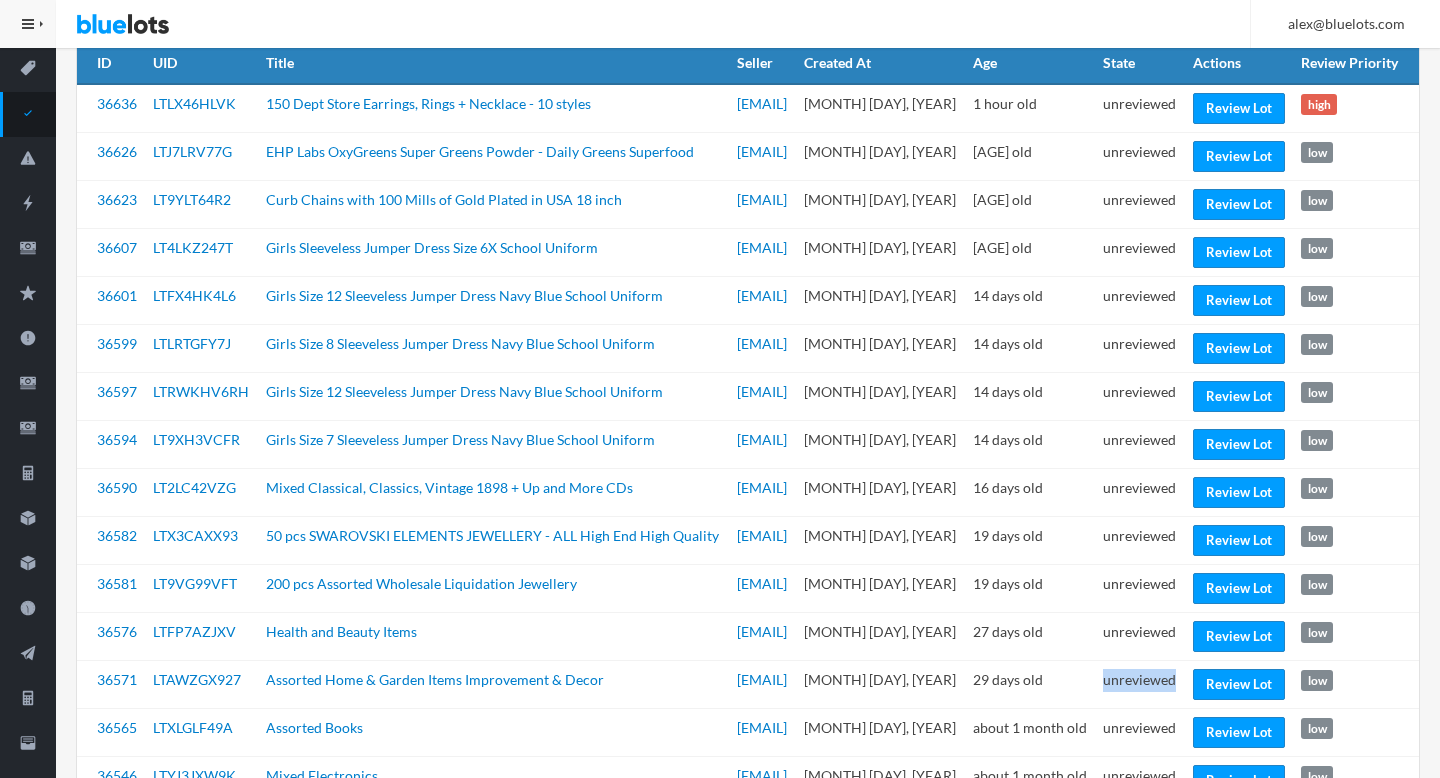 click on "unreviewed" at bounding box center (1139, 684) 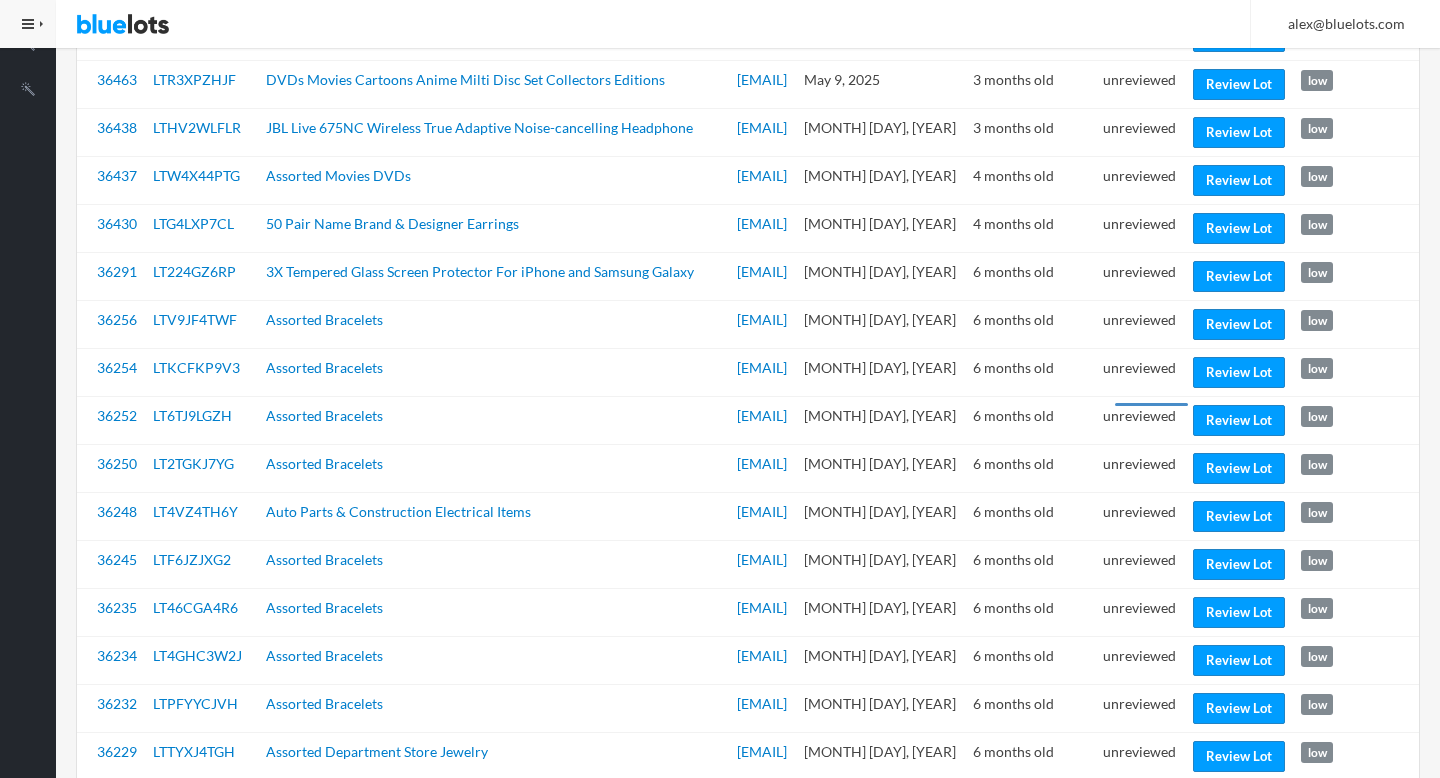 scroll, scrollTop: 972, scrollLeft: 0, axis: vertical 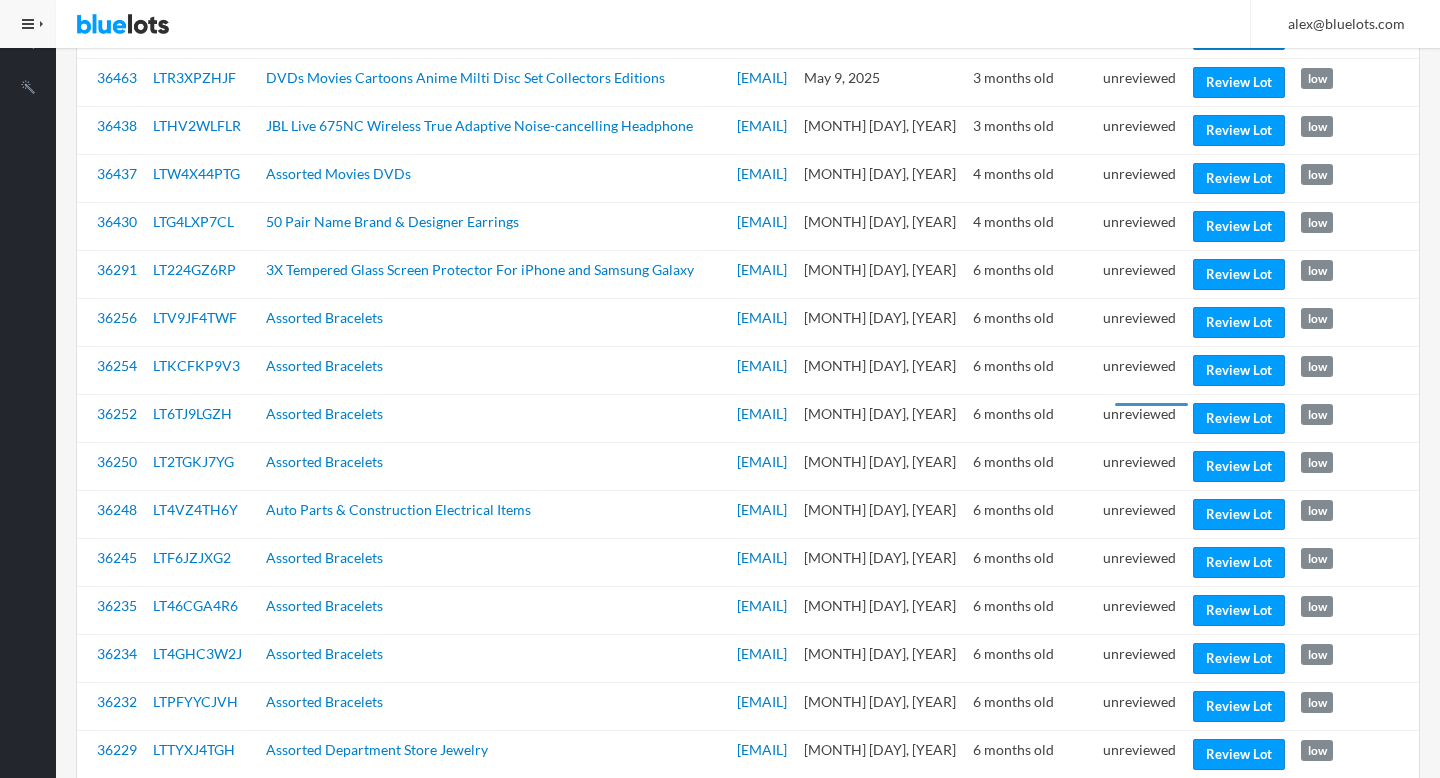 click on "Review Lot" at bounding box center [1239, 34] 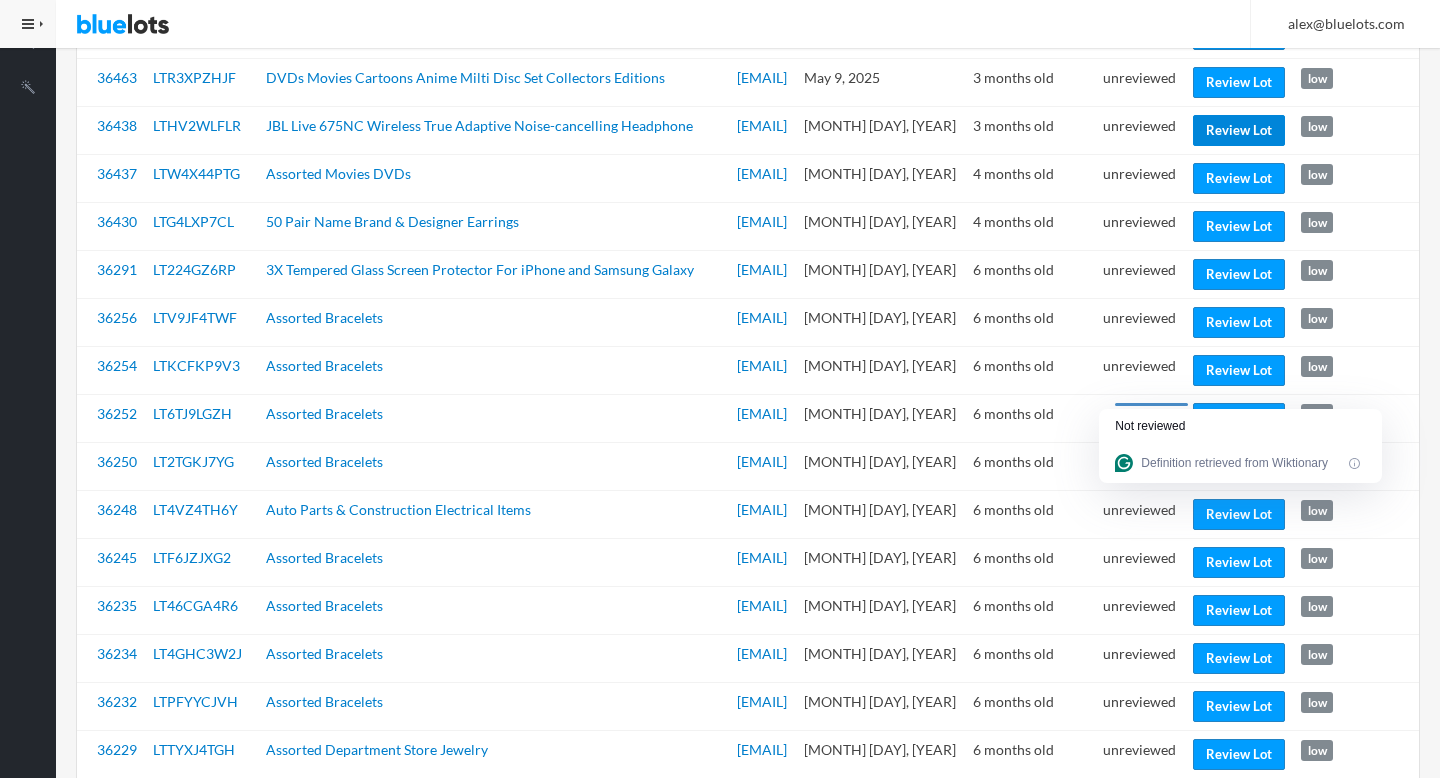 click on "Review Lot" at bounding box center (1239, 130) 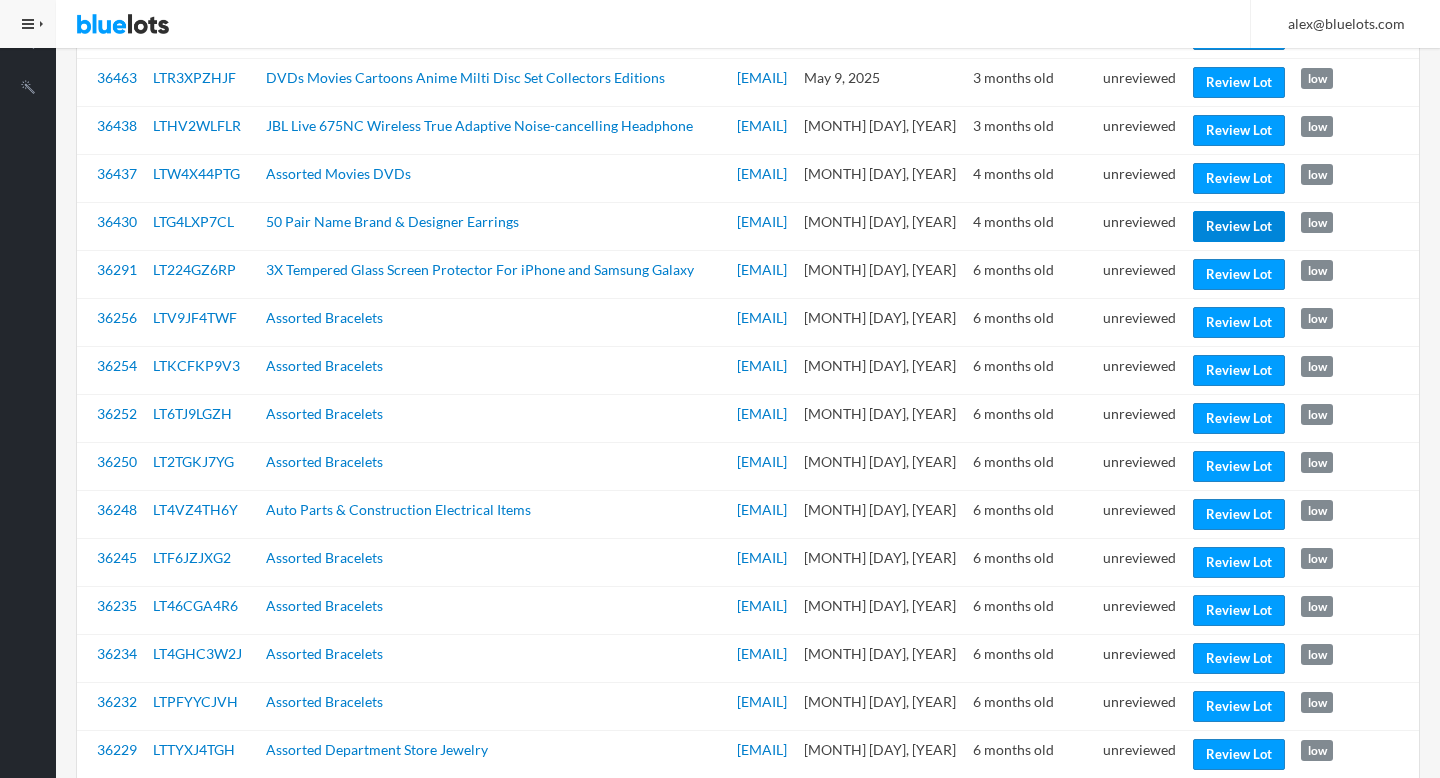 click on "Review Lot" at bounding box center (1239, 226) 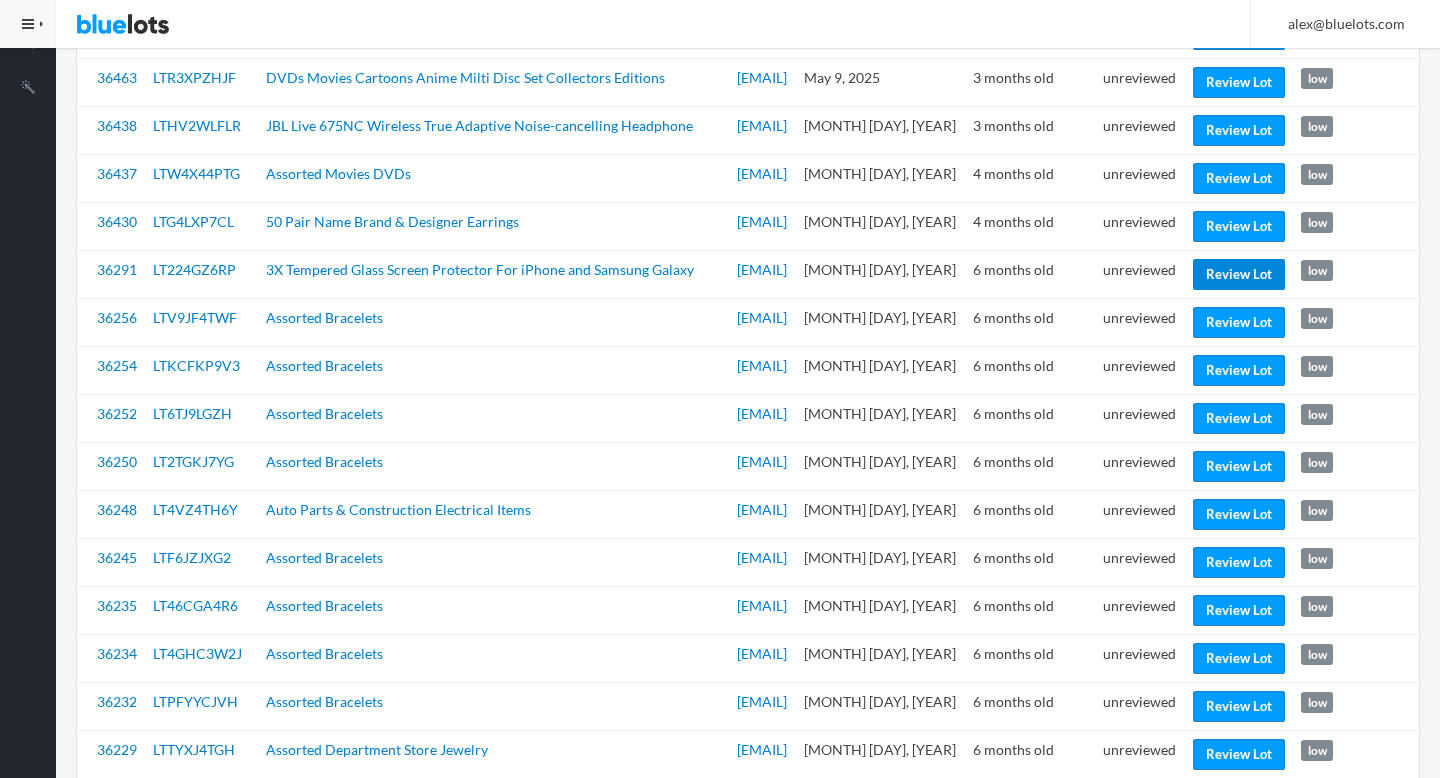 click on "Review Lot" at bounding box center [1239, 274] 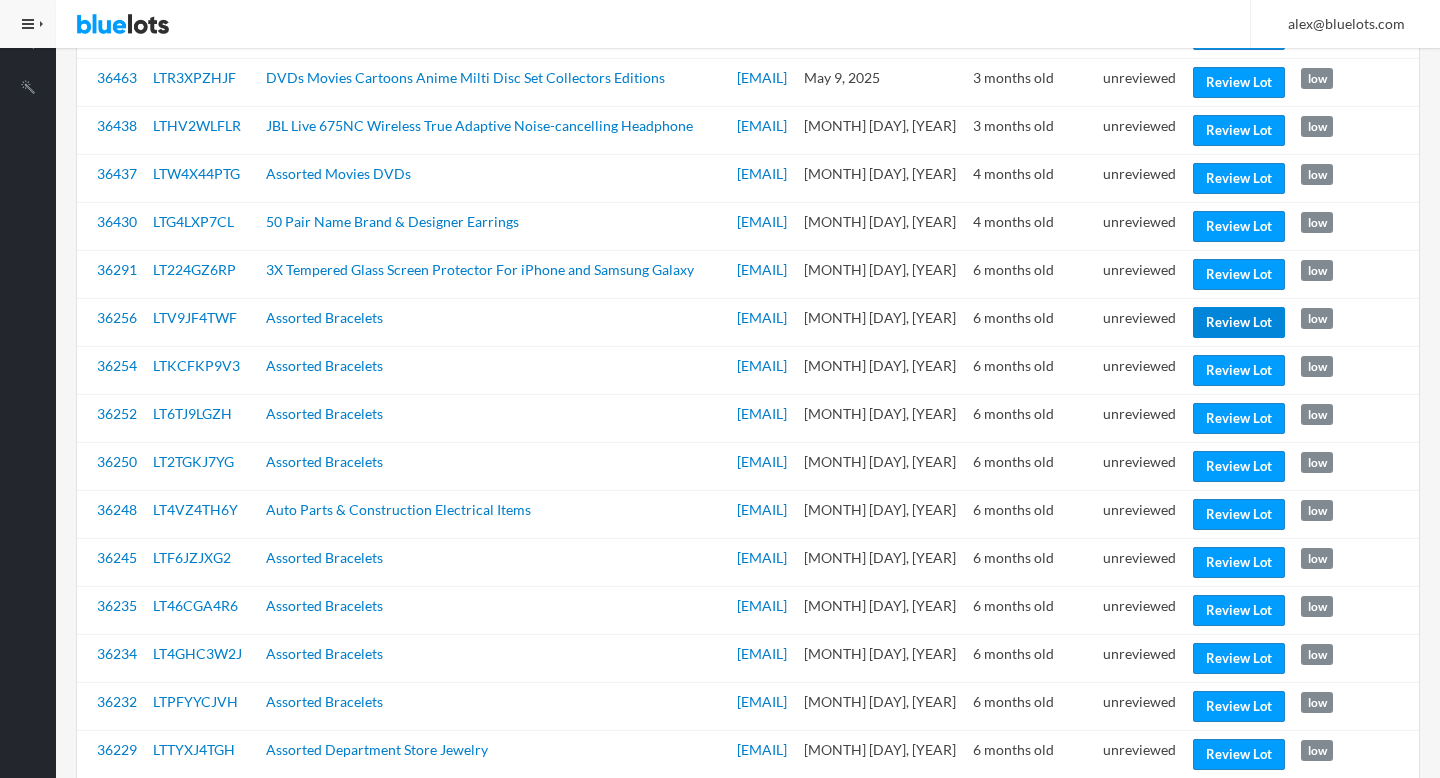 click on "Review Lot" at bounding box center (1239, 322) 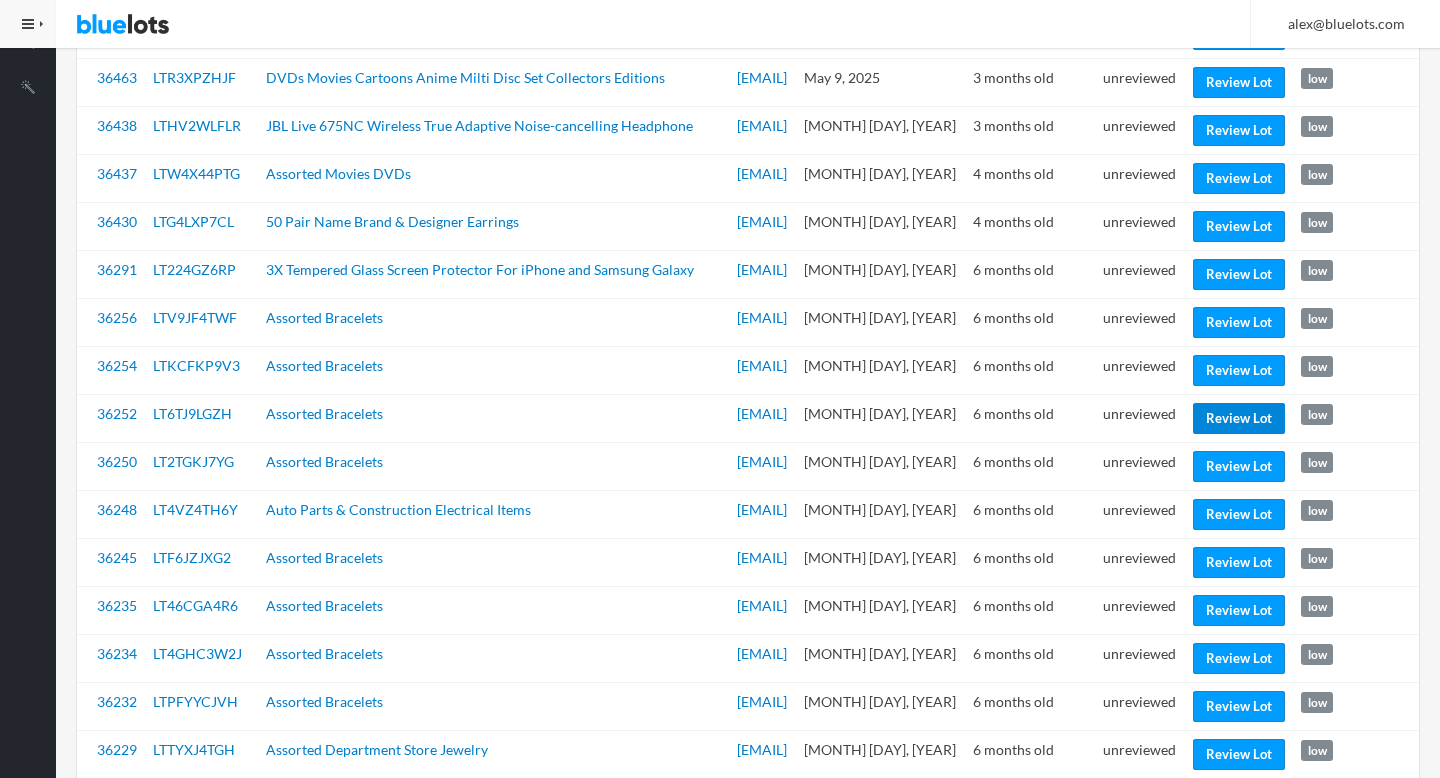 click on "Review Lot" at bounding box center [1239, 418] 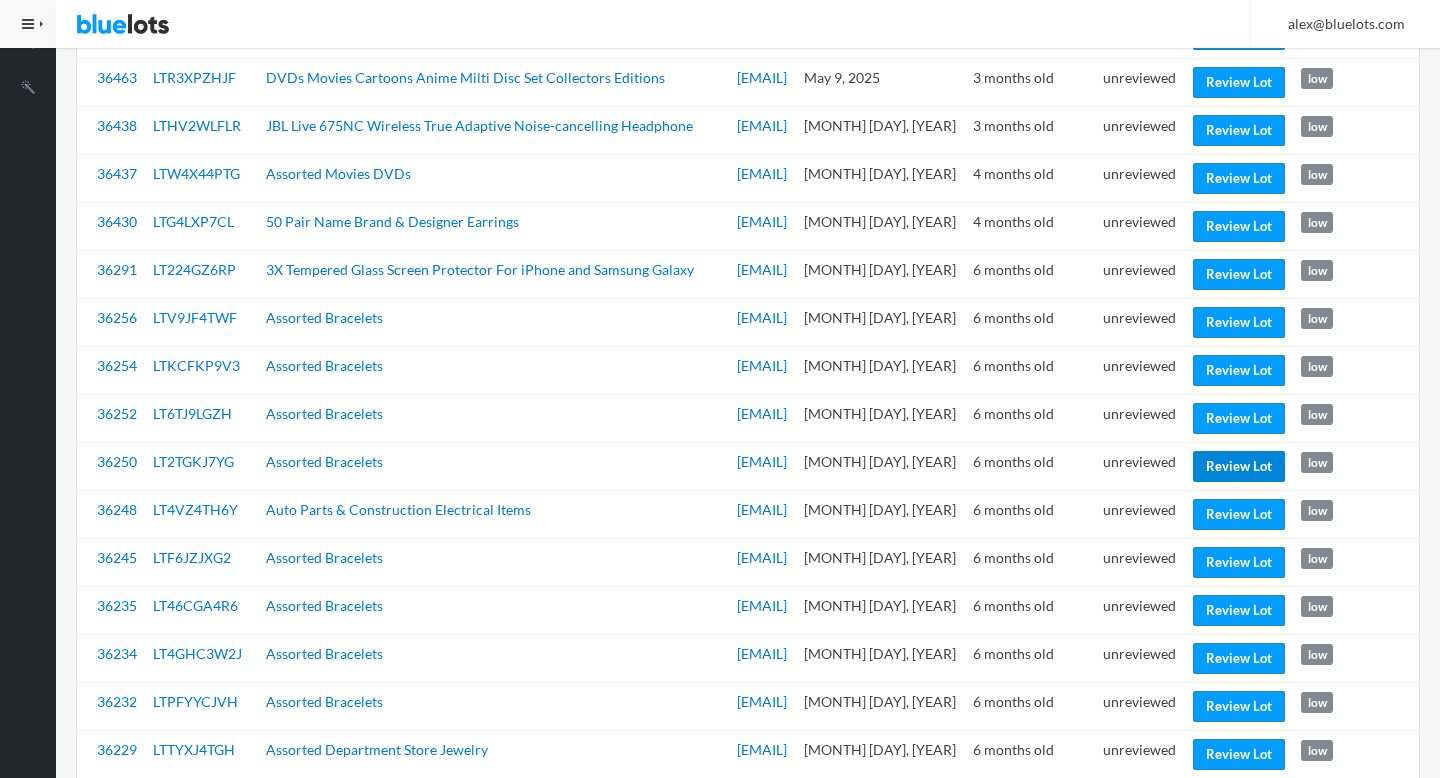 click on "Review Lot" at bounding box center (1239, 466) 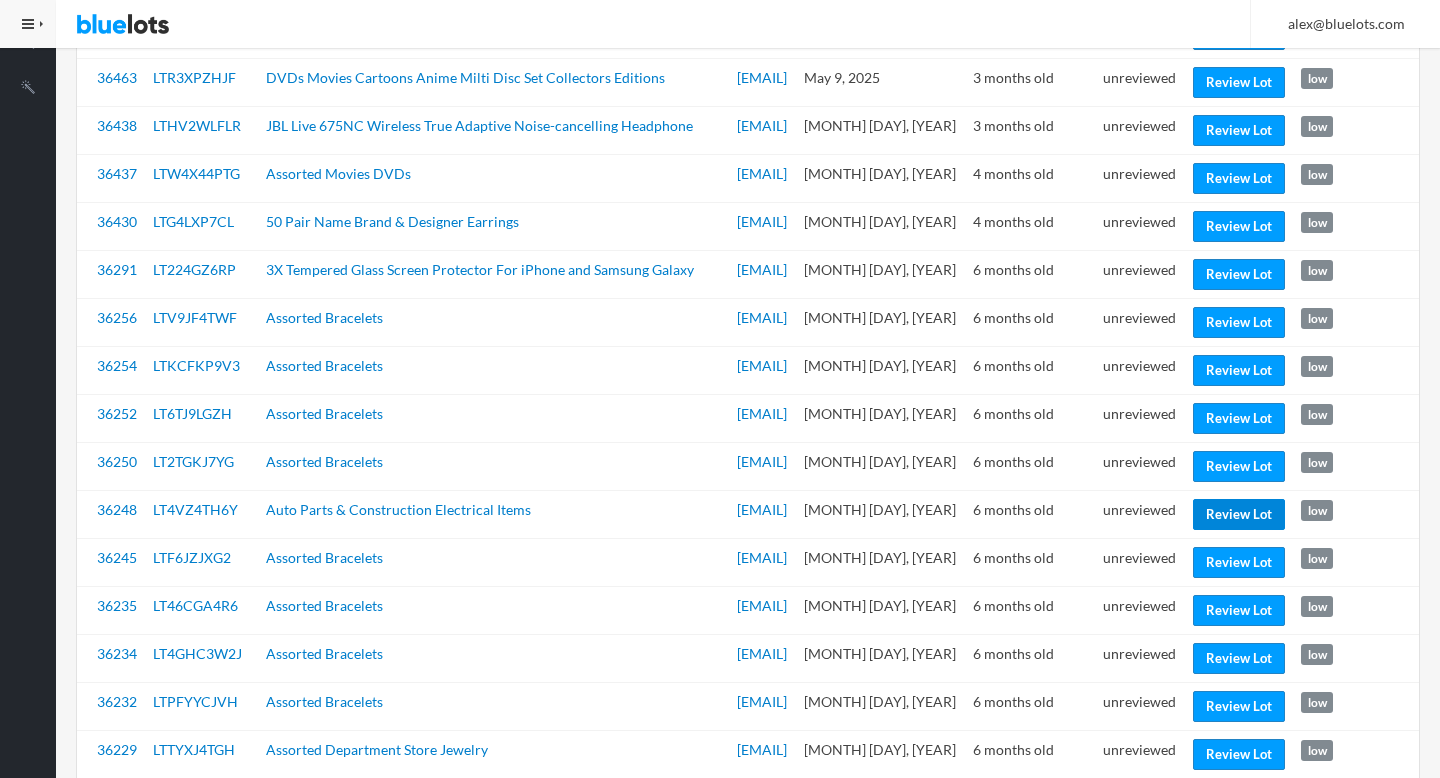 click on "Review Lot" at bounding box center (1239, 514) 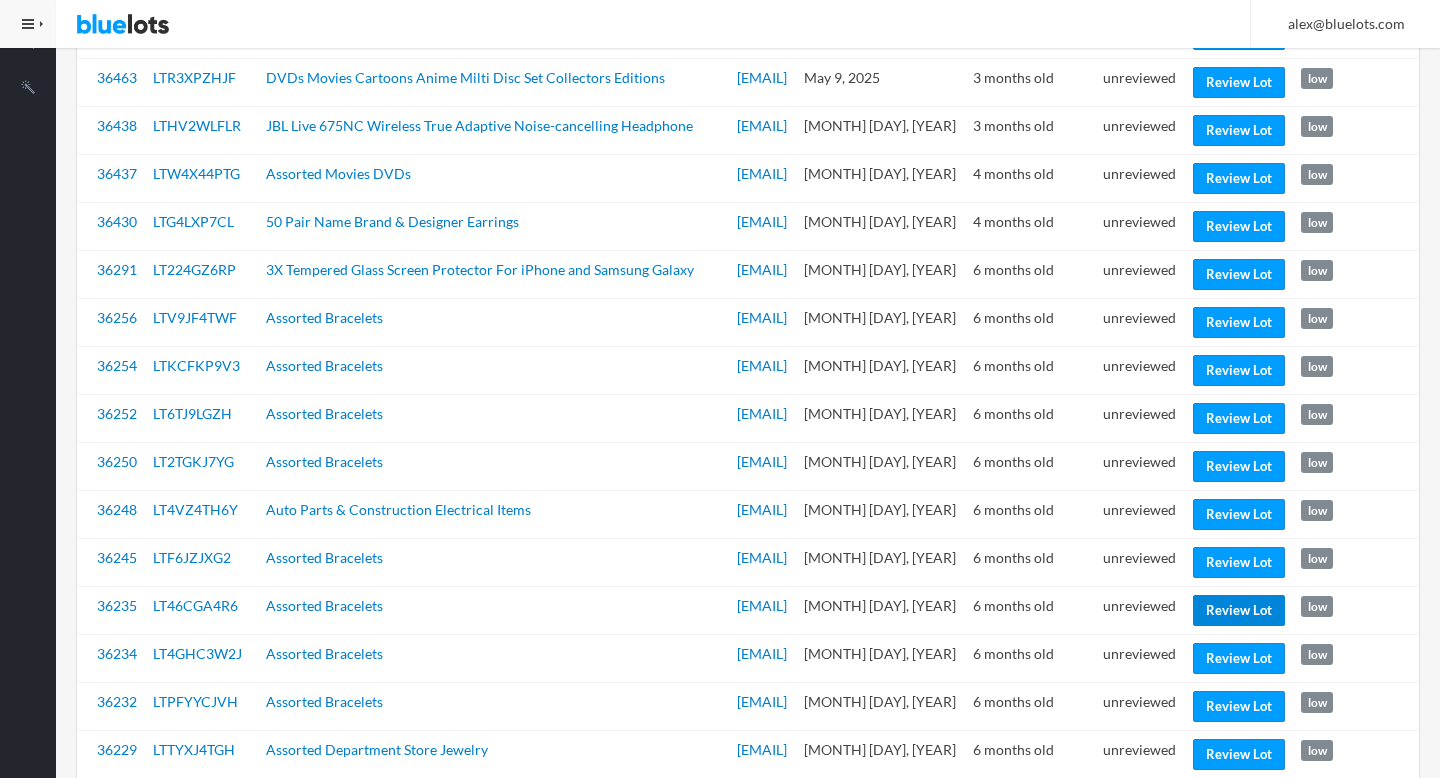 click on "Review Lot" at bounding box center [1239, 610] 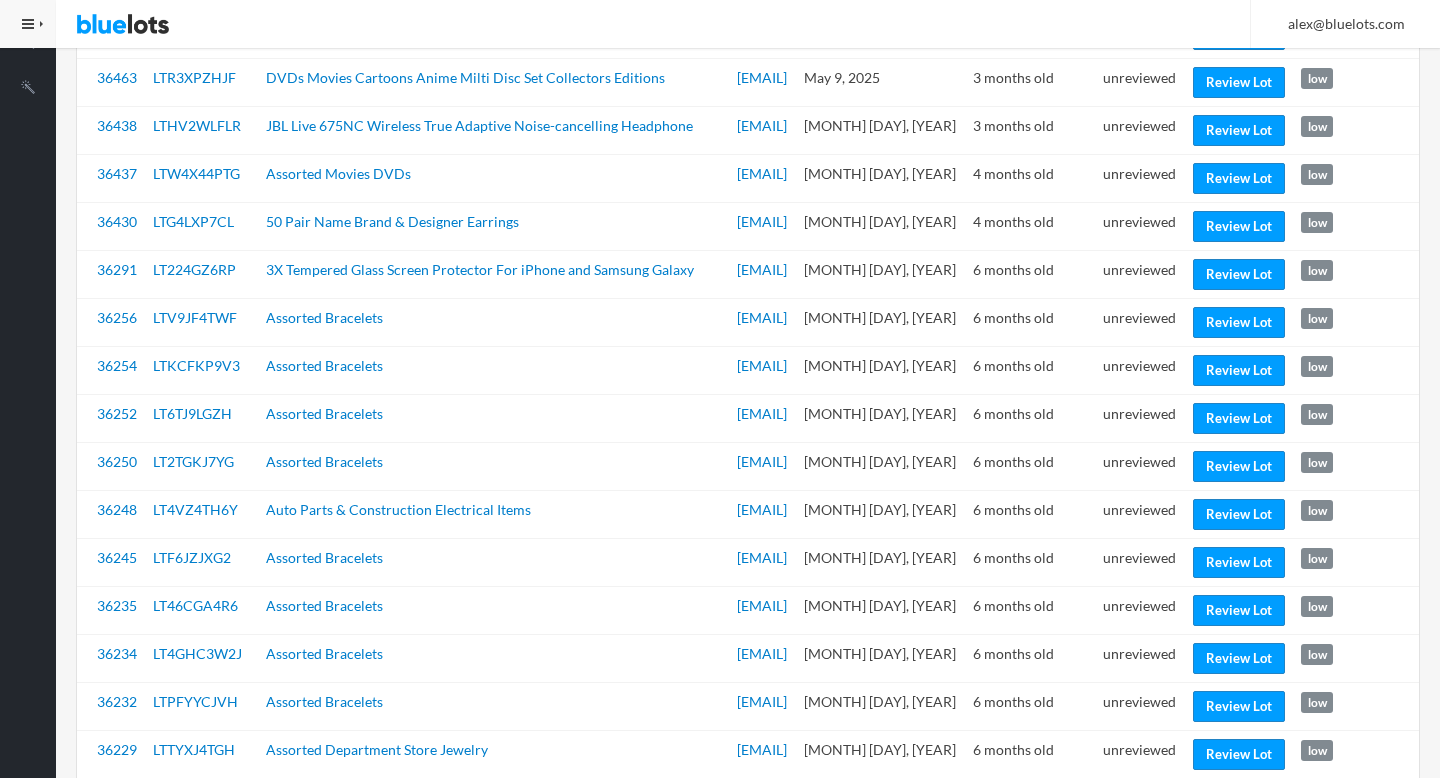 click on "unreviewed" at bounding box center (1139, 610) 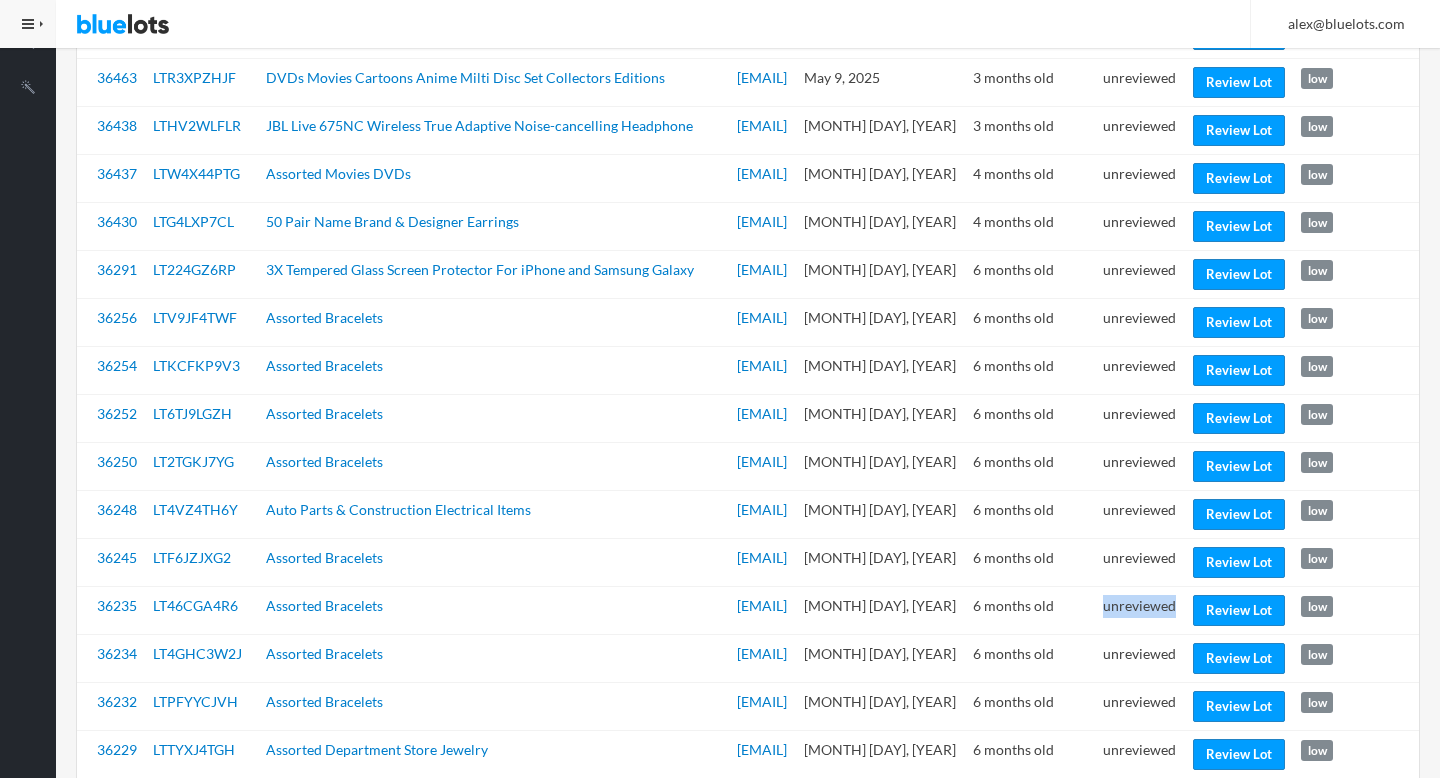 click on "unreviewed" at bounding box center [1139, 610] 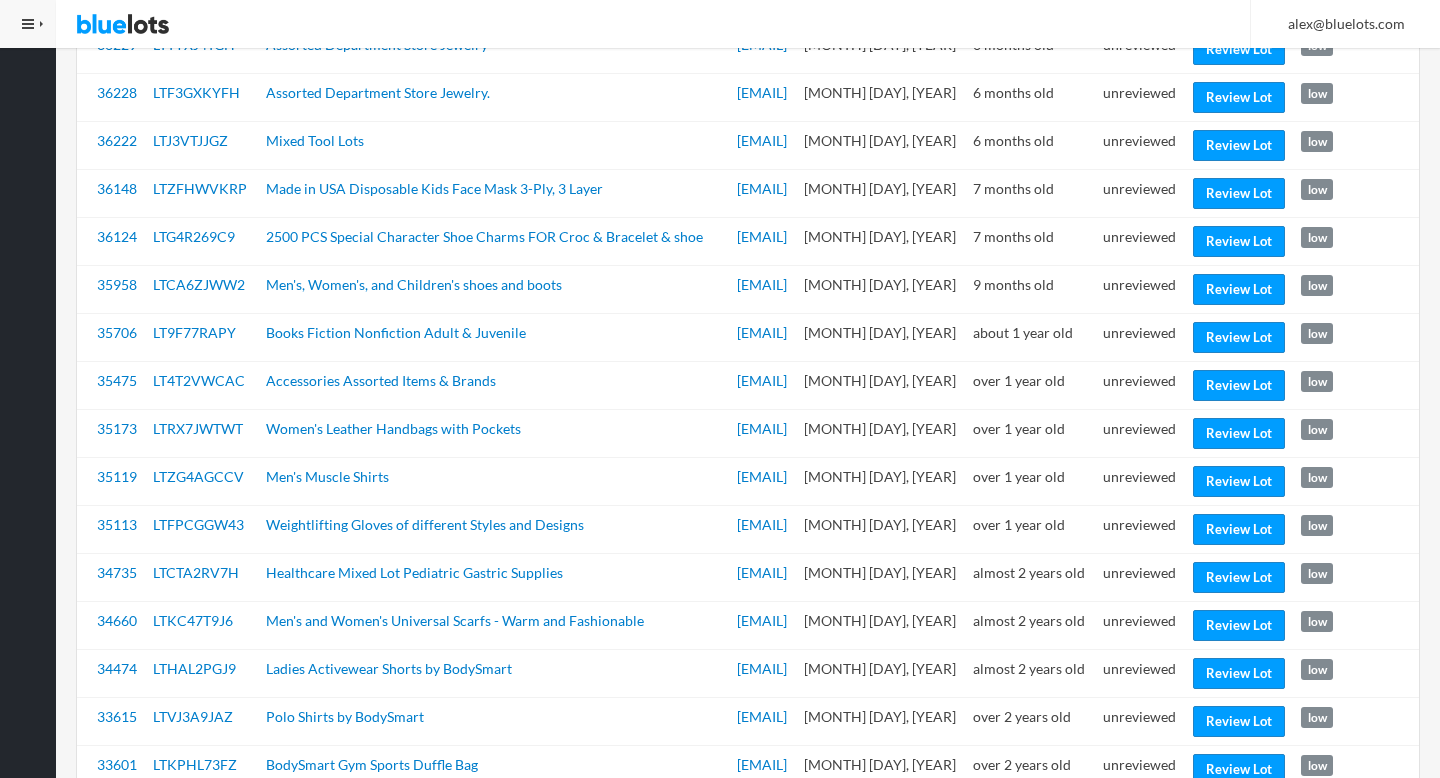 scroll, scrollTop: 1684, scrollLeft: 0, axis: vertical 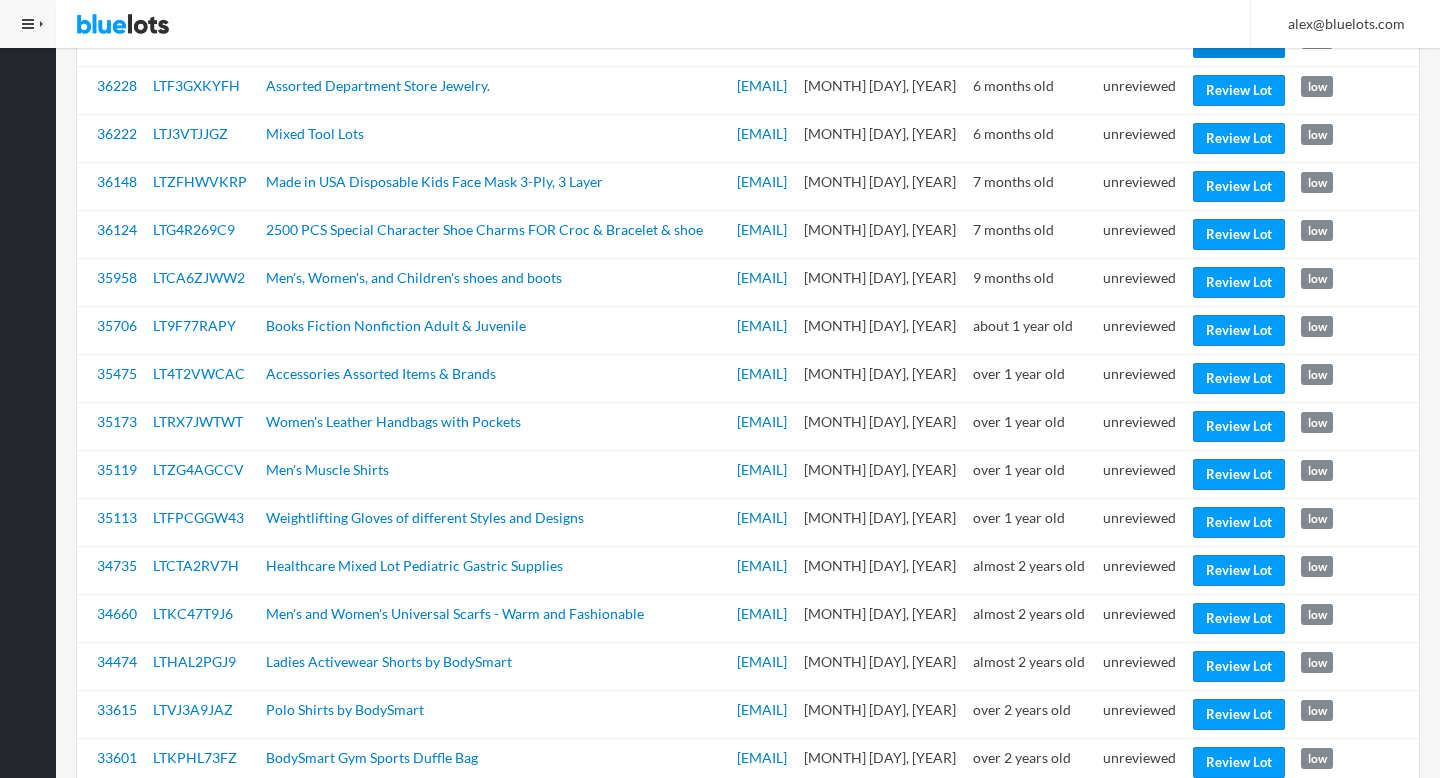 click on "Review Lot" at bounding box center [1239, 42] 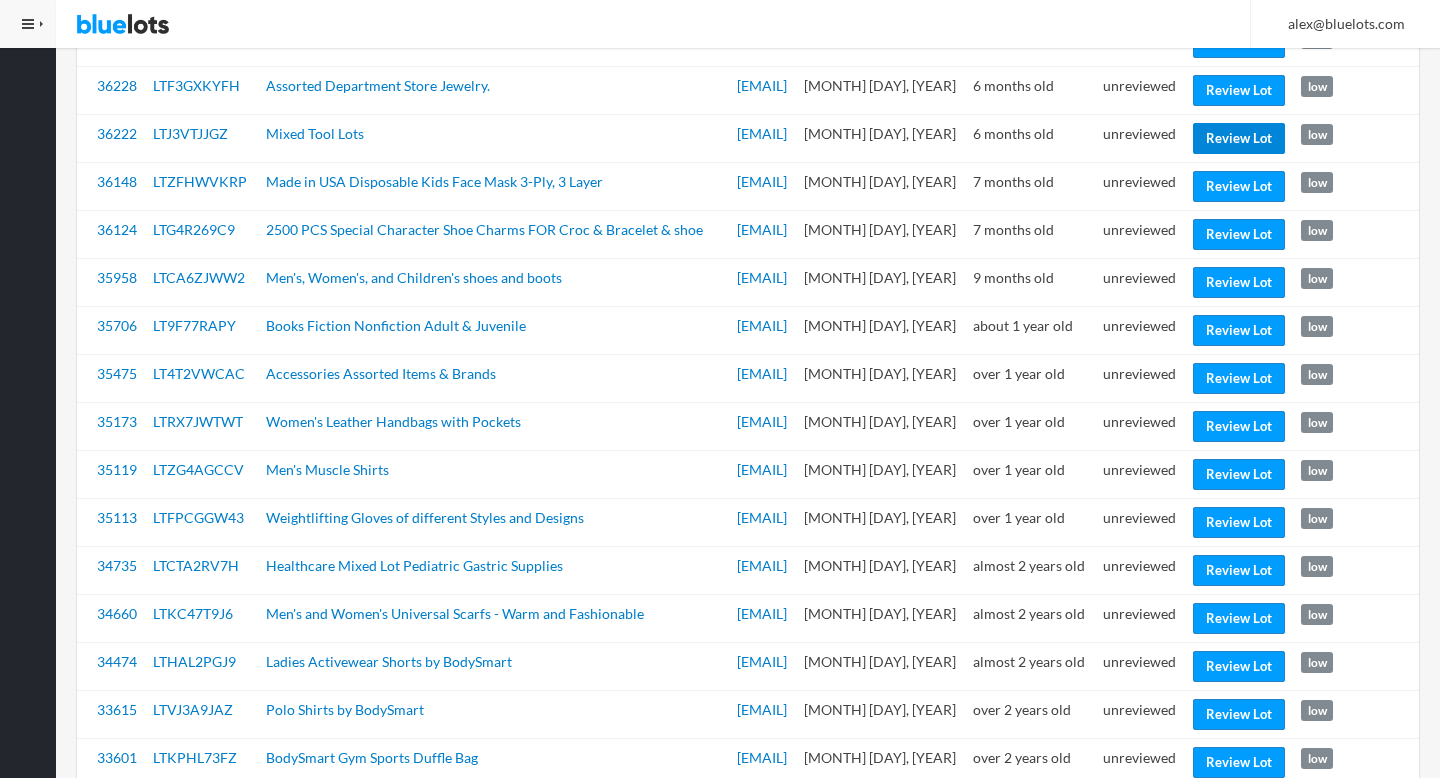 click on "Review Lot" at bounding box center (1239, 138) 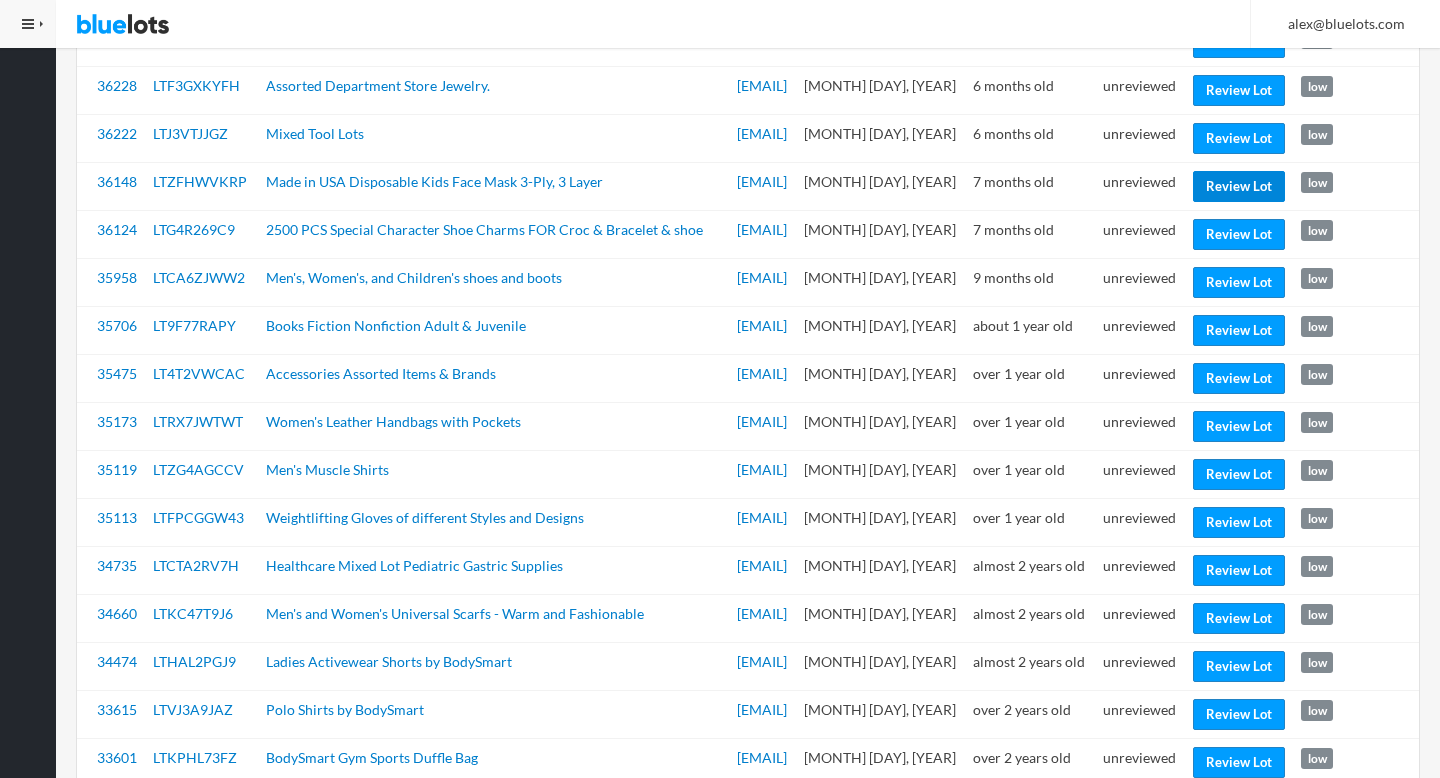 click on "Review Lot" at bounding box center [1239, 186] 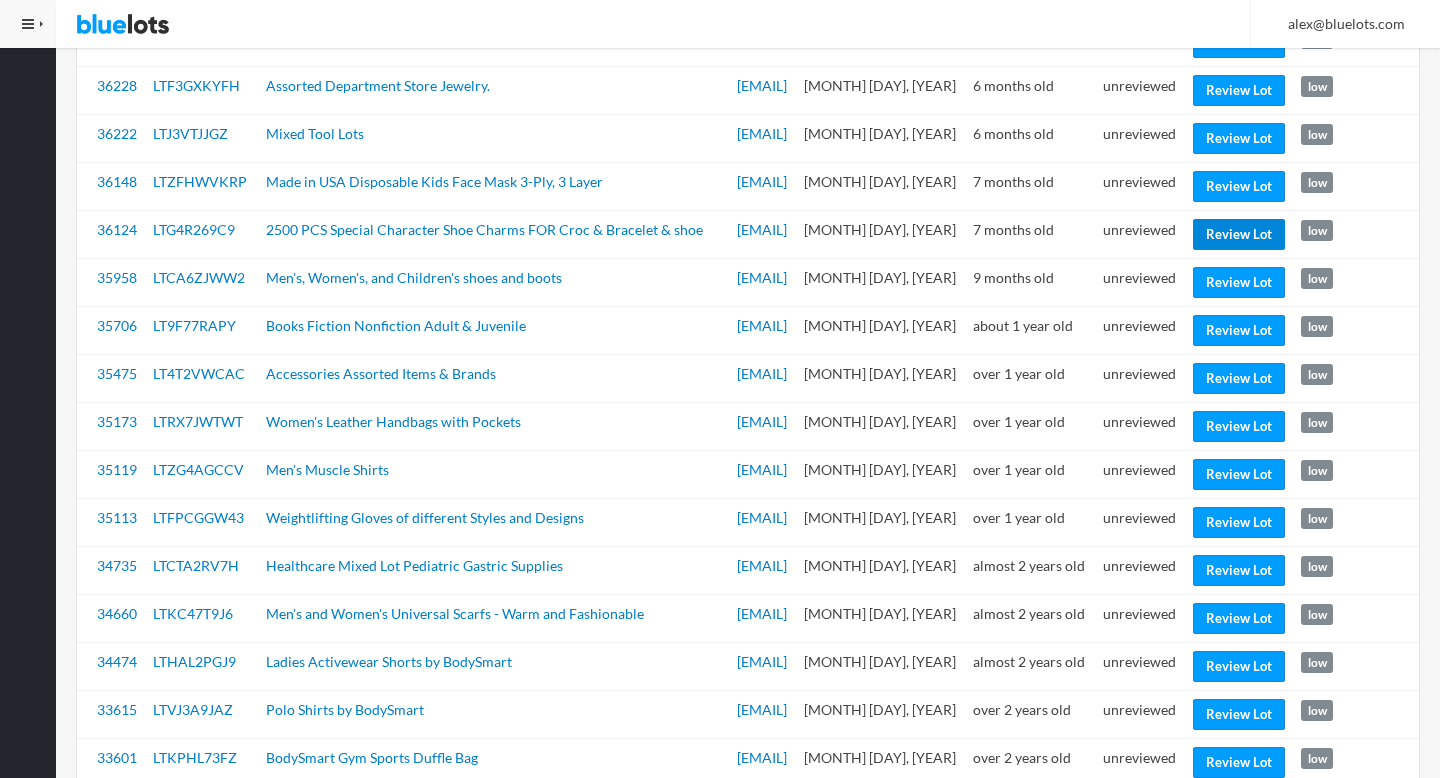 click on "Review Lot" at bounding box center (1239, 234) 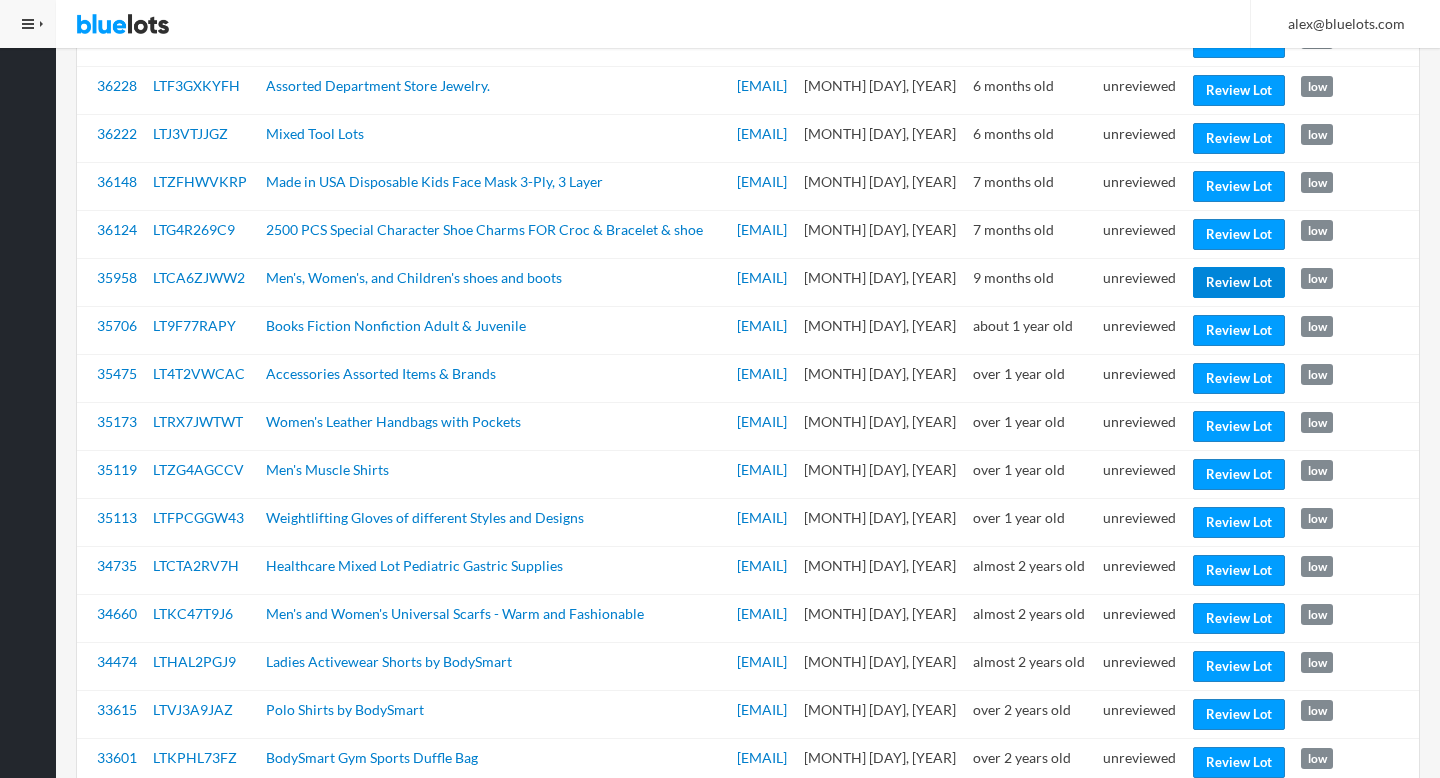 click on "Review Lot" at bounding box center (1239, 282) 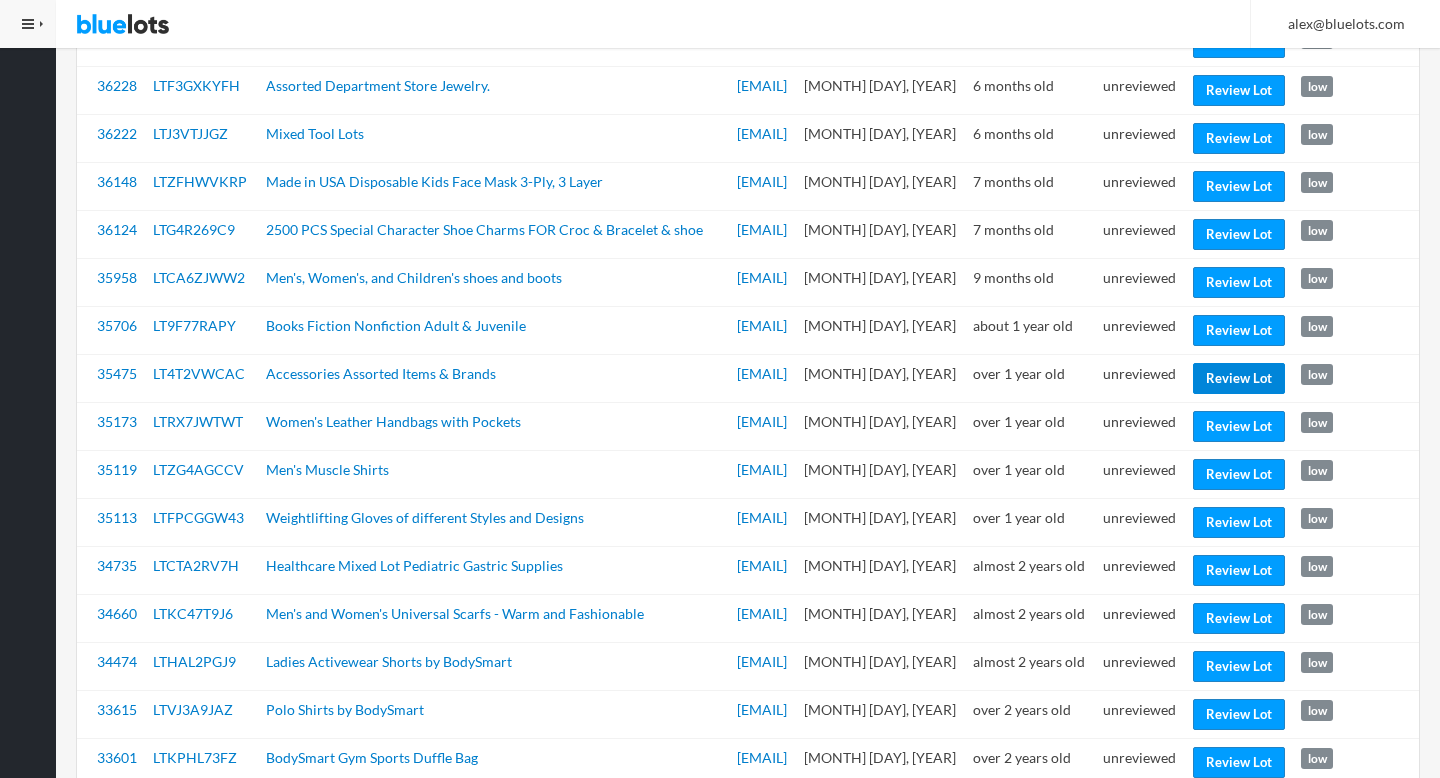 click on "Review Lot" at bounding box center (1239, 378) 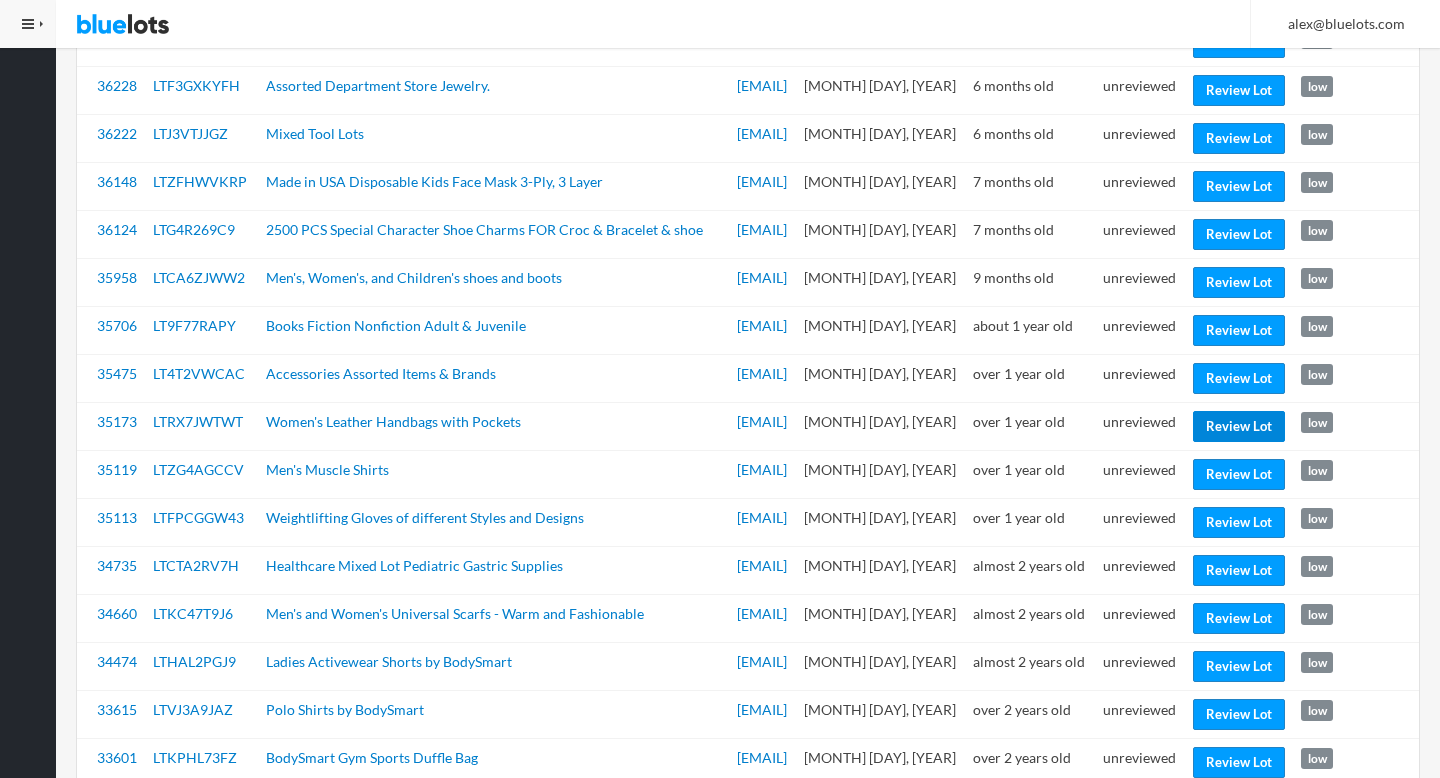 click on "Review Lot" at bounding box center (1239, 426) 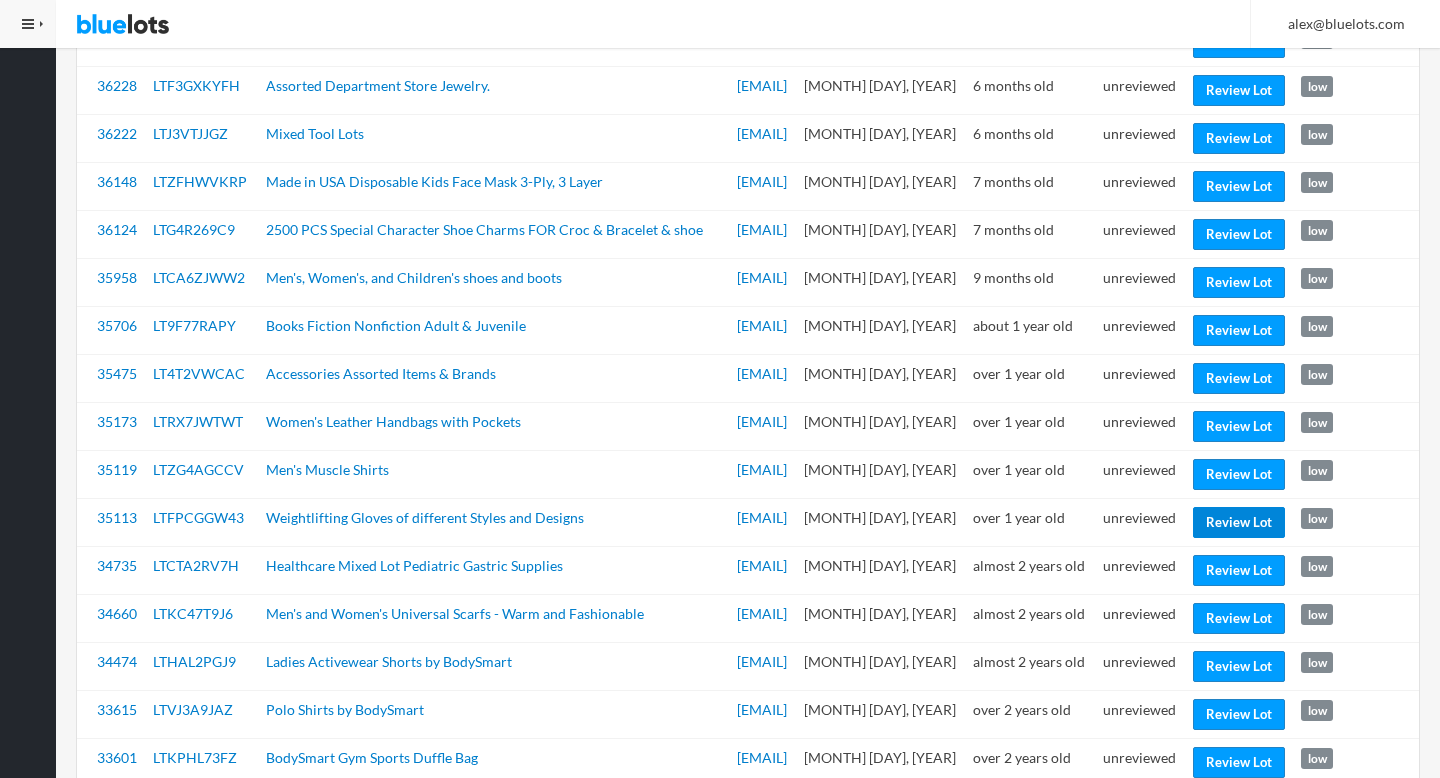 click on "Review Lot" at bounding box center (1239, 522) 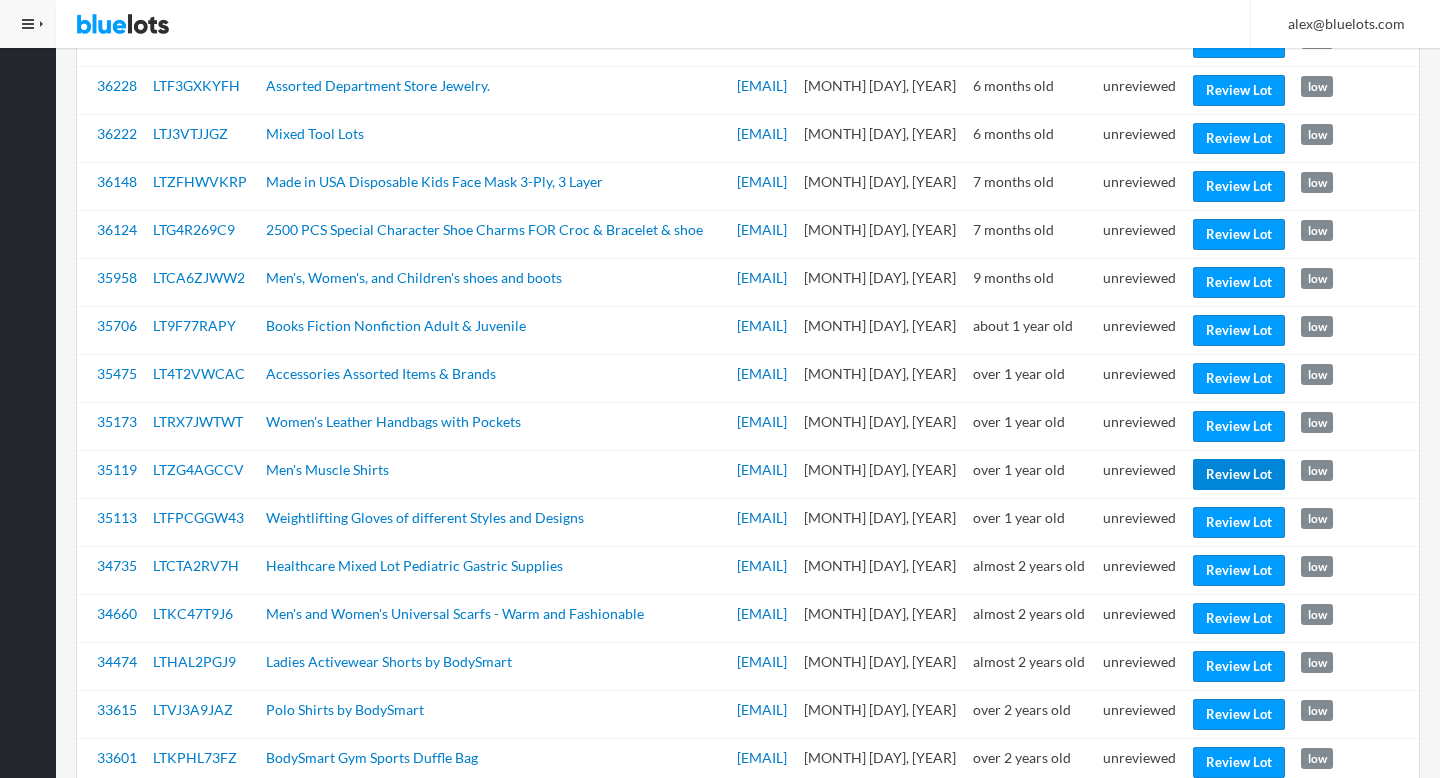 click on "Review Lot" at bounding box center (1239, 474) 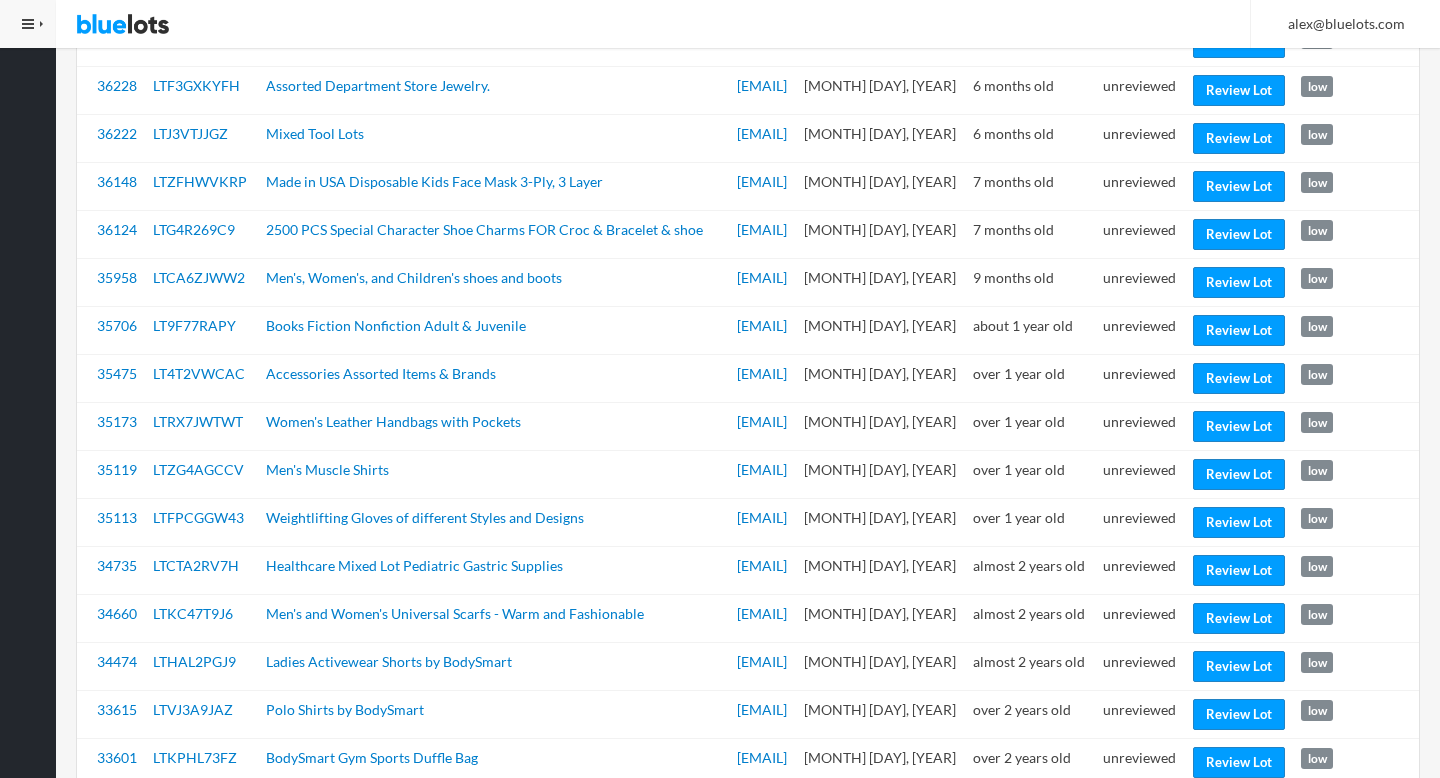 click on "unreviewed" at bounding box center (1139, 570) 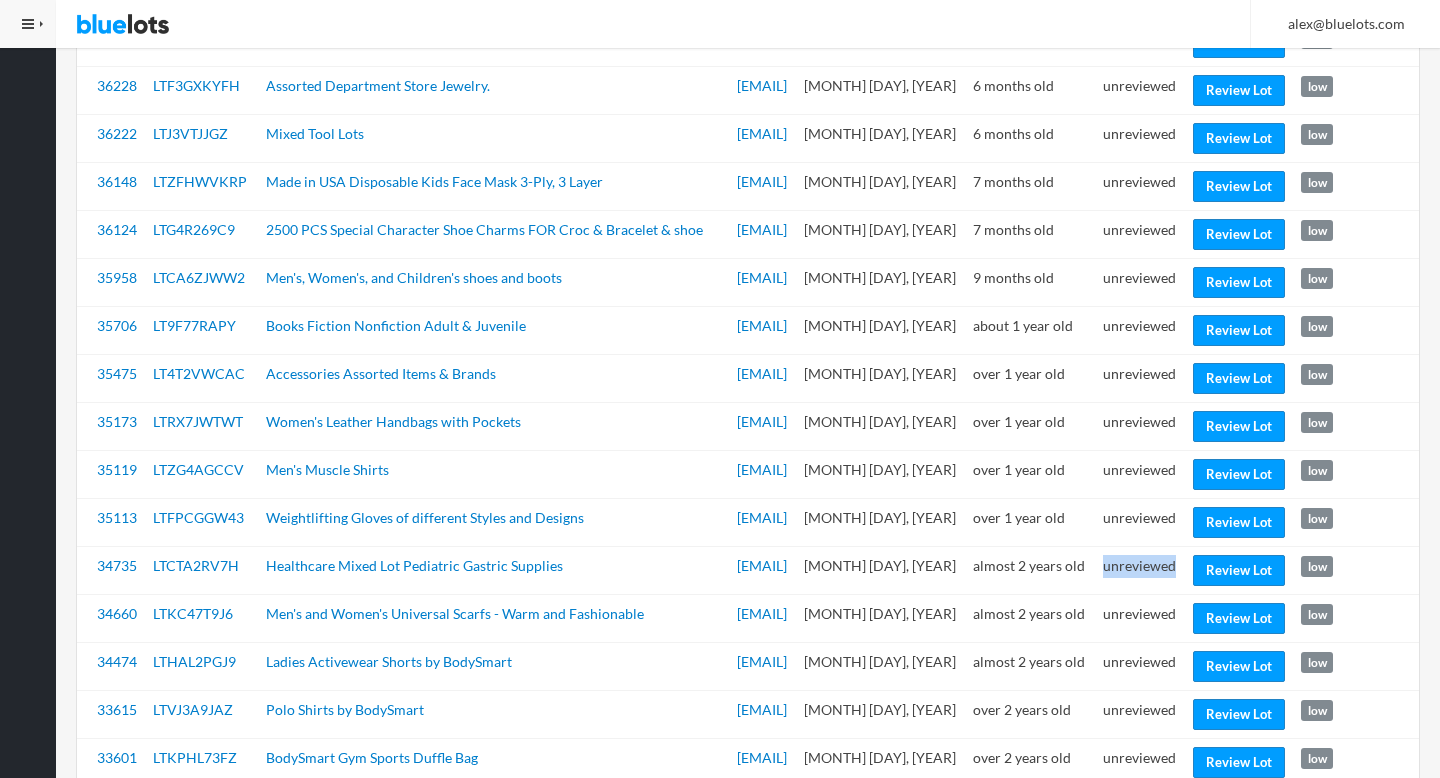 click on "unreviewed" at bounding box center [1139, 570] 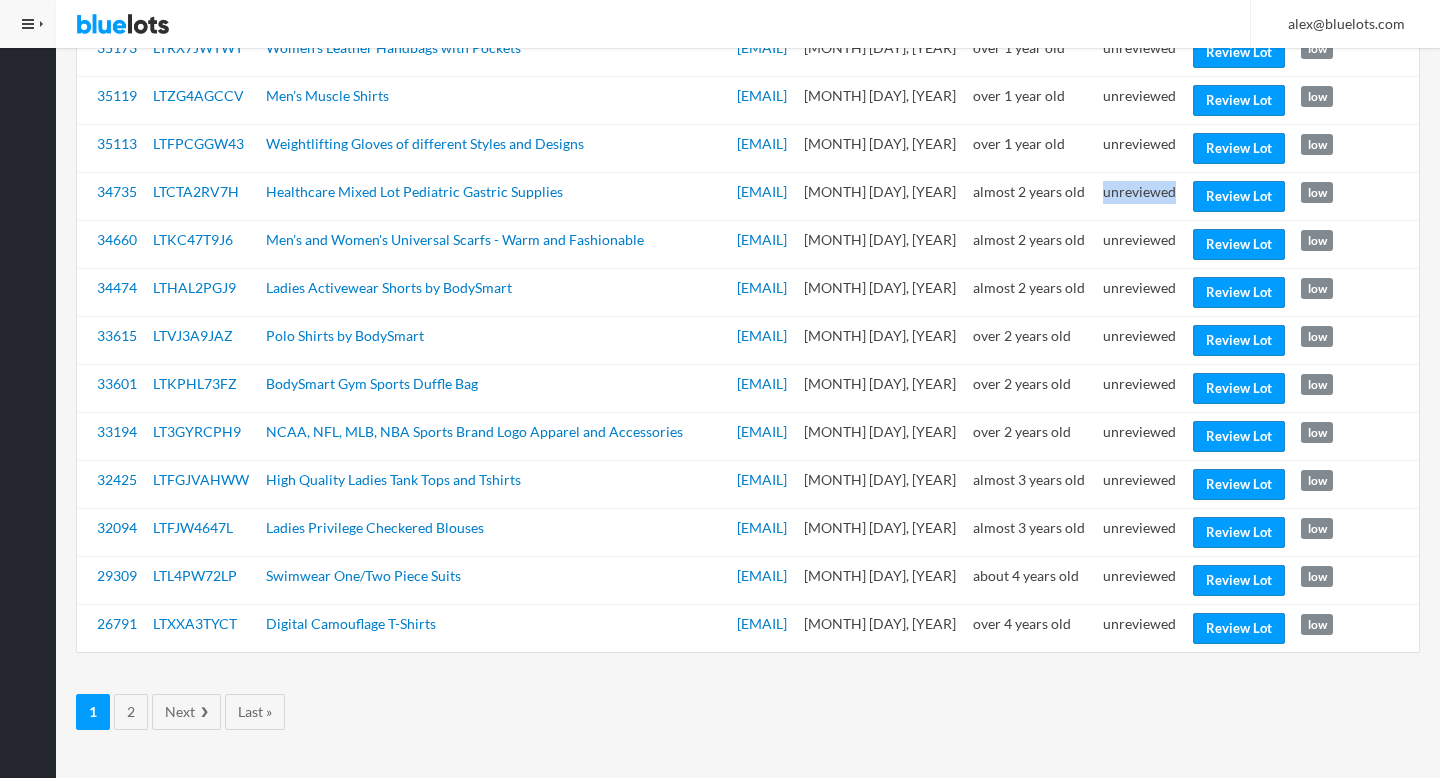scroll, scrollTop: 2328, scrollLeft: 0, axis: vertical 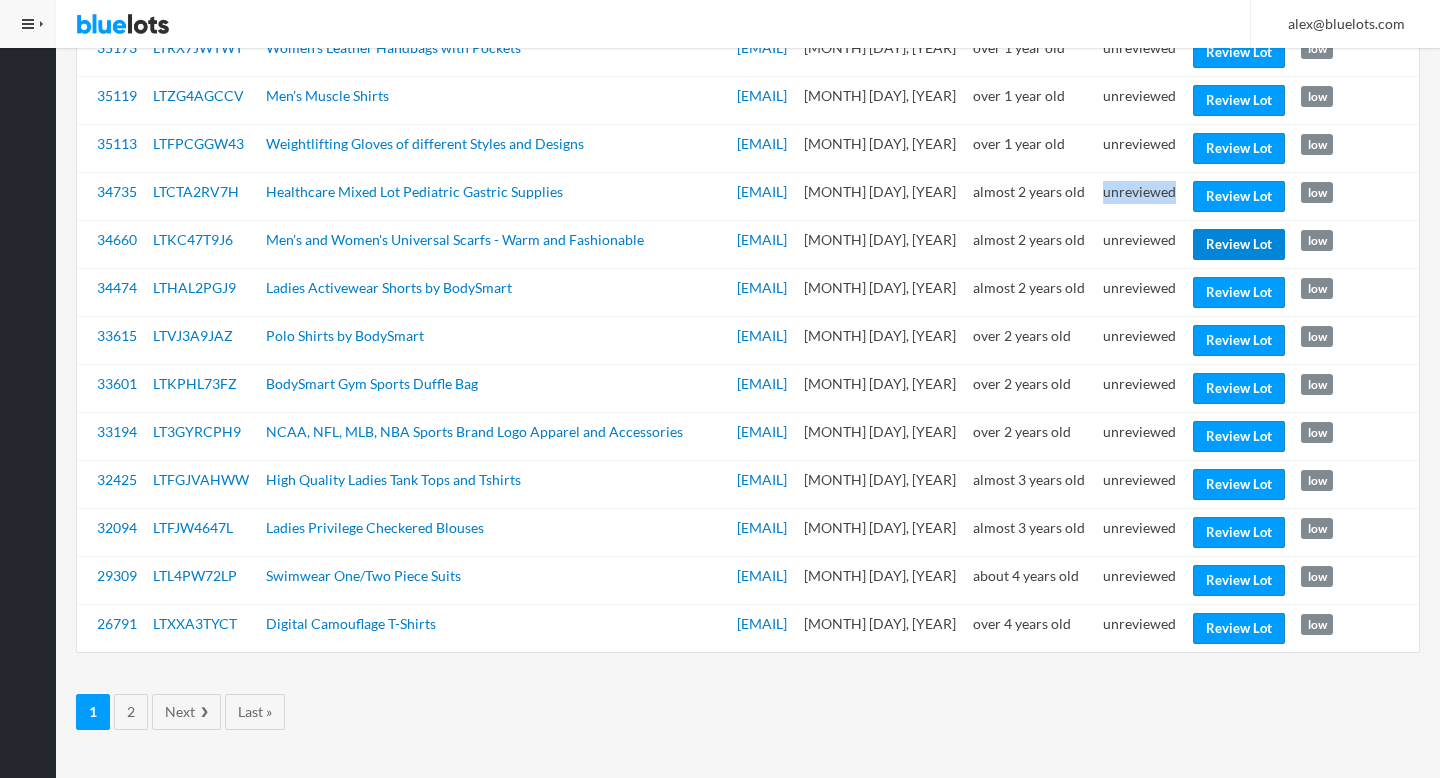 click on "Review Lot" at bounding box center (1239, 244) 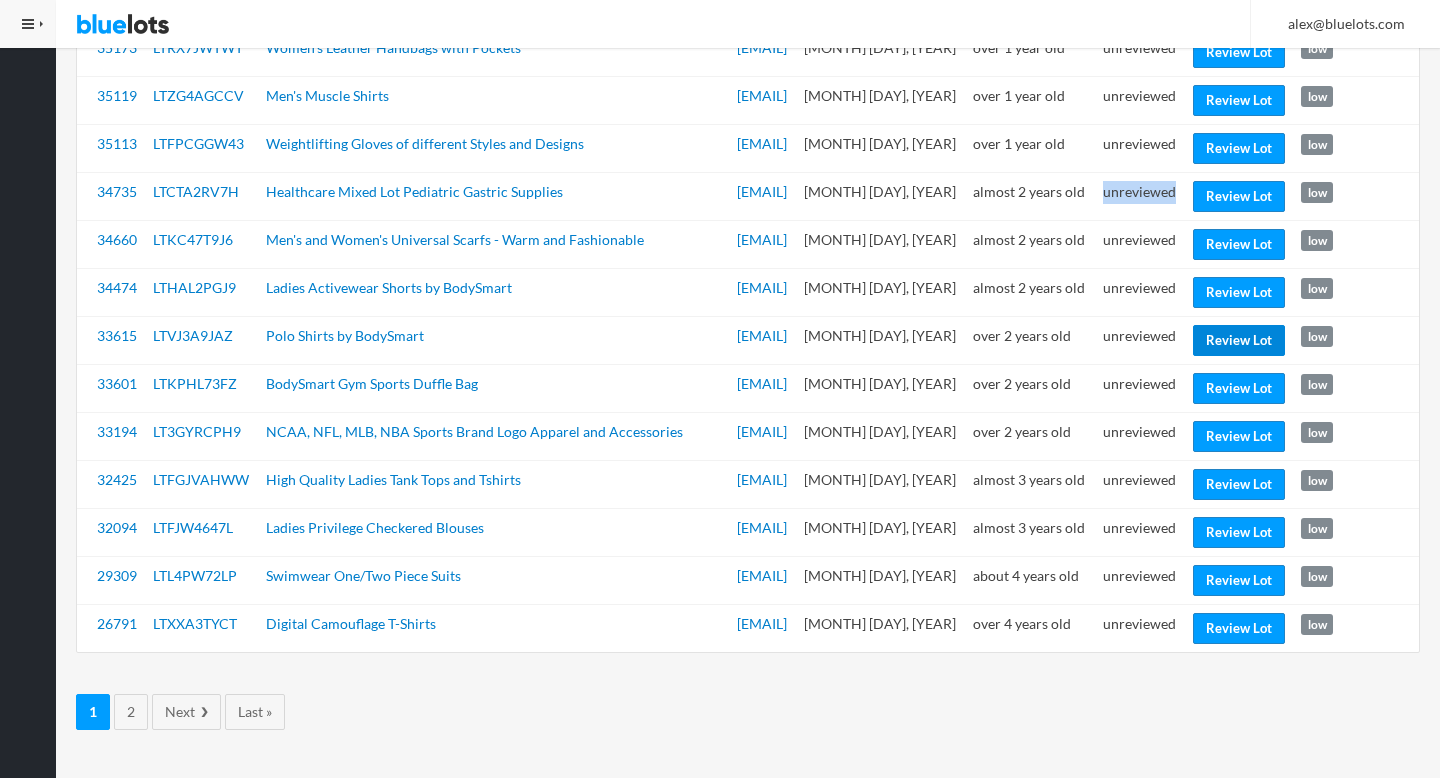 click on "Review Lot" at bounding box center (1239, 340) 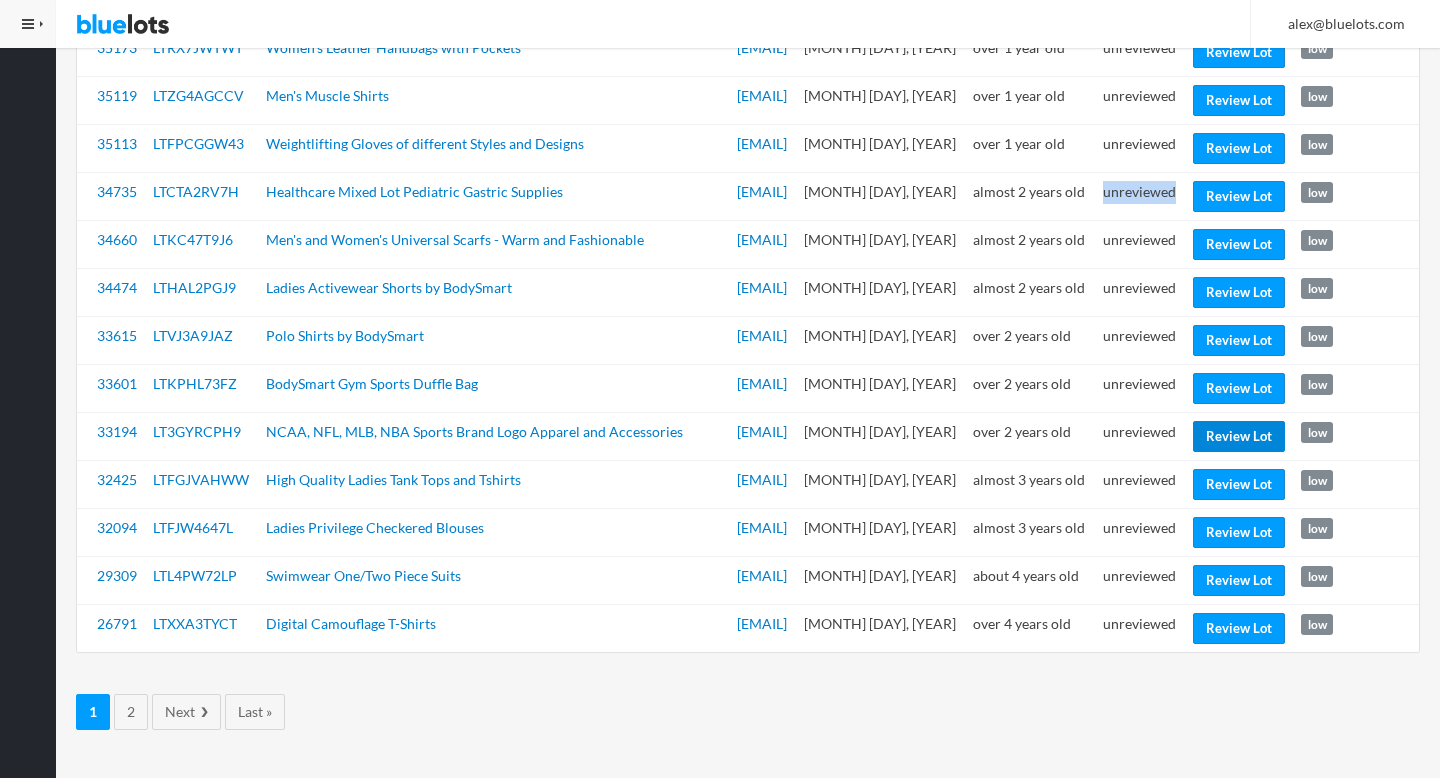 click on "Review Lot" at bounding box center (1239, 436) 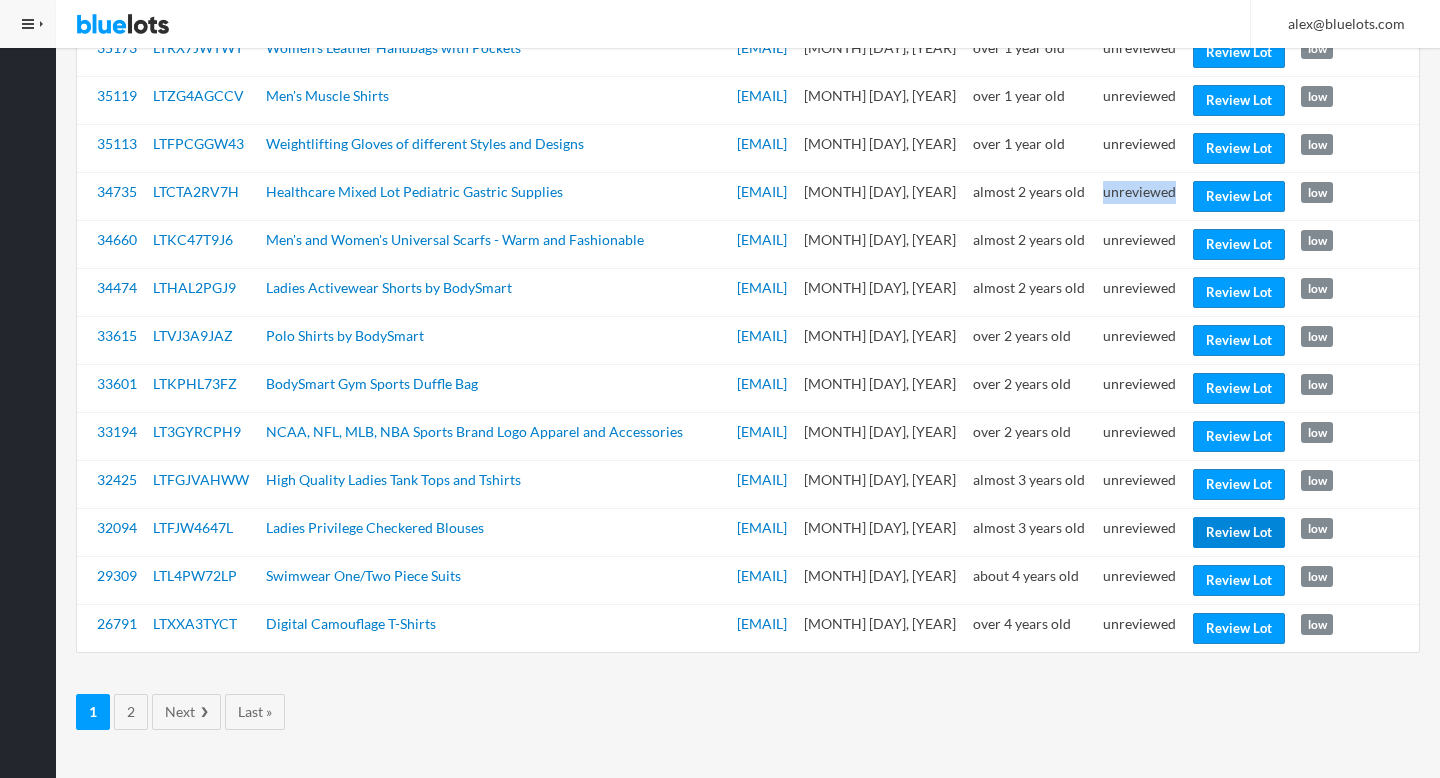 click on "Review Lot" at bounding box center [1239, 532] 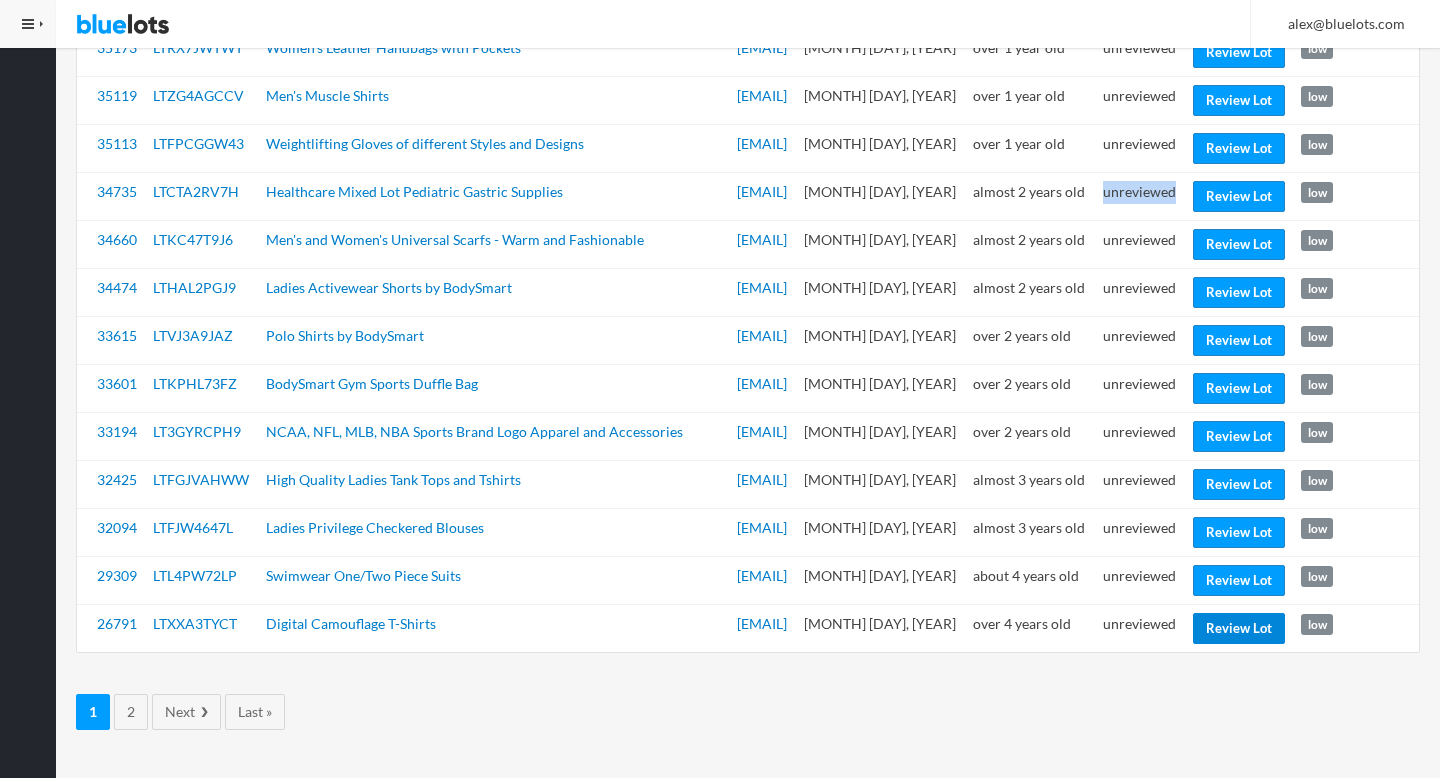 click on "Review Lot" at bounding box center (1239, 628) 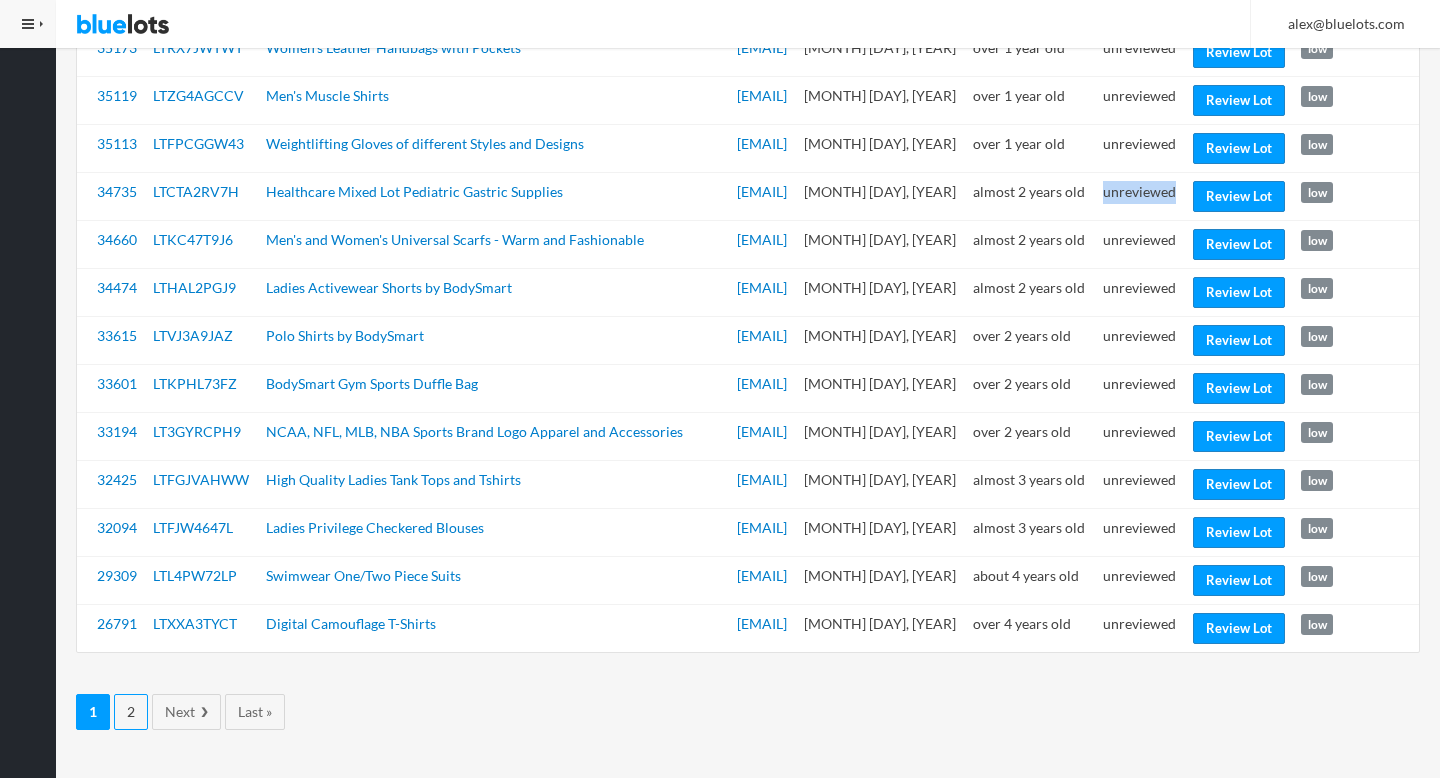 click on "2" at bounding box center [131, 712] 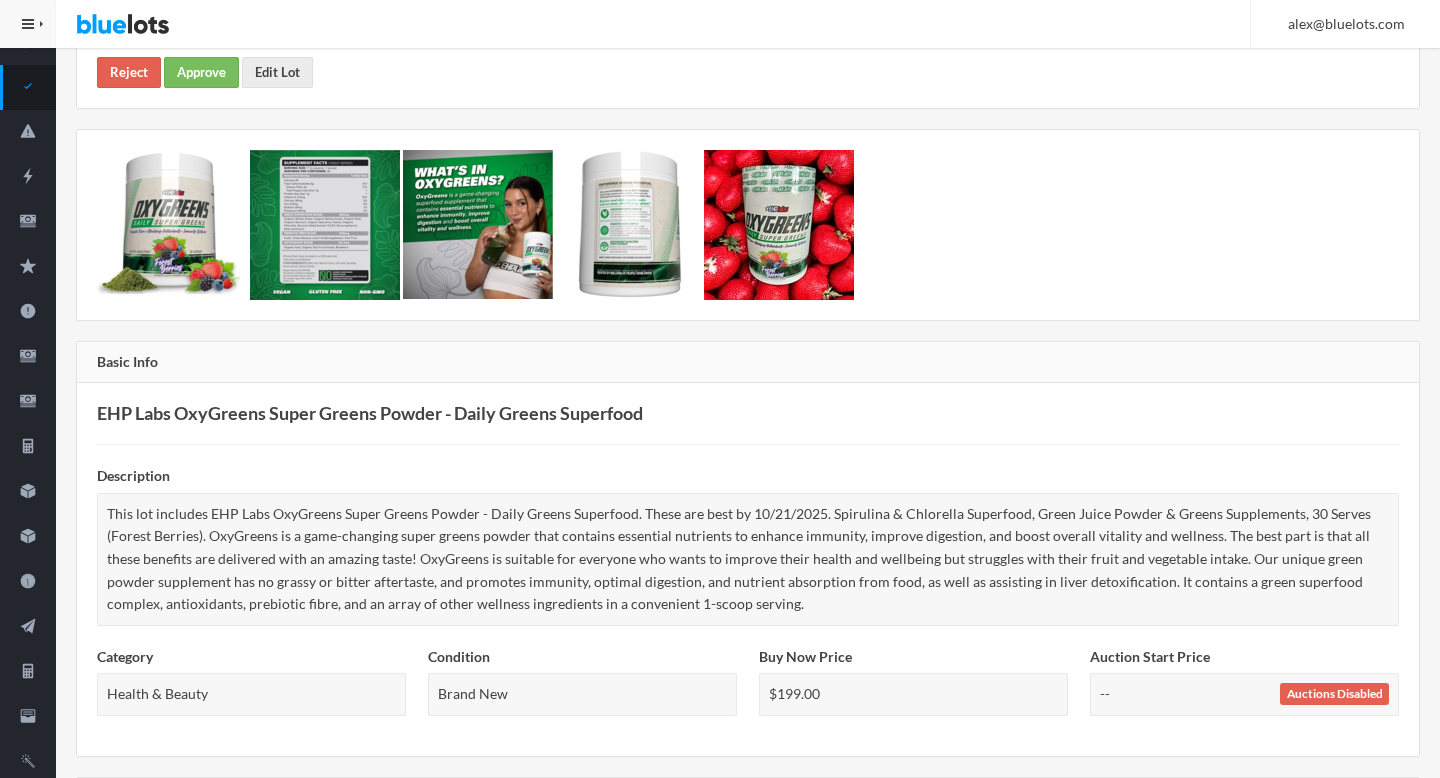scroll, scrollTop: 0, scrollLeft: 0, axis: both 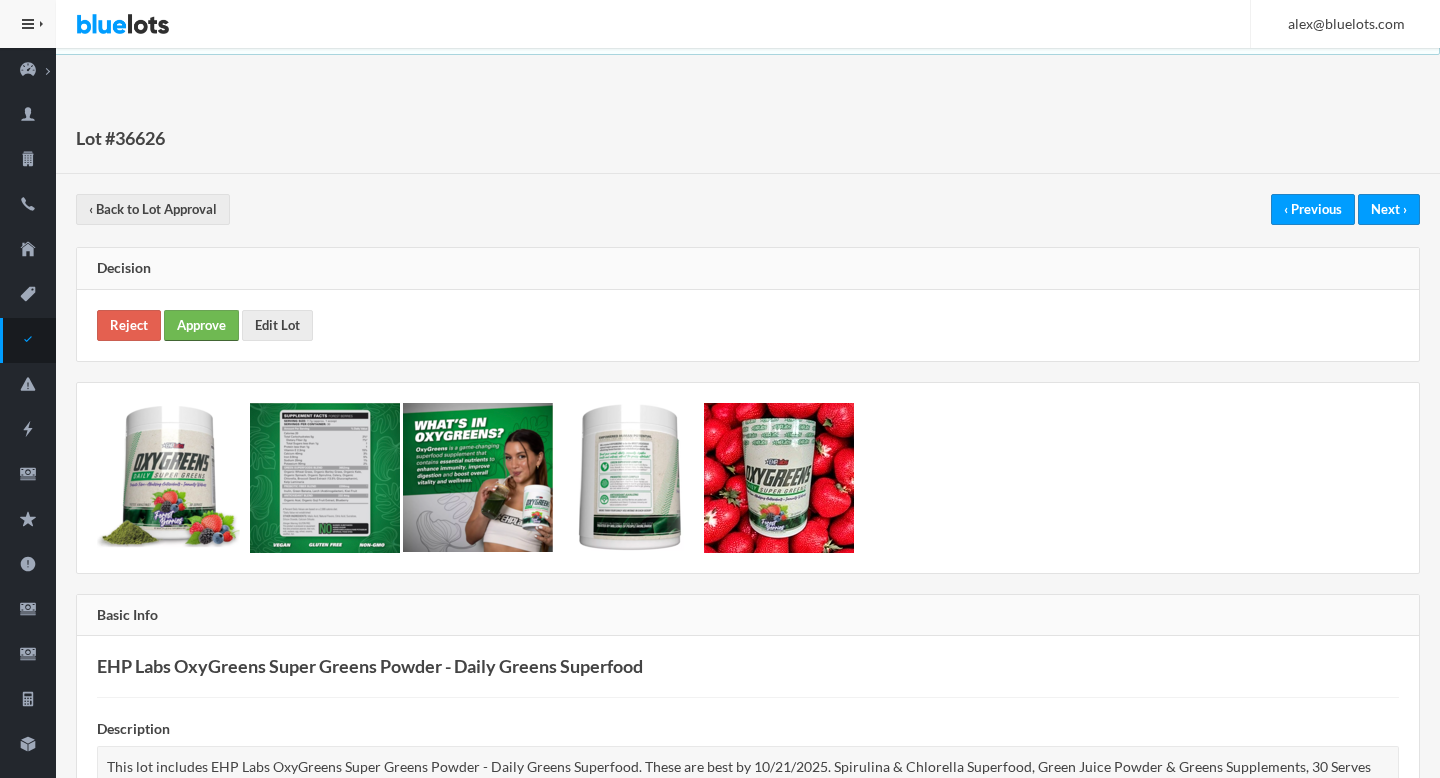 click on "Approve" at bounding box center (201, 325) 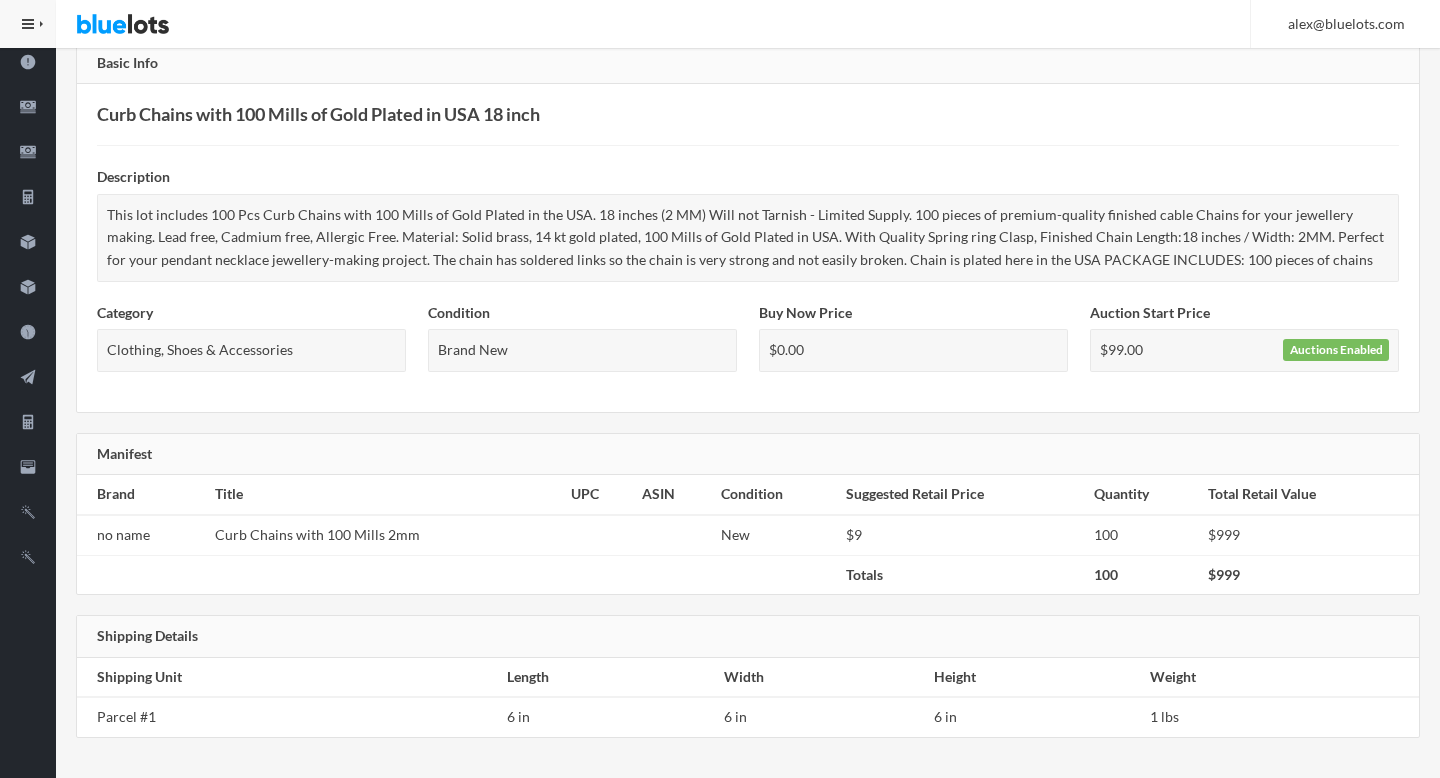 scroll, scrollTop: 23, scrollLeft: 0, axis: vertical 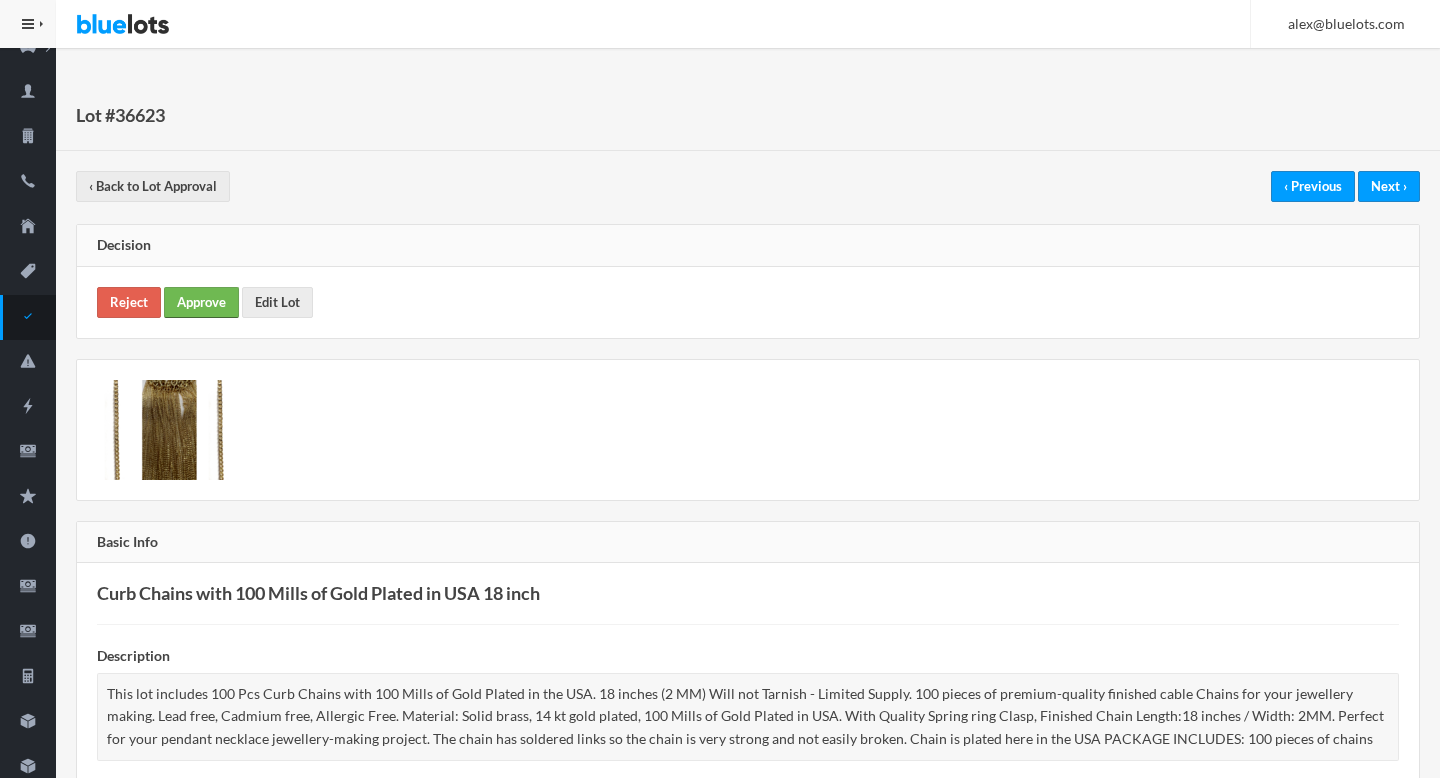 click on "Approve" at bounding box center (201, 302) 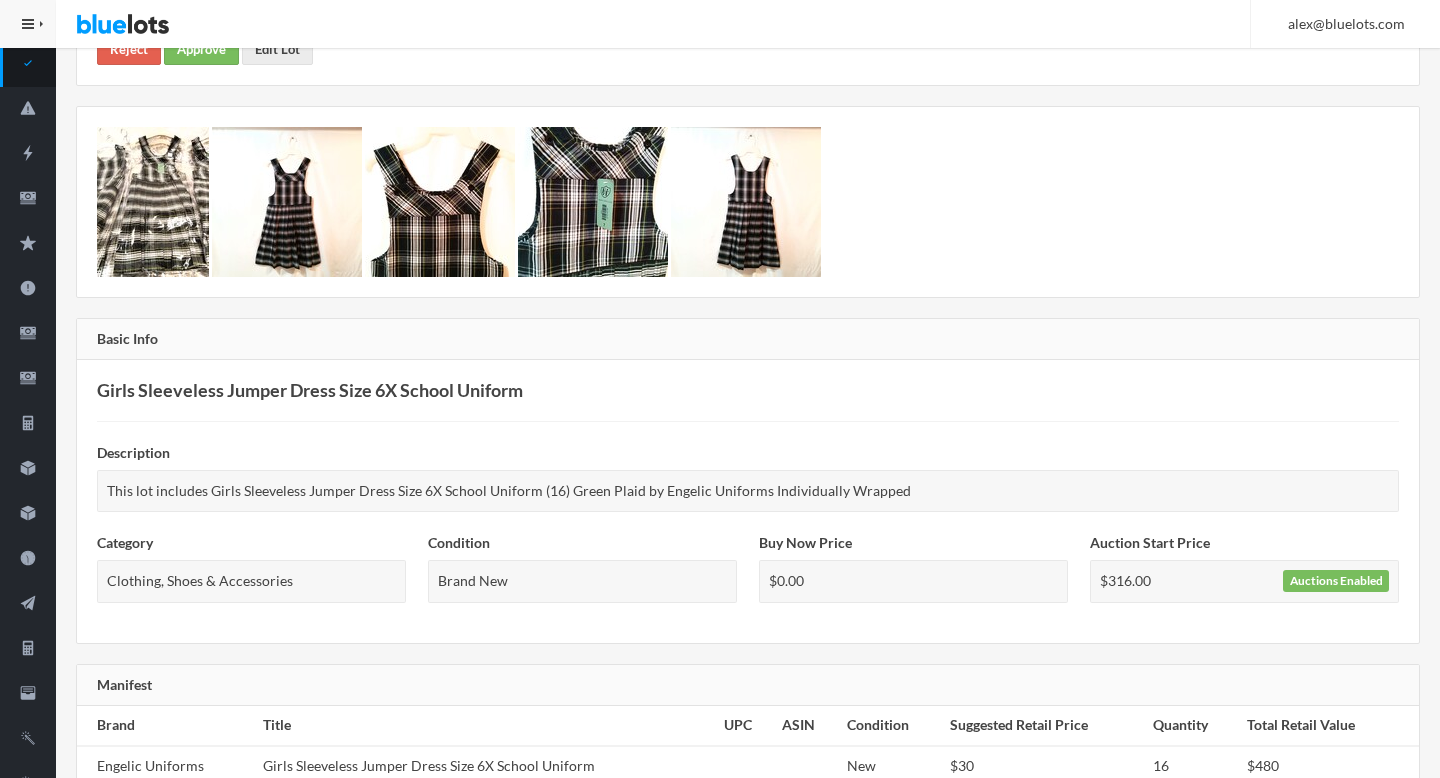scroll, scrollTop: 0, scrollLeft: 0, axis: both 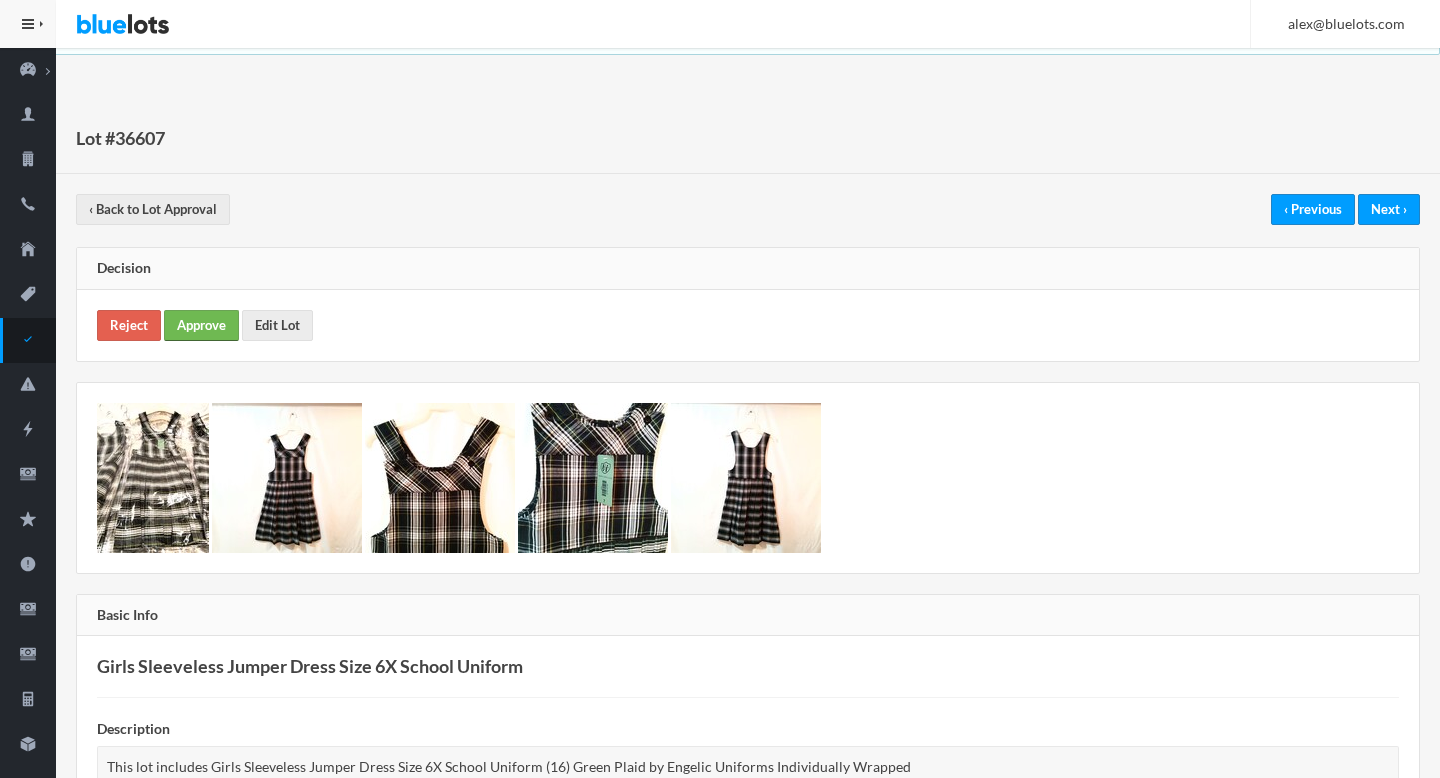 click on "Approve" at bounding box center (201, 325) 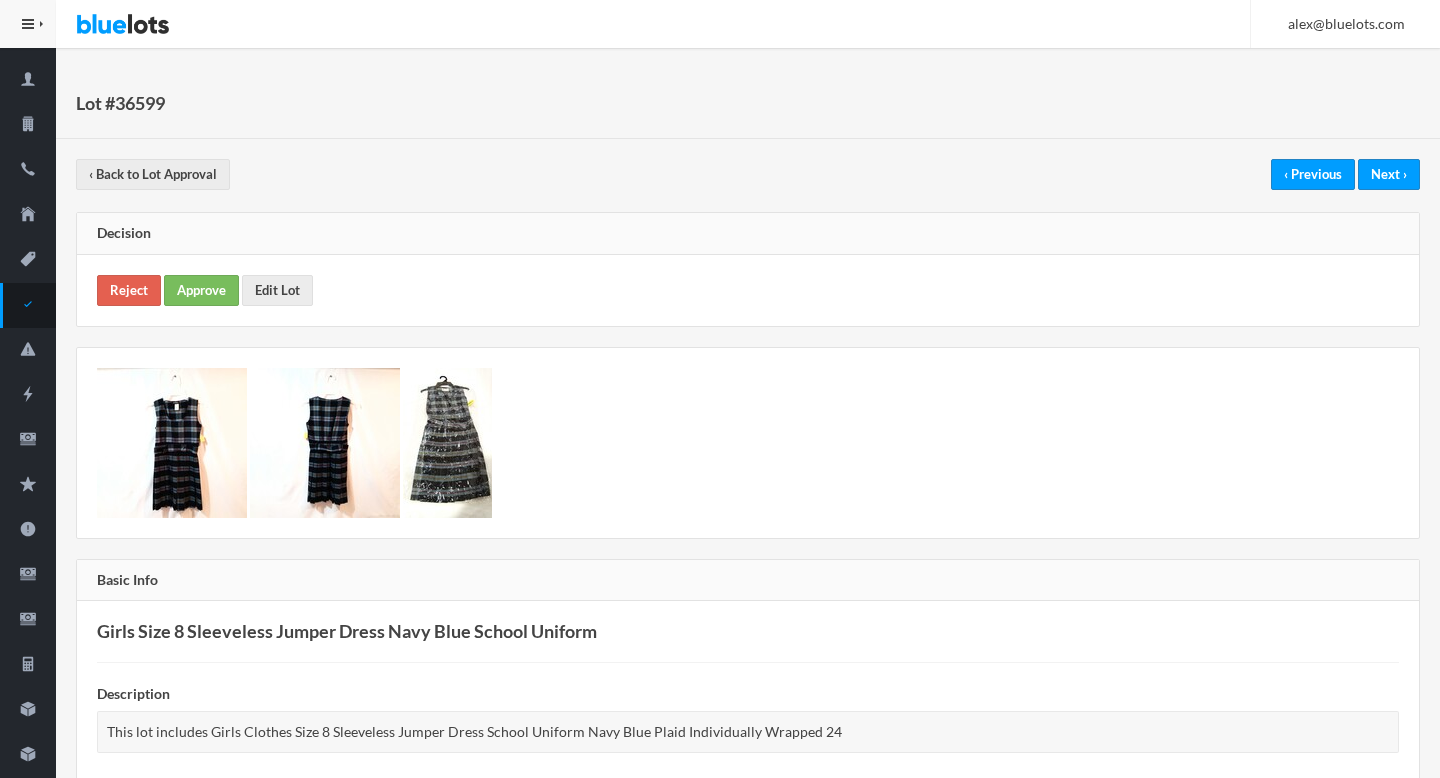 scroll, scrollTop: 0, scrollLeft: 0, axis: both 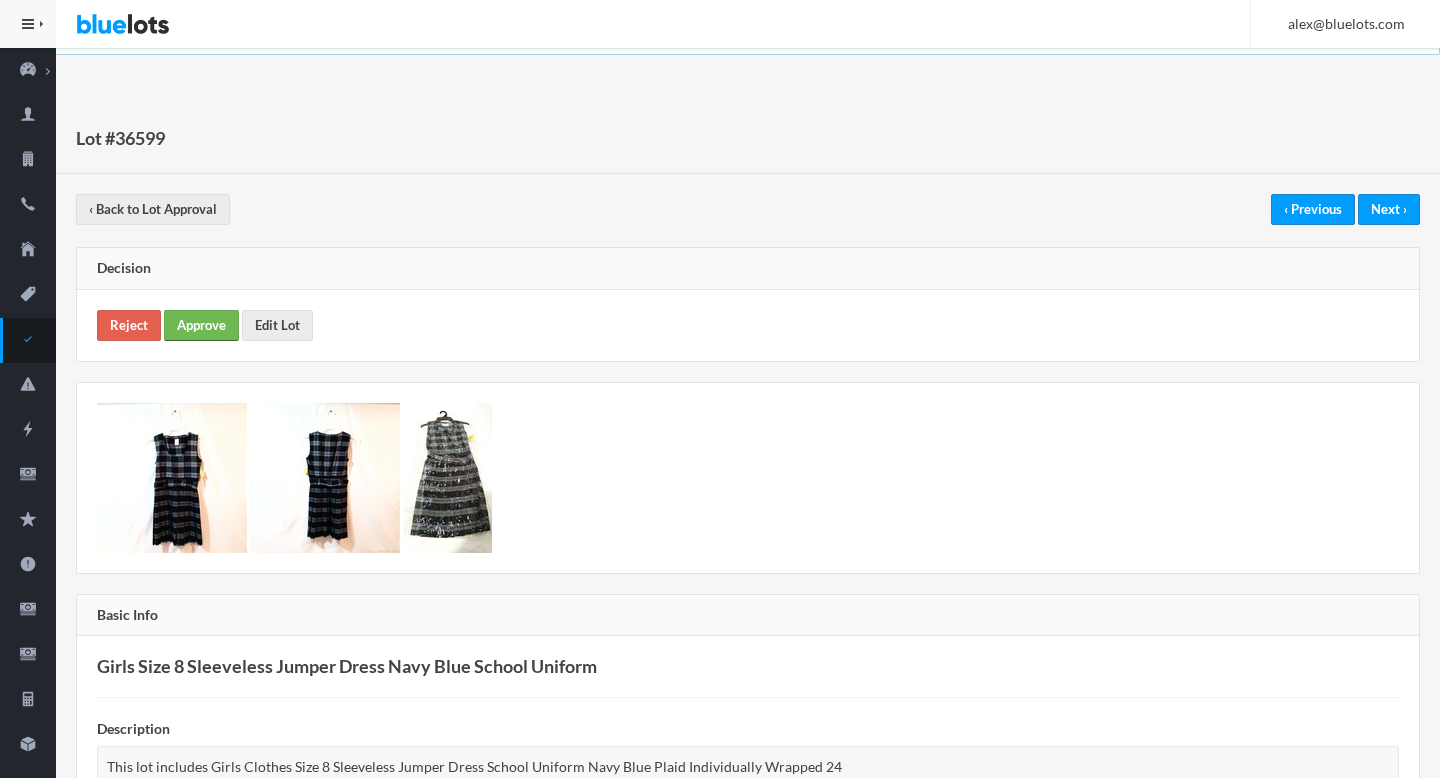 click on "Approve" at bounding box center [201, 325] 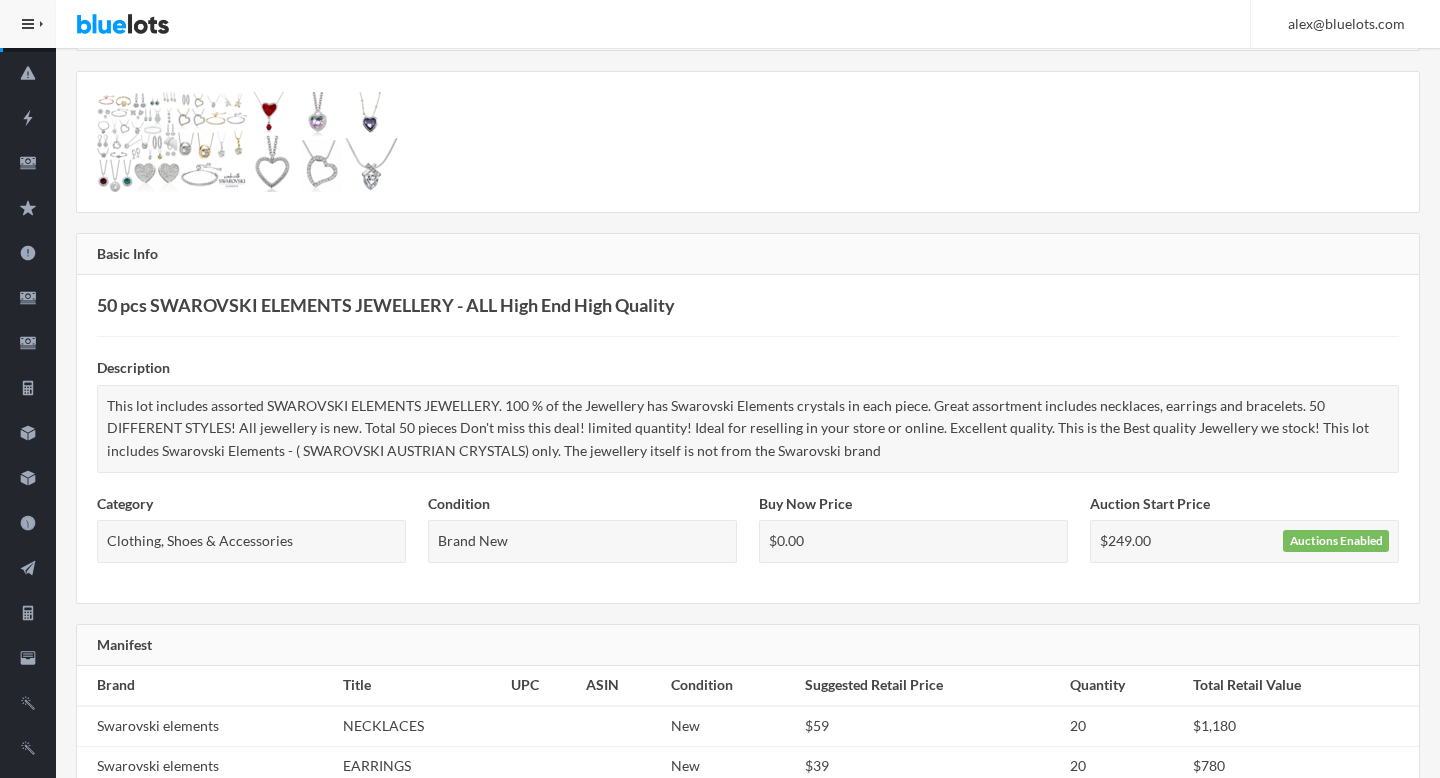 scroll, scrollTop: 202, scrollLeft: 0, axis: vertical 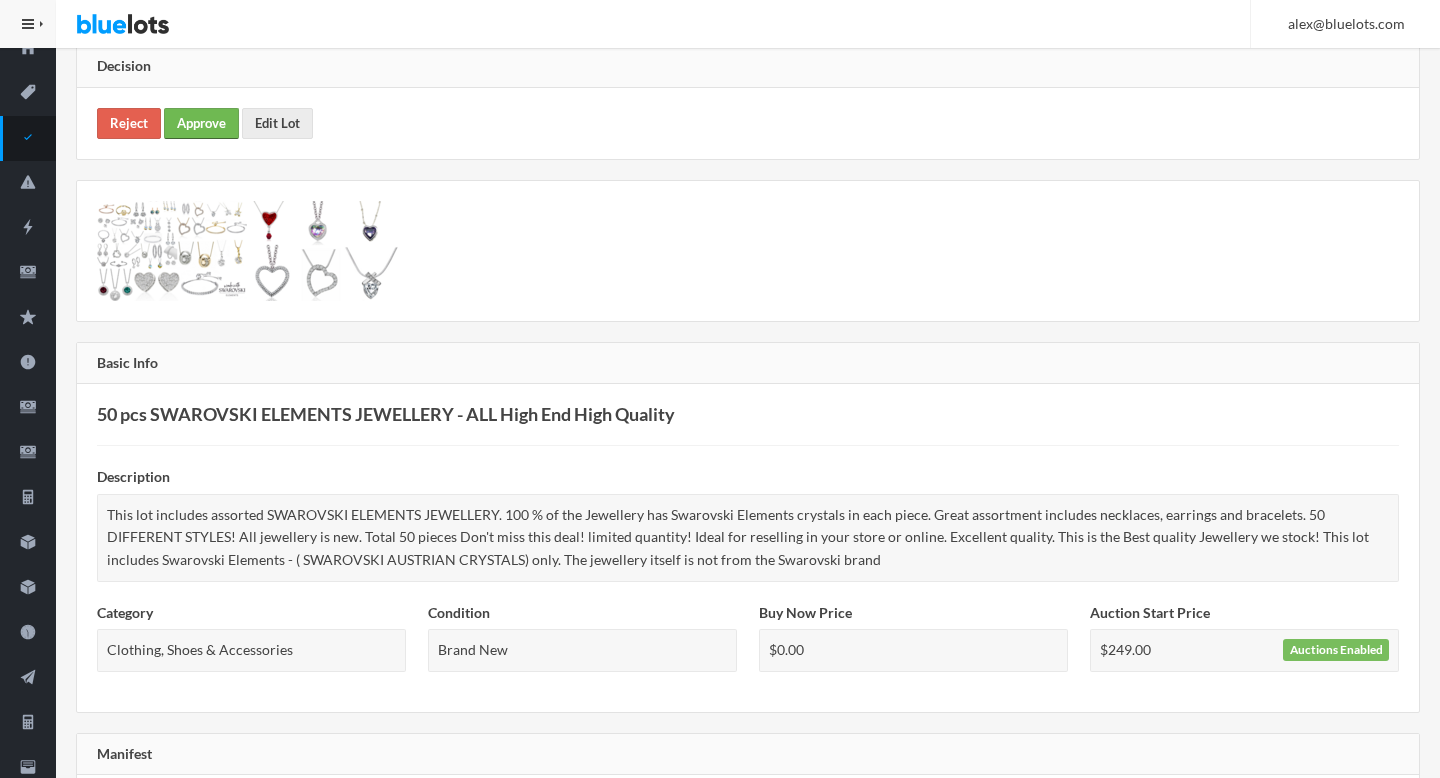click on "Approve" at bounding box center [201, 123] 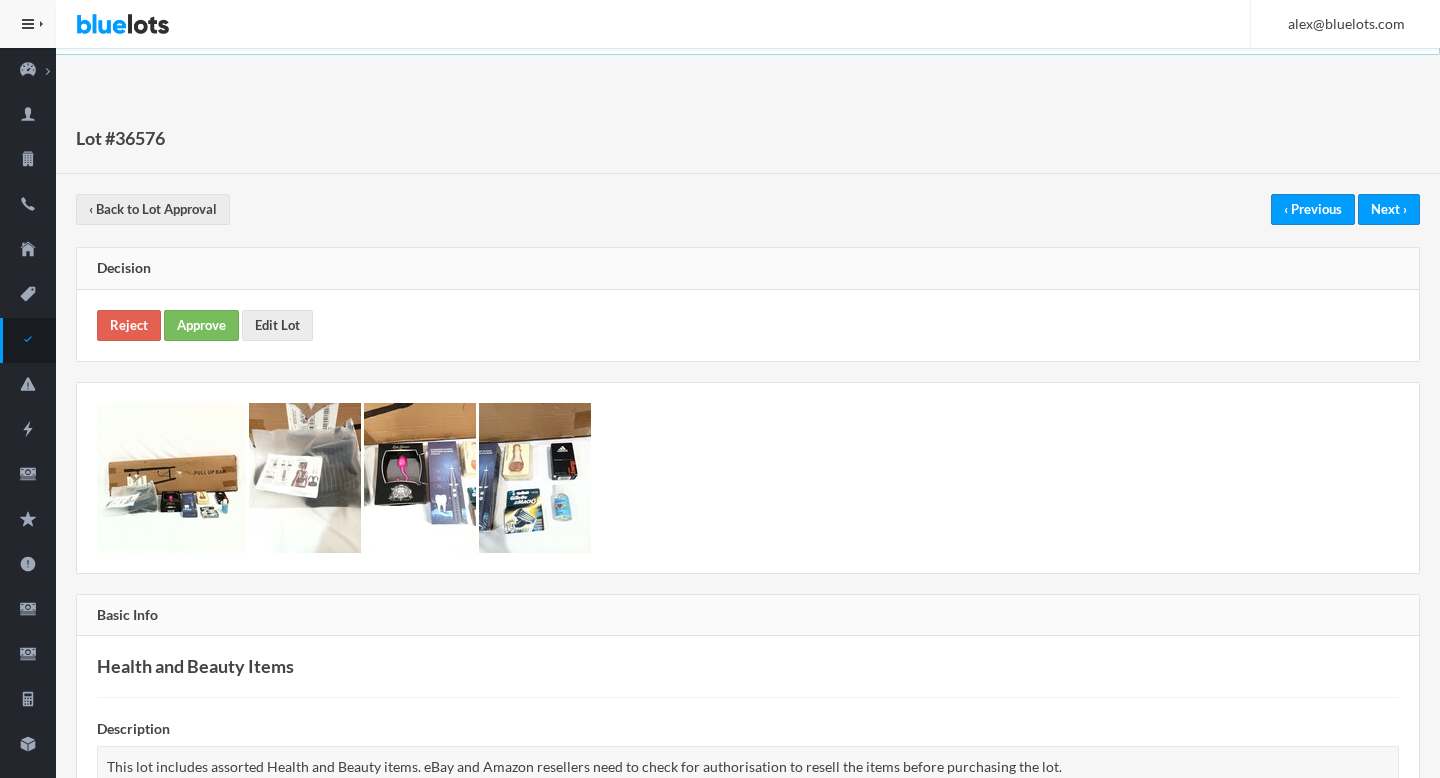scroll, scrollTop: 0, scrollLeft: 0, axis: both 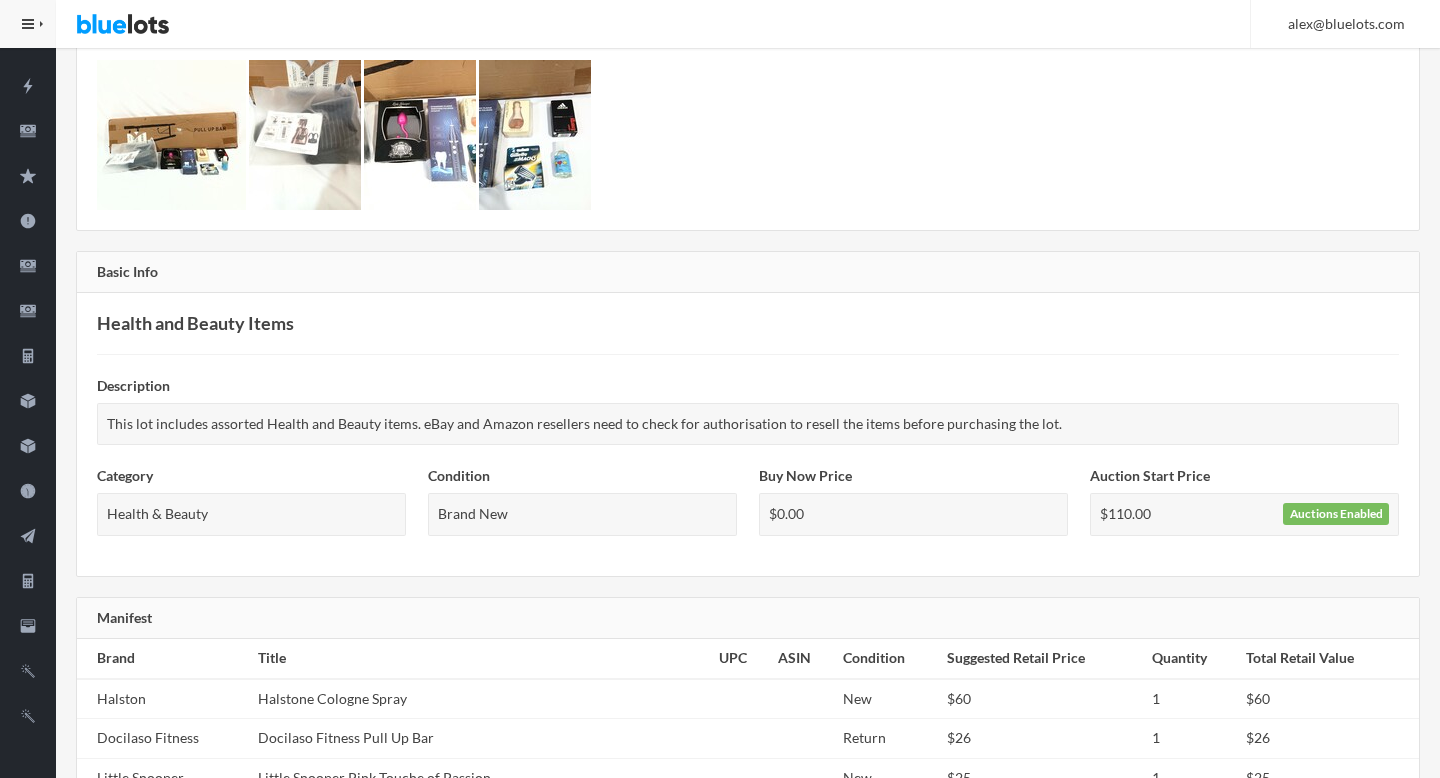 click on "Lot #36576
‹ Back to Lot Approval
‹ Previous
Next ›
Decision
Reject
Approve
Edit Lot
Basic Info
Health and Beauty Items
Description
This lot includes assorted Health and Beauty items. eBay and Amazon resellers need to check for authorisation to resell the items before purchasing the lot.
Category
Health & Beauty
Condition
Brand New
Buy Now Price
$0.00
Auction Start Price
$110.00
Auctions Enabled
Manifest" at bounding box center [748, 509] 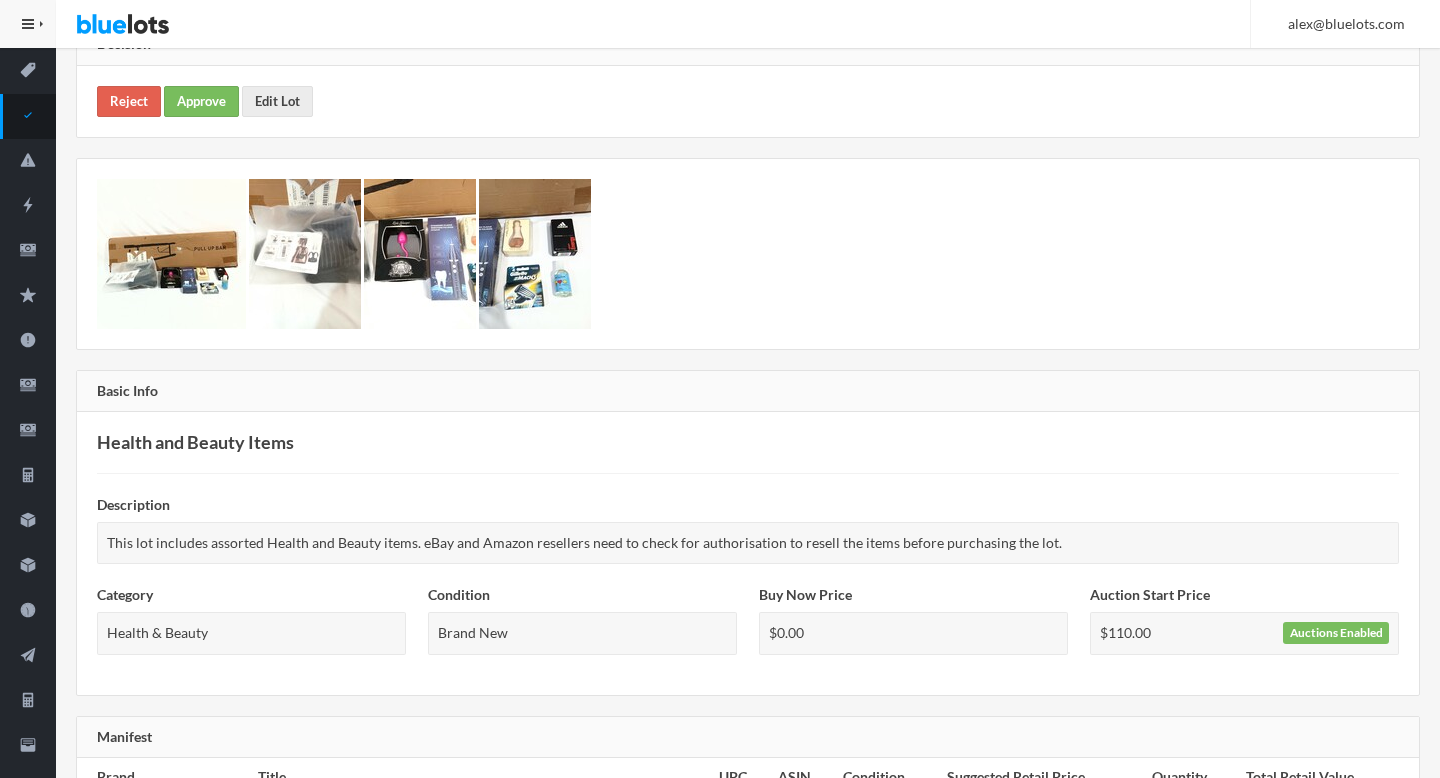 scroll, scrollTop: 68, scrollLeft: 0, axis: vertical 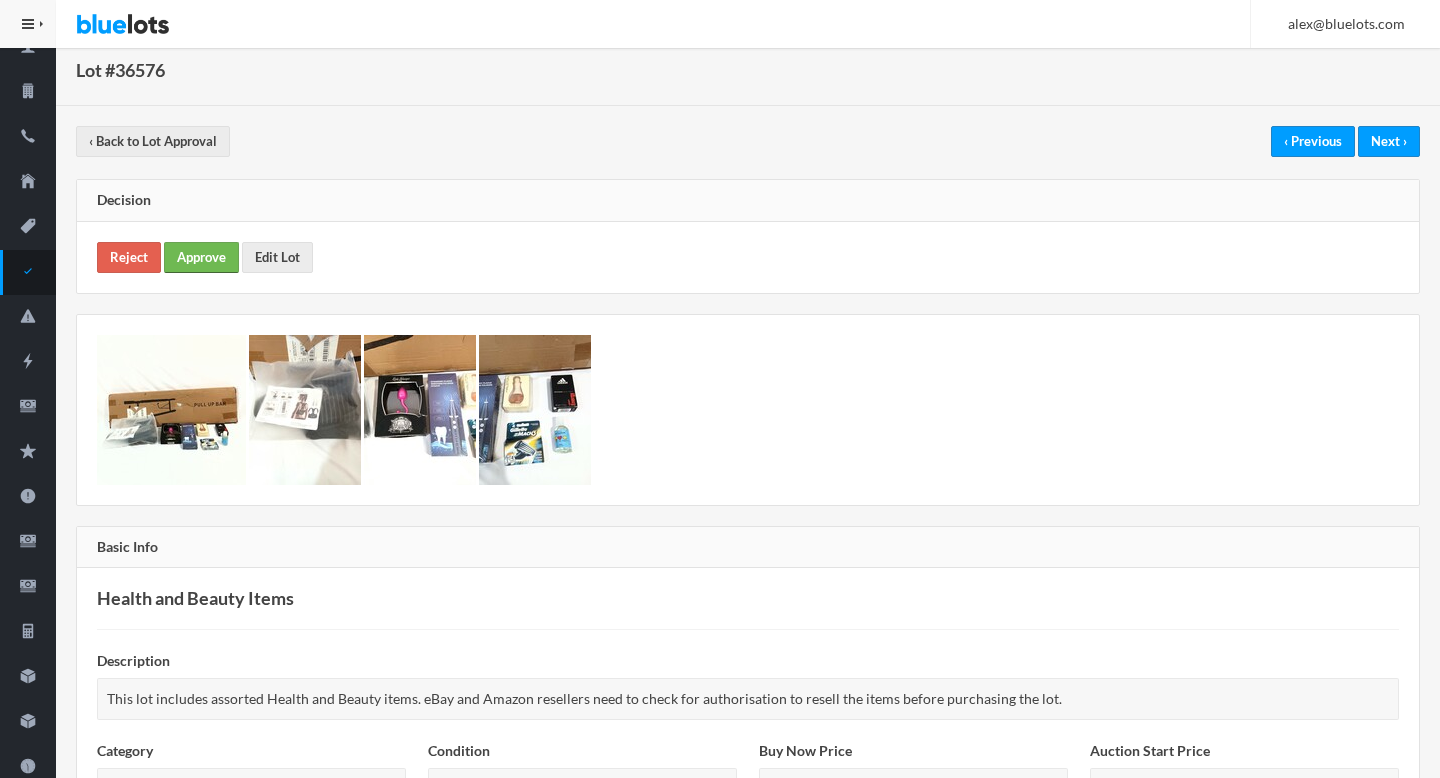 click on "Approve" at bounding box center [201, 257] 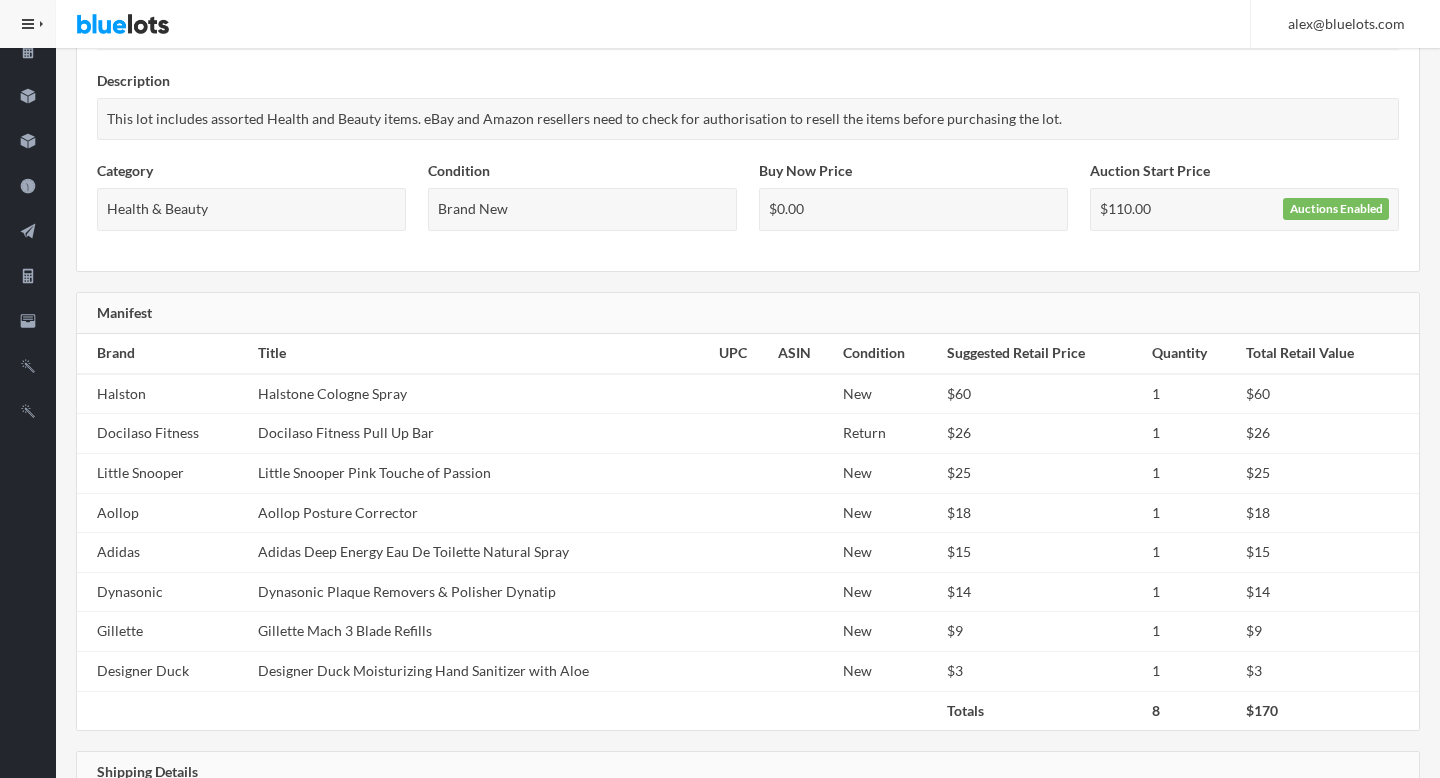 scroll, scrollTop: 824, scrollLeft: 0, axis: vertical 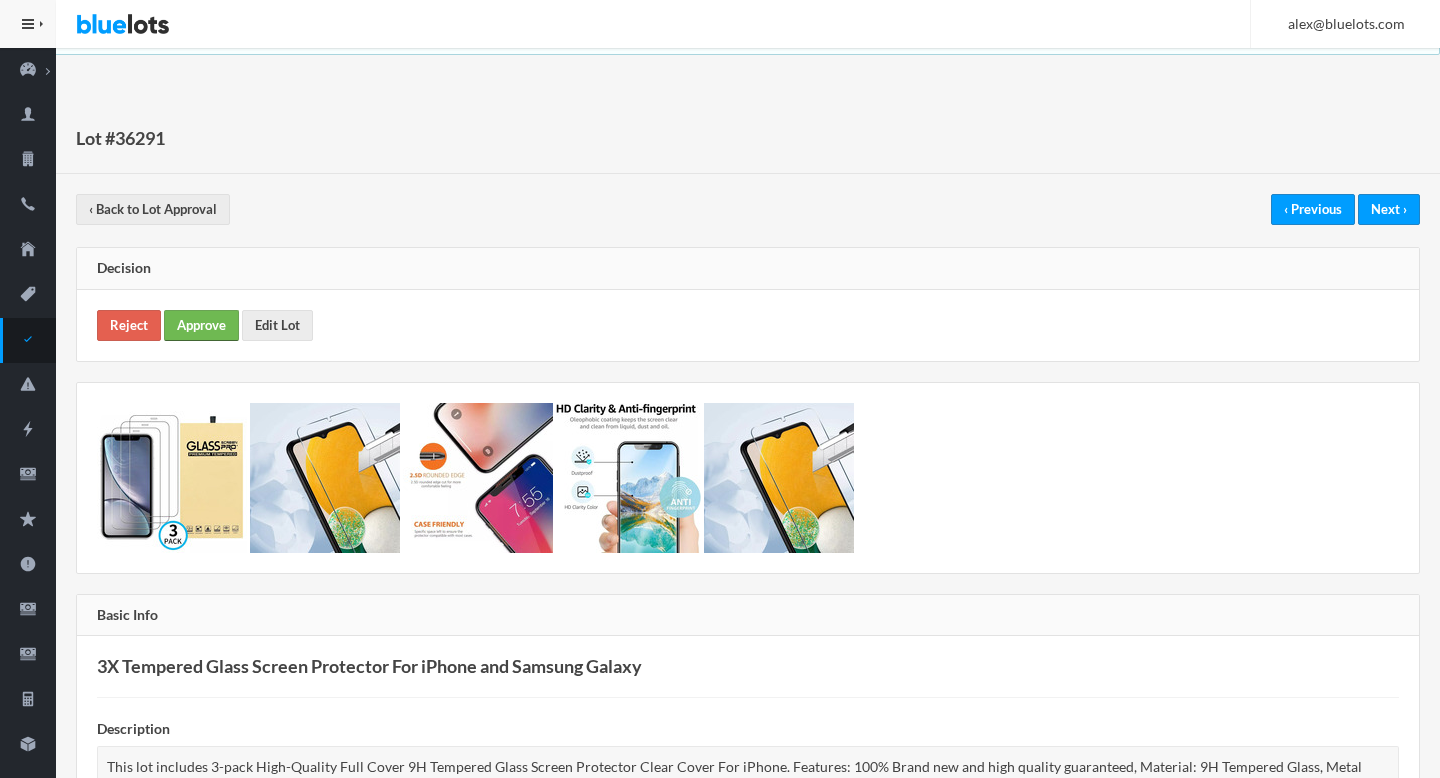 click on "Approve" at bounding box center (201, 325) 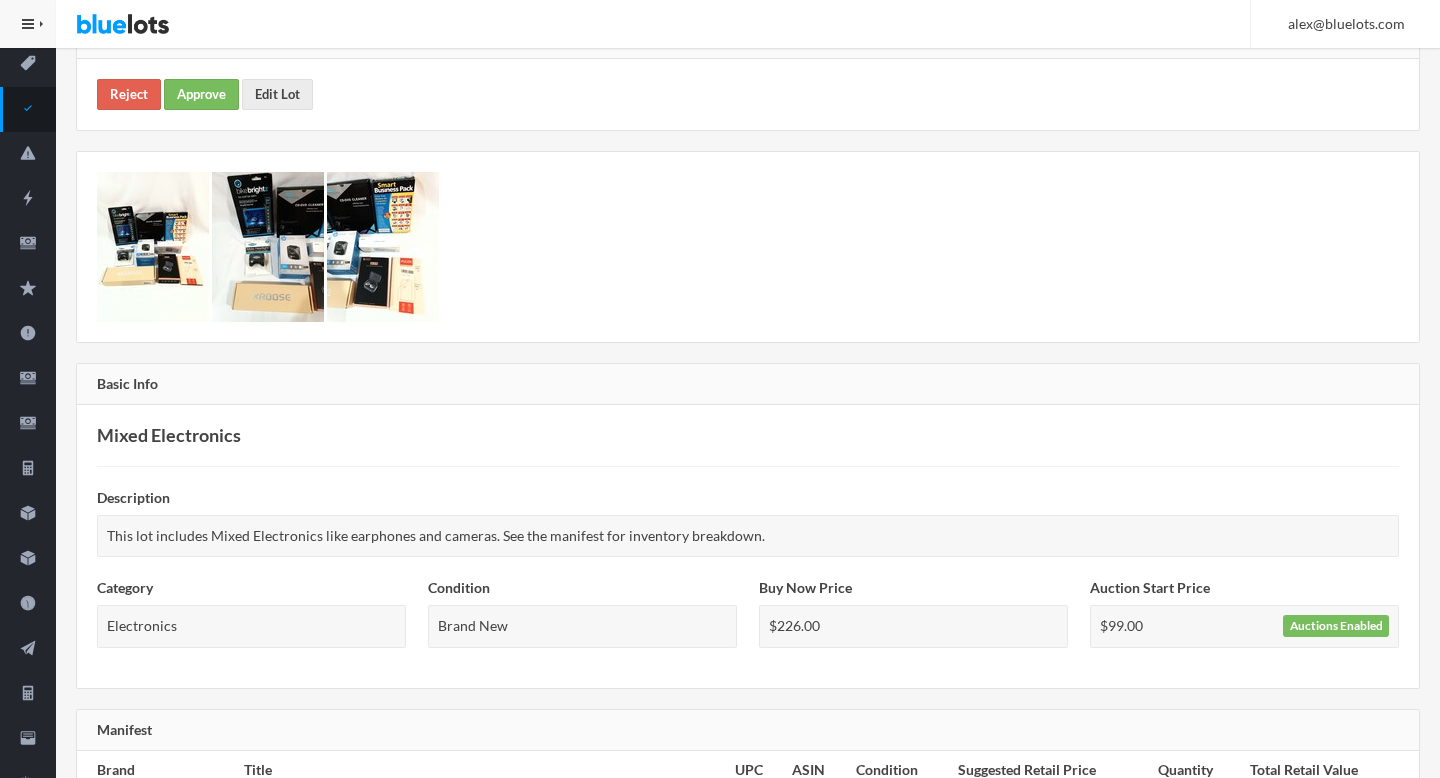 scroll, scrollTop: 80, scrollLeft: 0, axis: vertical 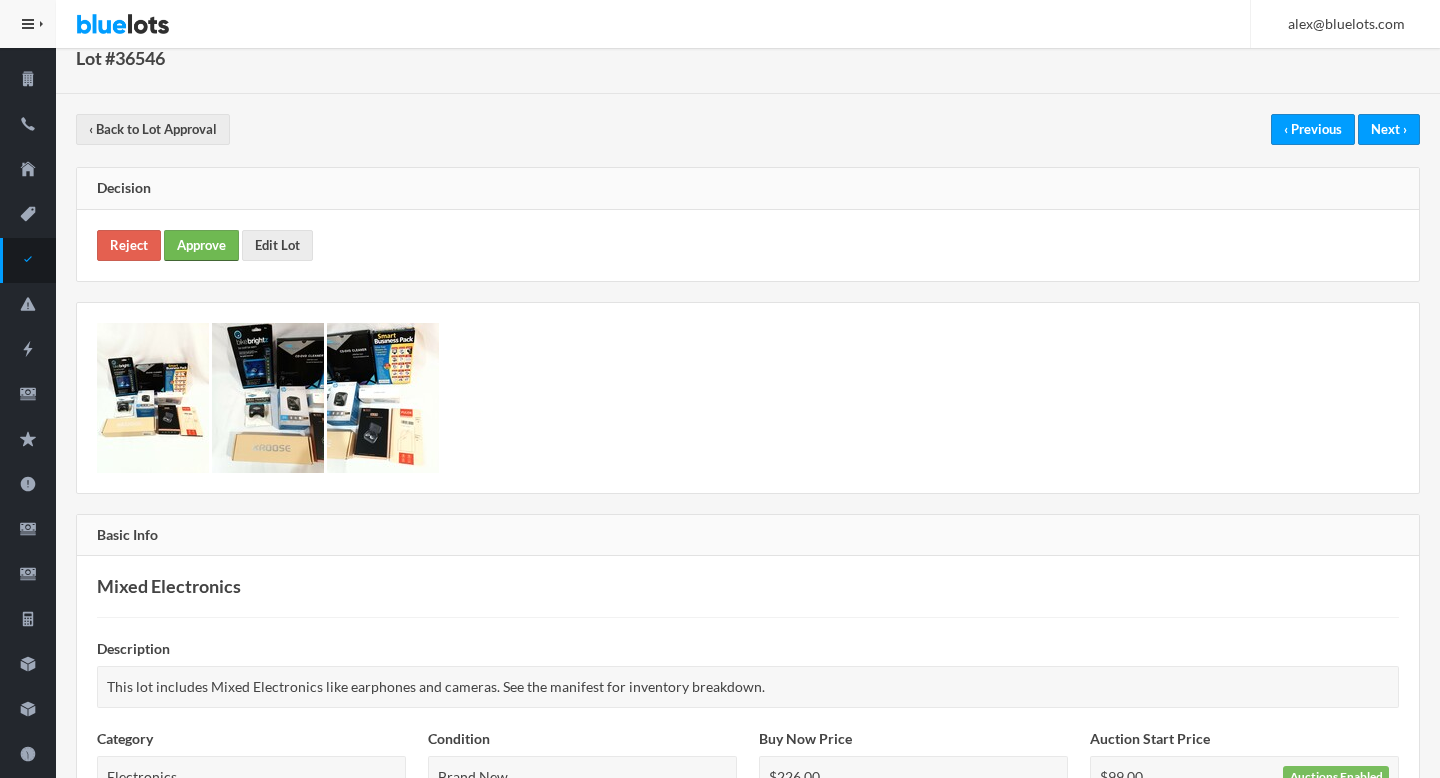 click on "Approve" at bounding box center [201, 245] 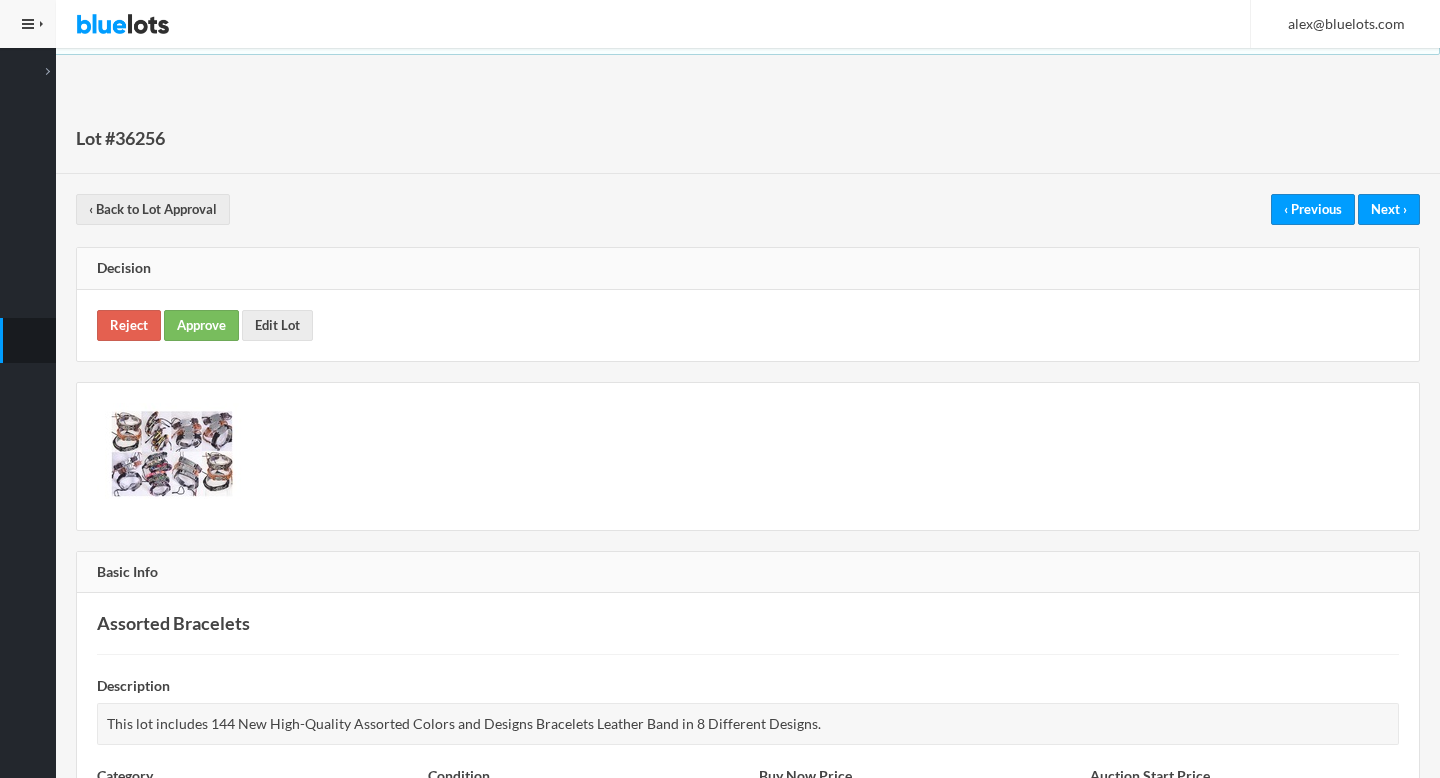 scroll, scrollTop: 0, scrollLeft: 0, axis: both 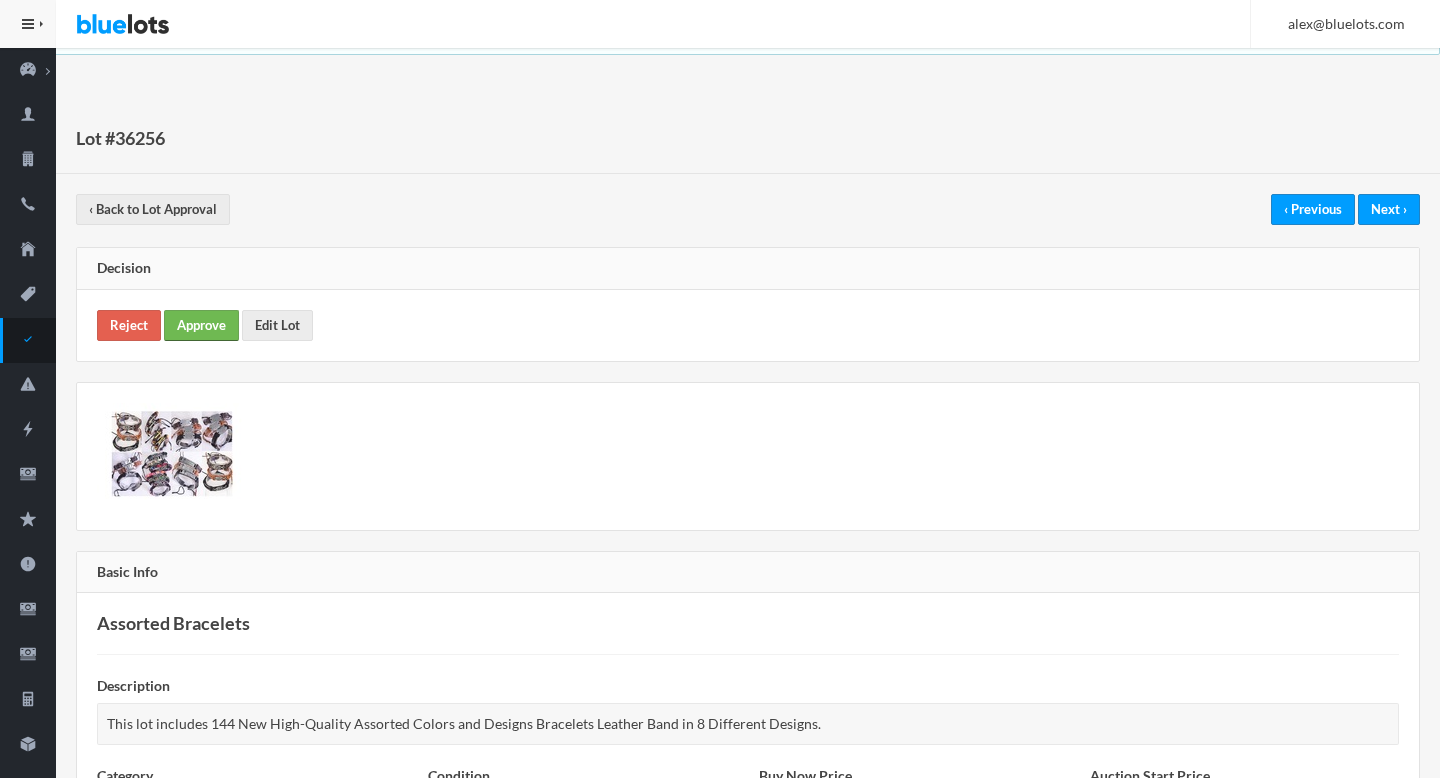 click on "Approve" at bounding box center [201, 325] 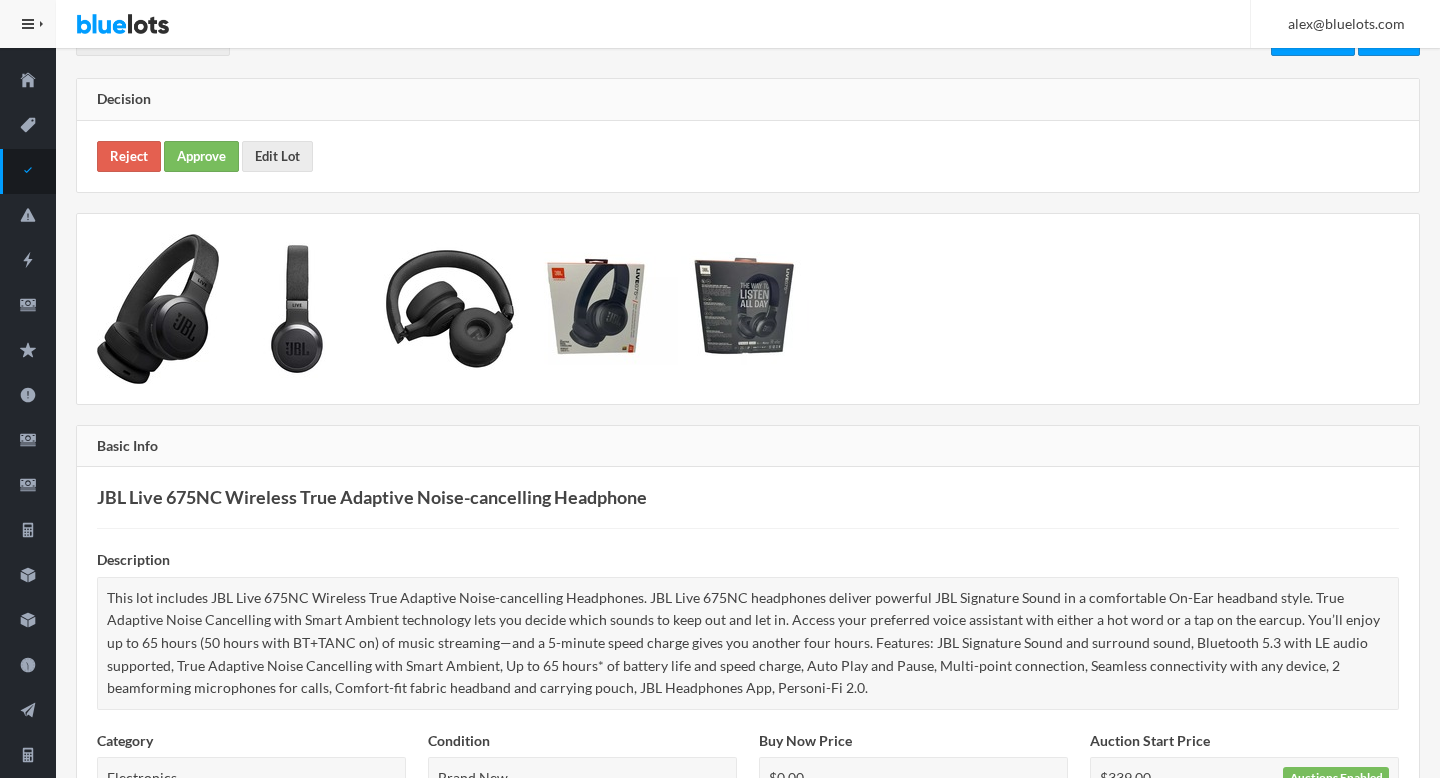 scroll, scrollTop: 0, scrollLeft: 0, axis: both 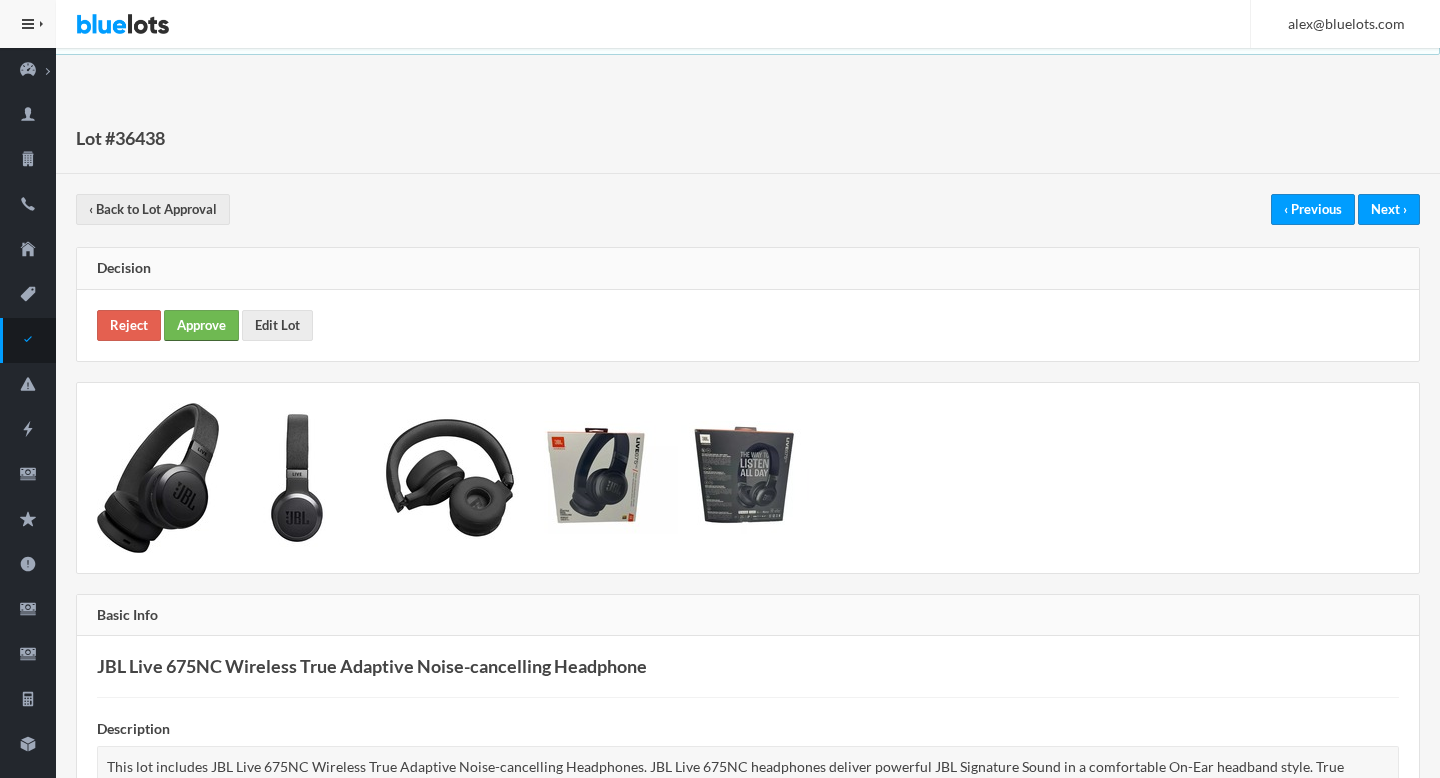 click on "Approve" at bounding box center (201, 325) 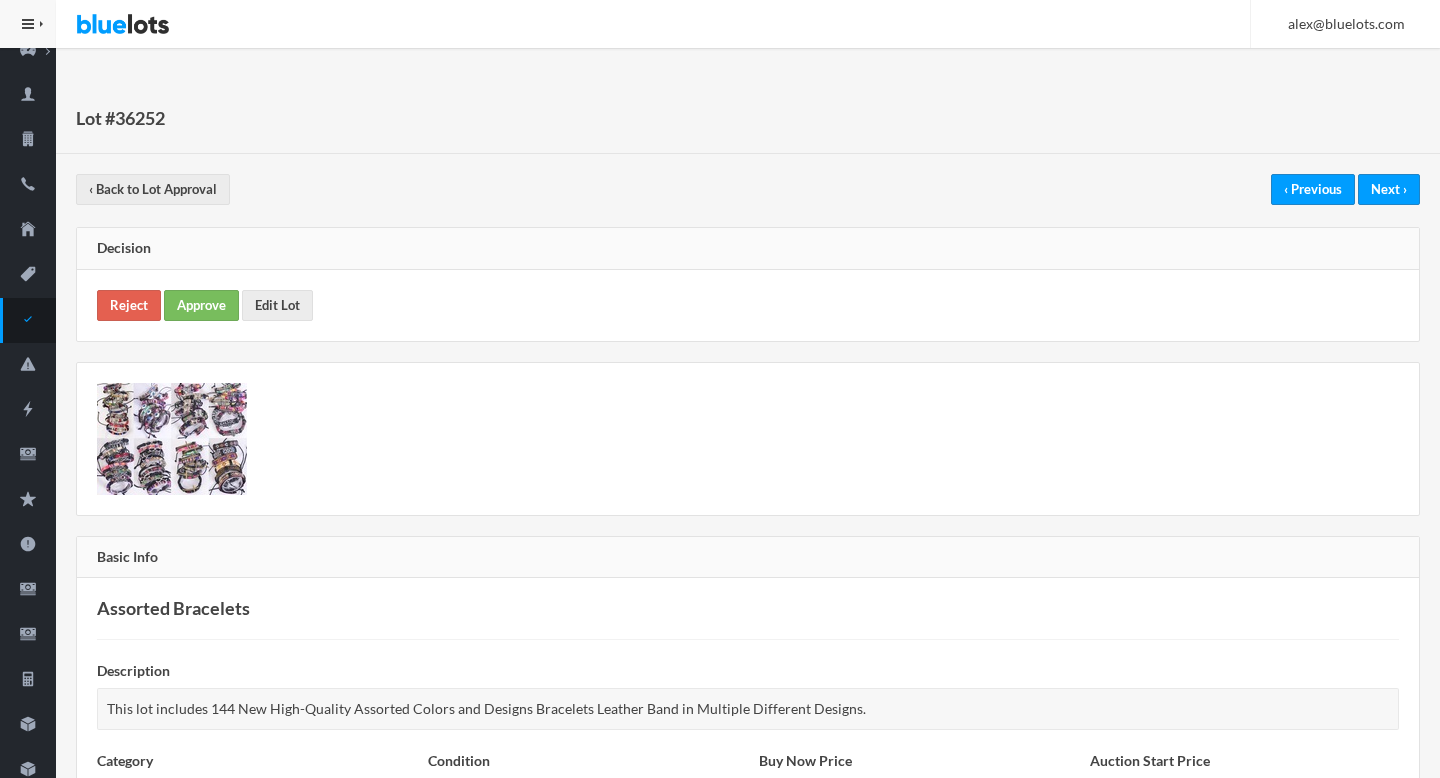 scroll, scrollTop: 0, scrollLeft: 0, axis: both 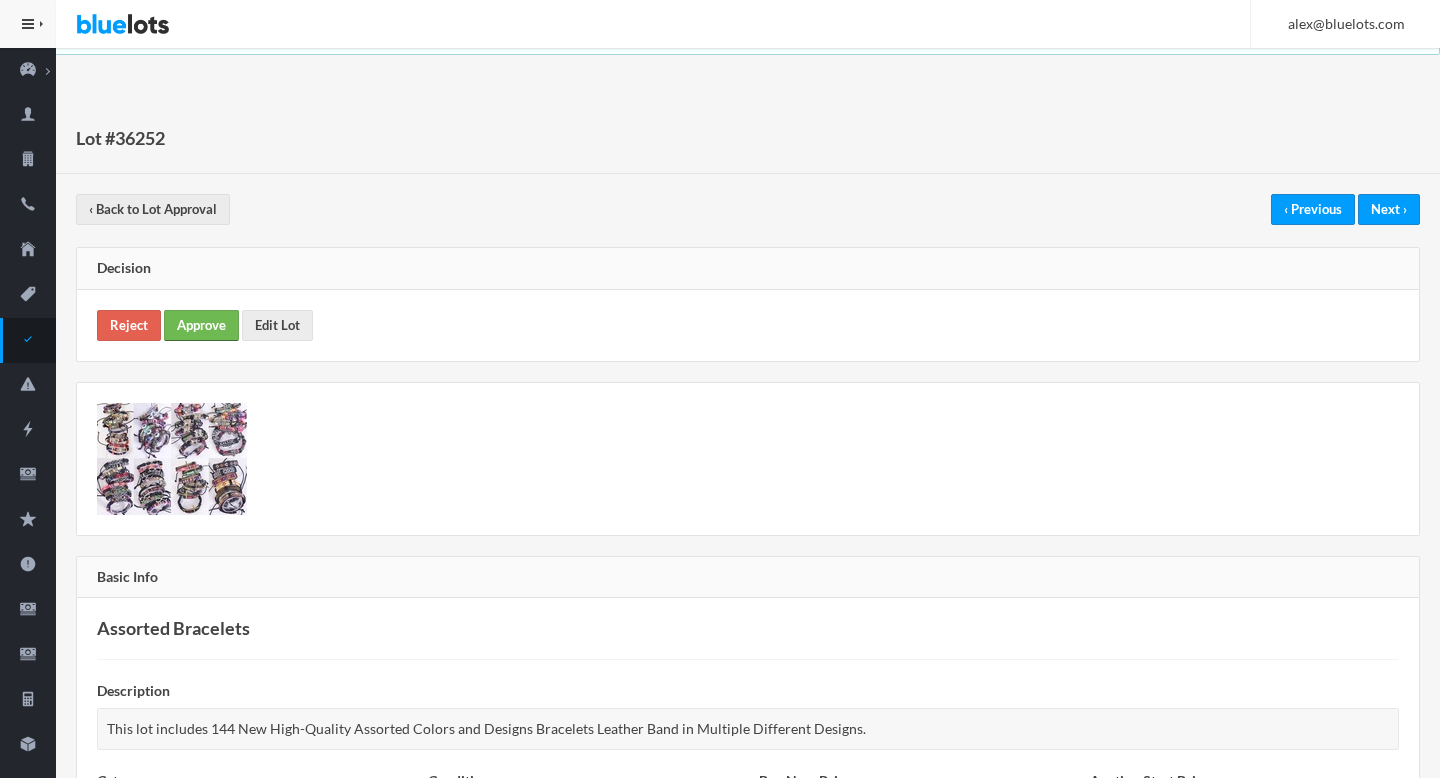 click on "Approve" at bounding box center (201, 325) 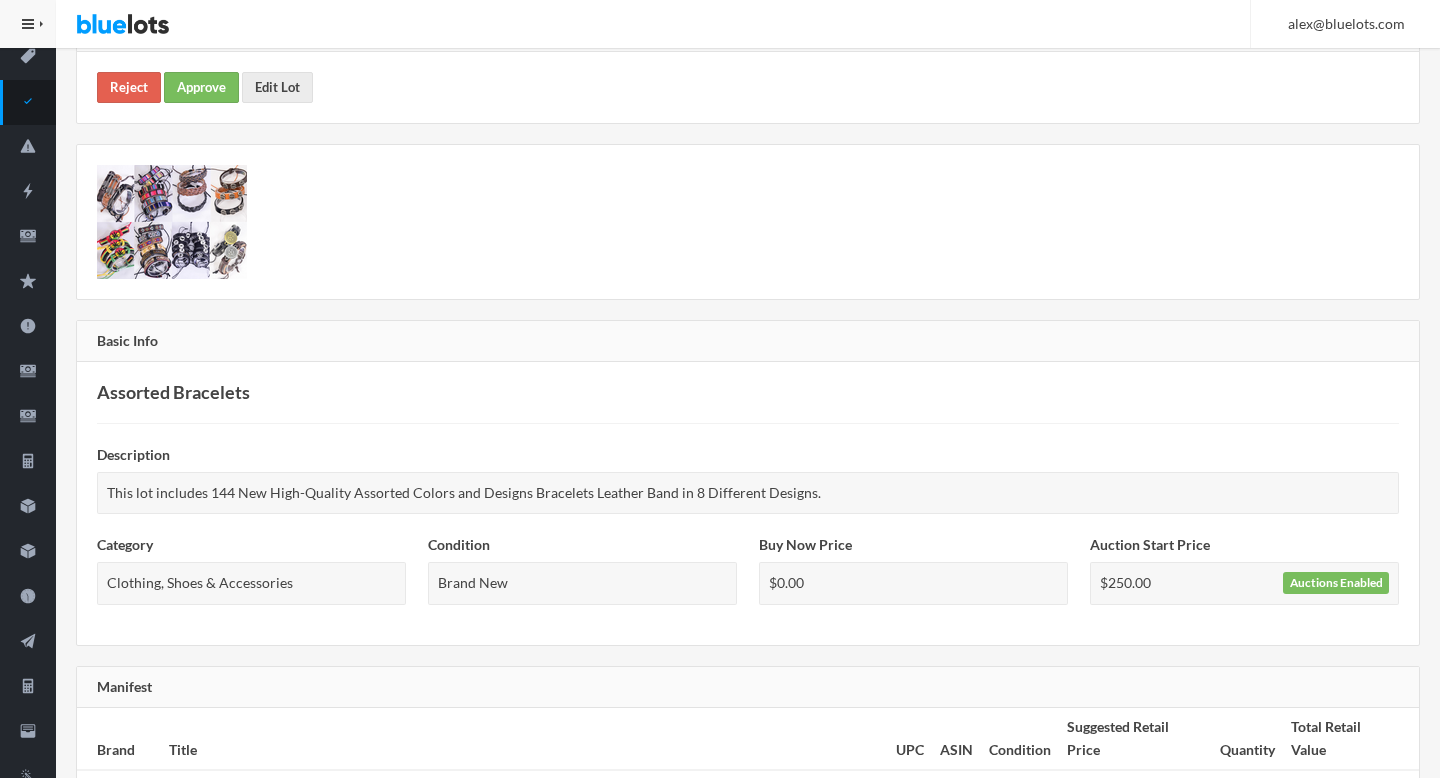 scroll, scrollTop: 0, scrollLeft: 0, axis: both 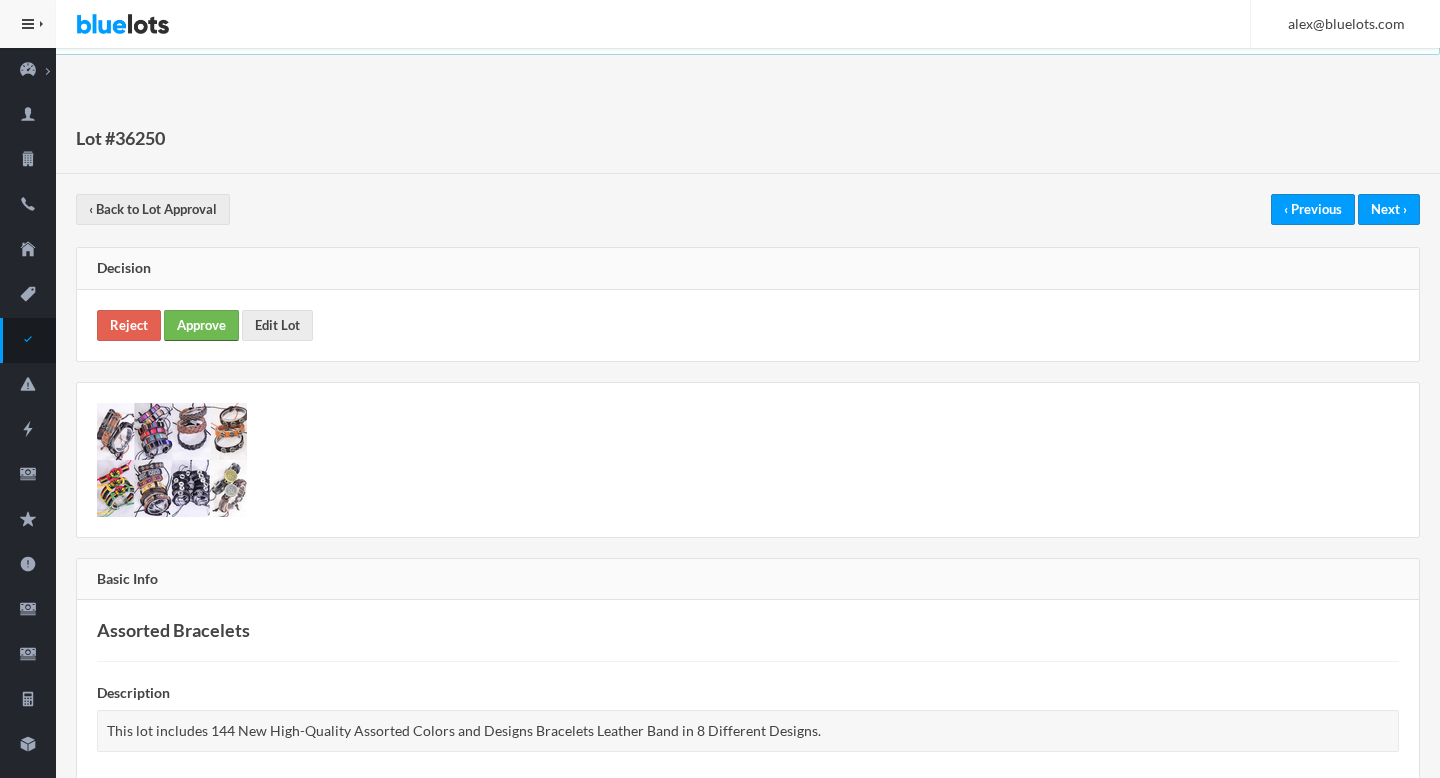 click on "Approve" at bounding box center (201, 325) 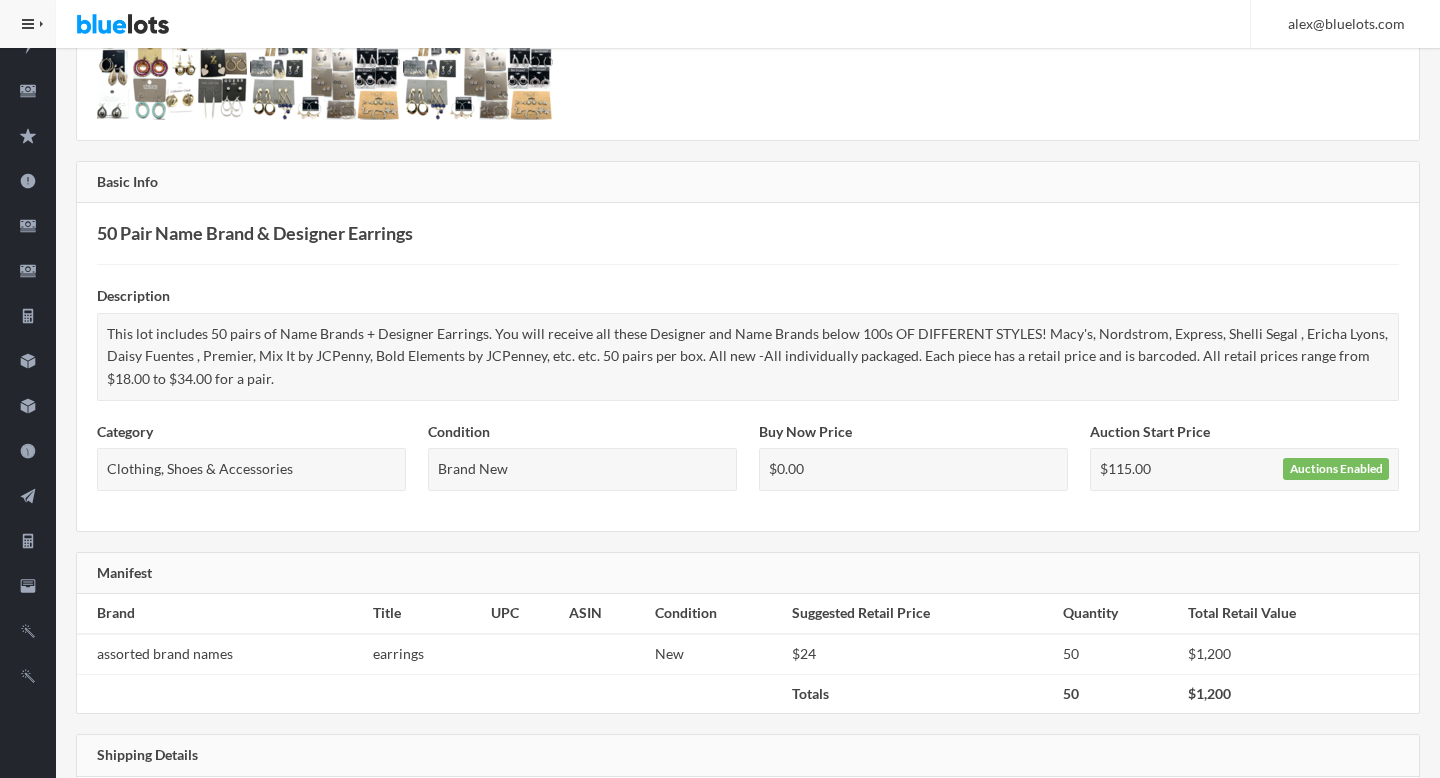 scroll, scrollTop: 0, scrollLeft: 0, axis: both 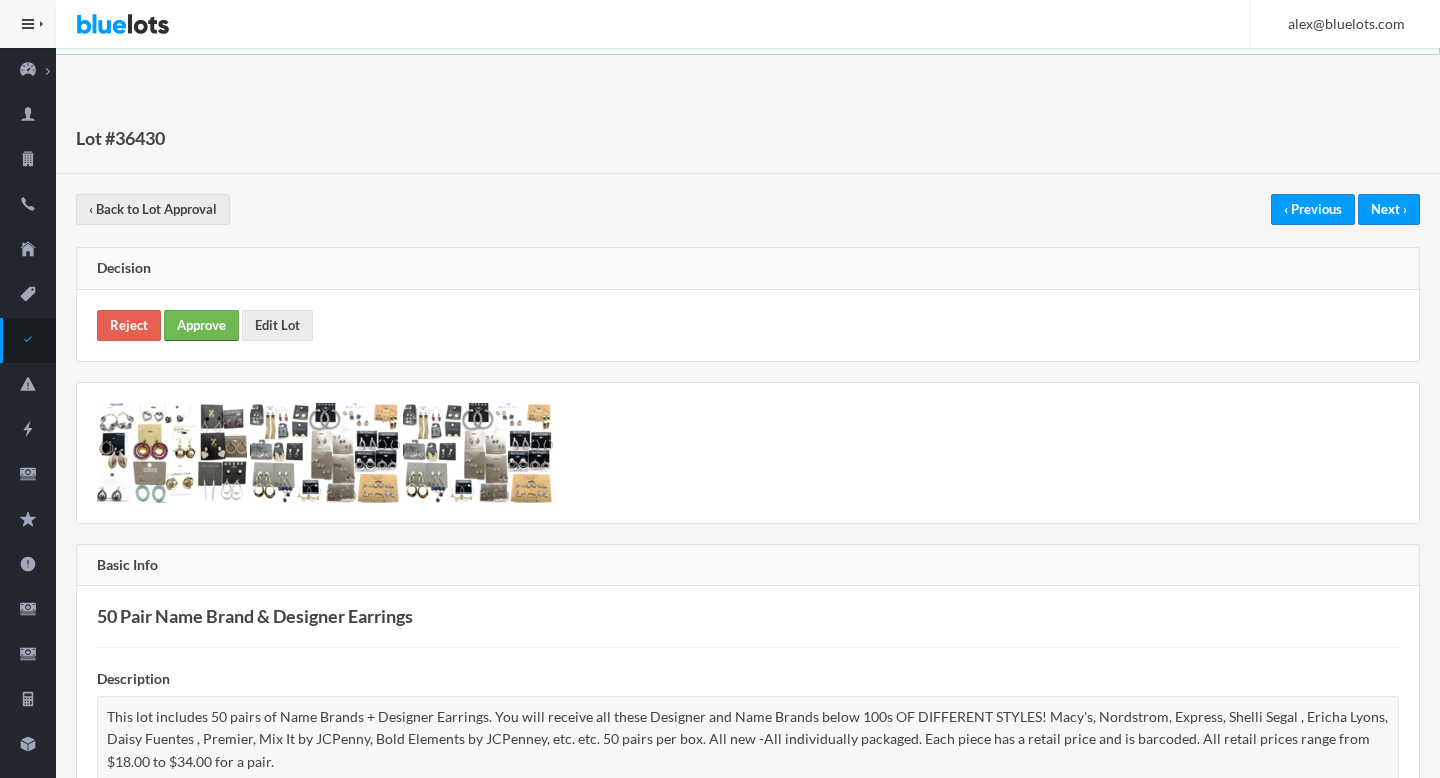 click on "Approve" at bounding box center [201, 325] 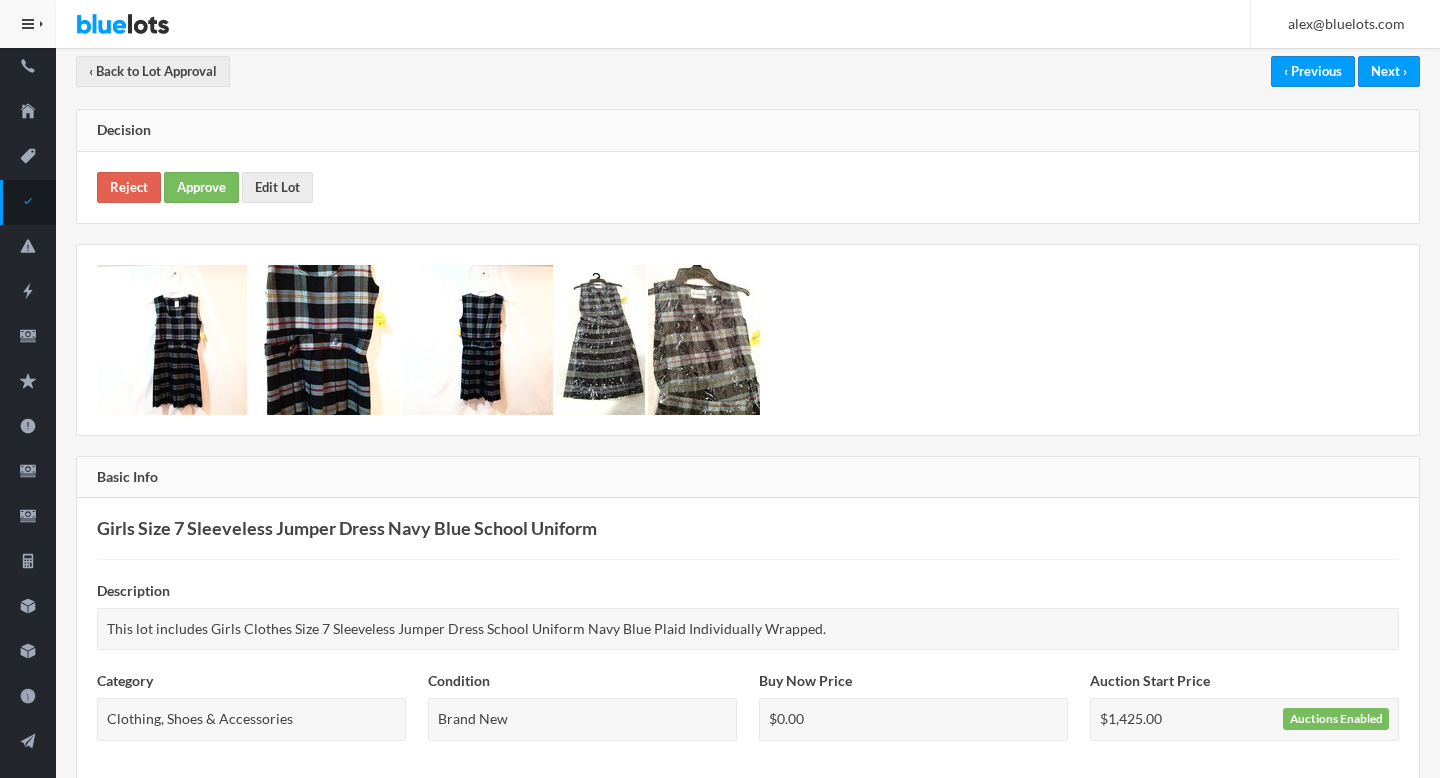 scroll, scrollTop: 0, scrollLeft: 0, axis: both 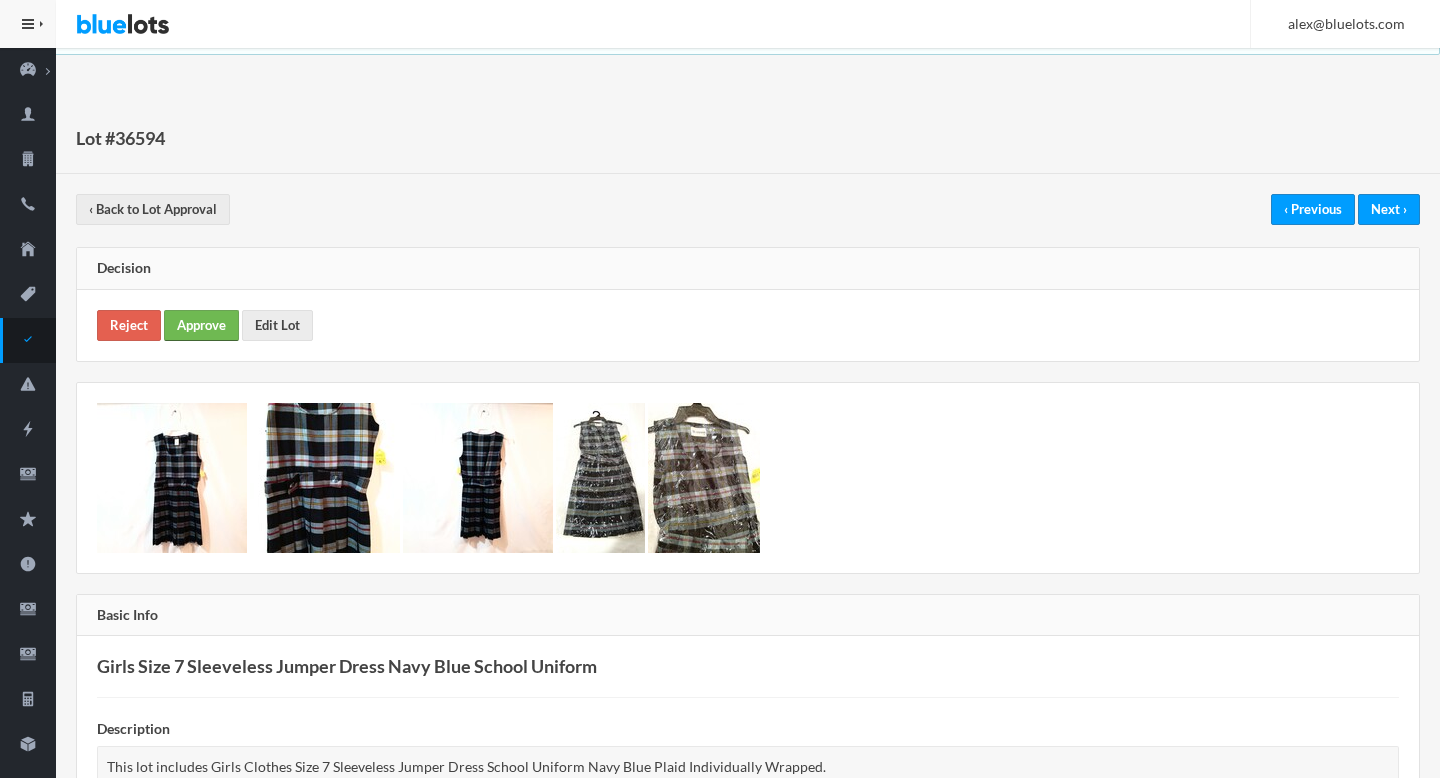 click on "Approve" at bounding box center (201, 325) 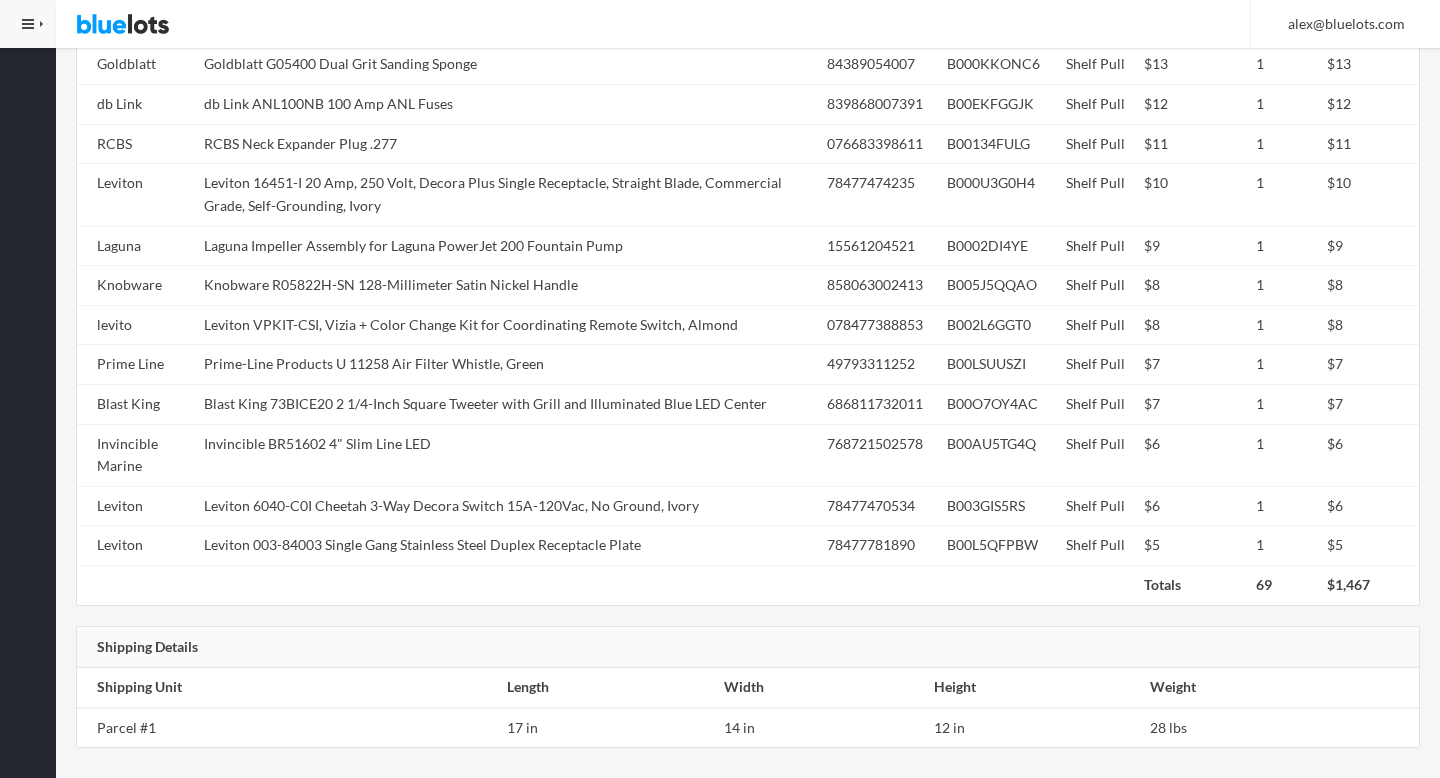 scroll, scrollTop: 2724, scrollLeft: 0, axis: vertical 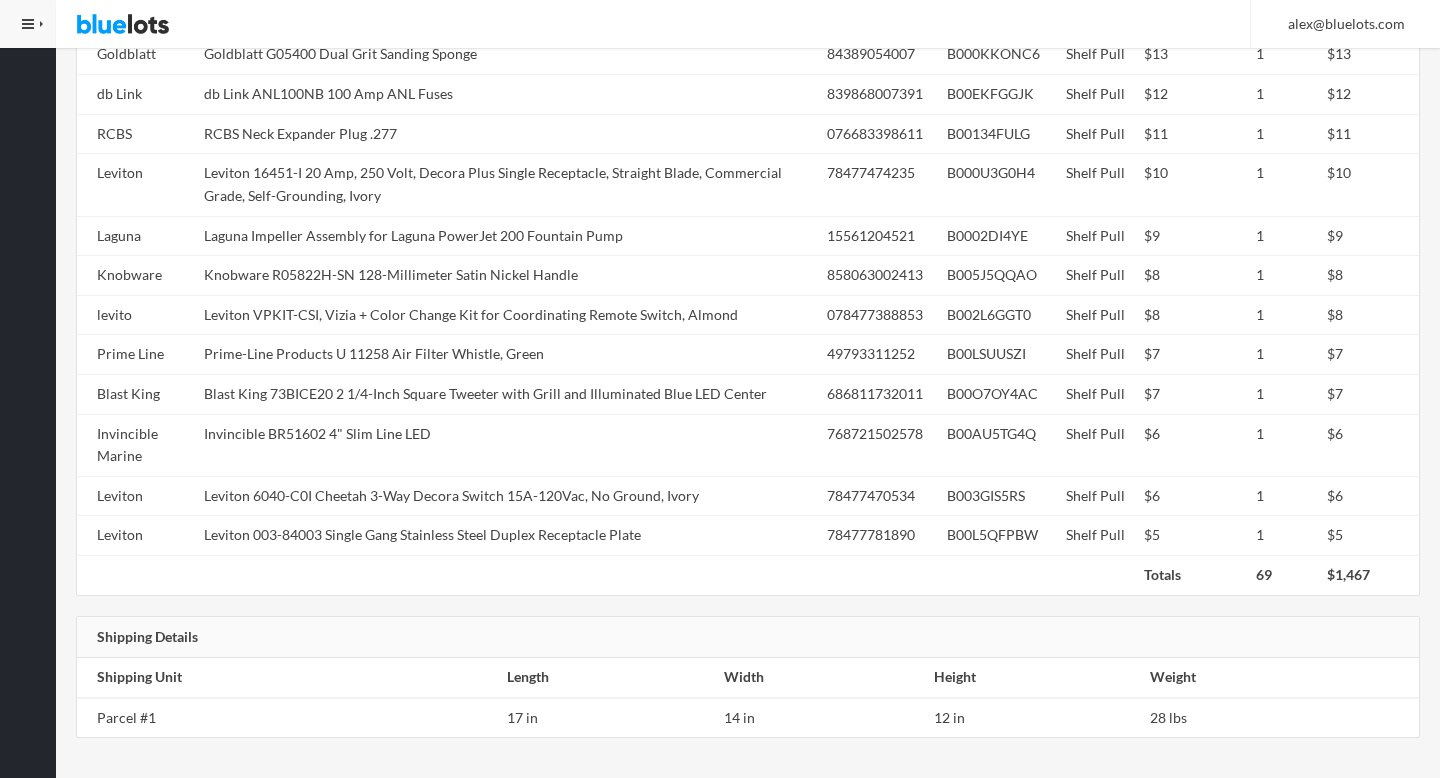 click on "Leviton 16451-I 20 Amp, 250 Volt, Decora Plus Single Receptacle, Straight Blade, Commercial Grade, Self-Grounding, Ivory" at bounding box center (508, 185) 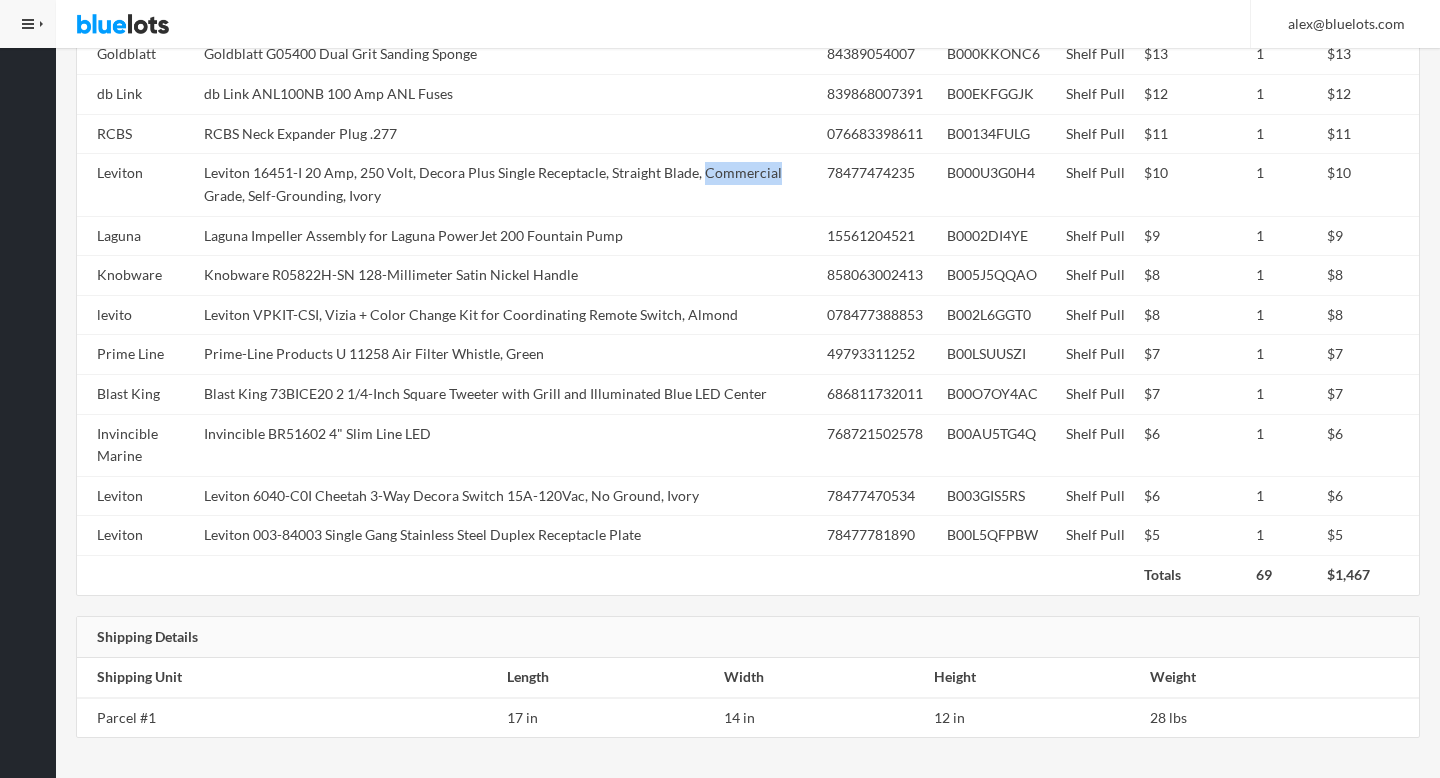 click on "Leviton 16451-I 20 Amp, 250 Volt, Decora Plus Single Receptacle, Straight Blade, Commercial Grade, Self-Grounding, Ivory" at bounding box center (508, 185) 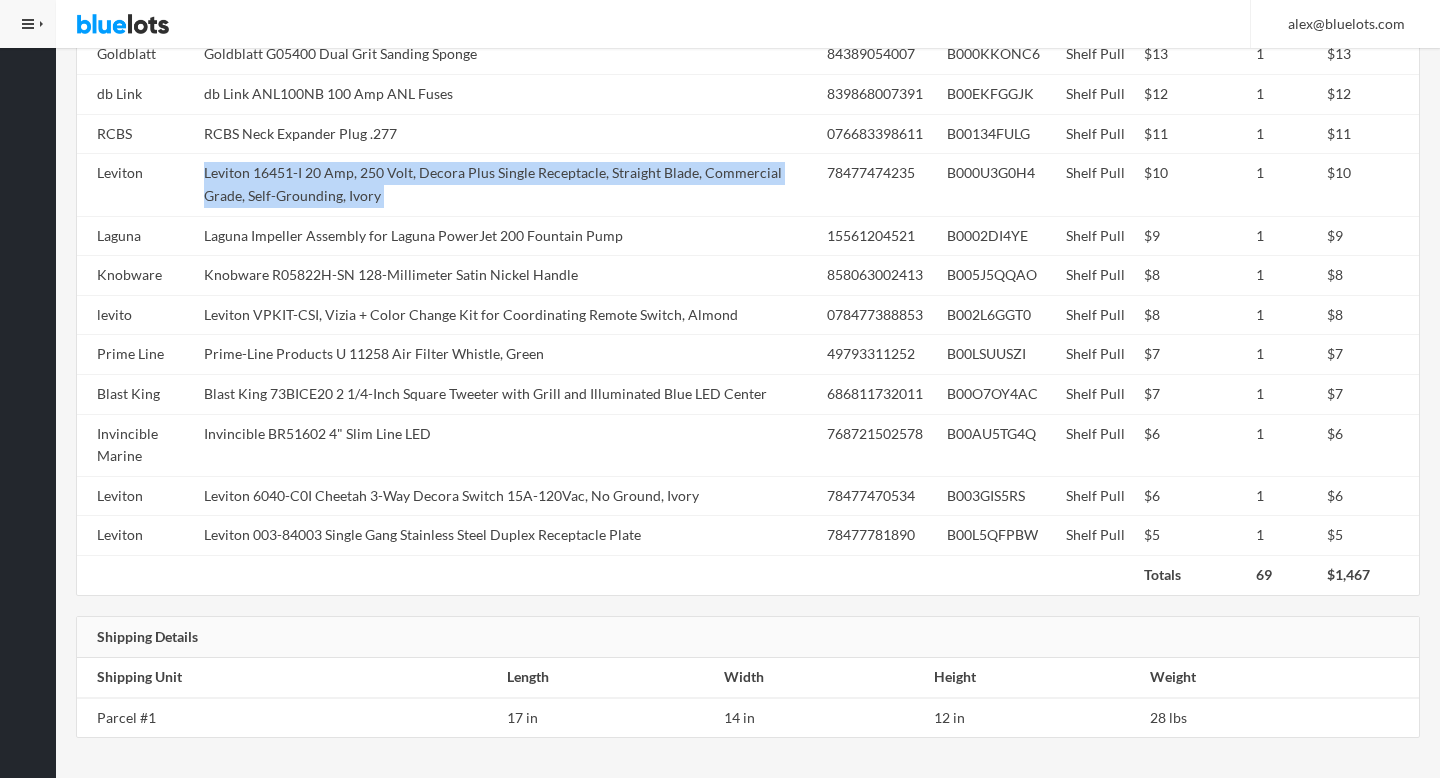 copy on "Leviton 16451-I 20 Amp, 250 Volt, Decora Plus Single Receptacle, Straight Blade, Commercial Grade, Self-Grounding, Ivory" 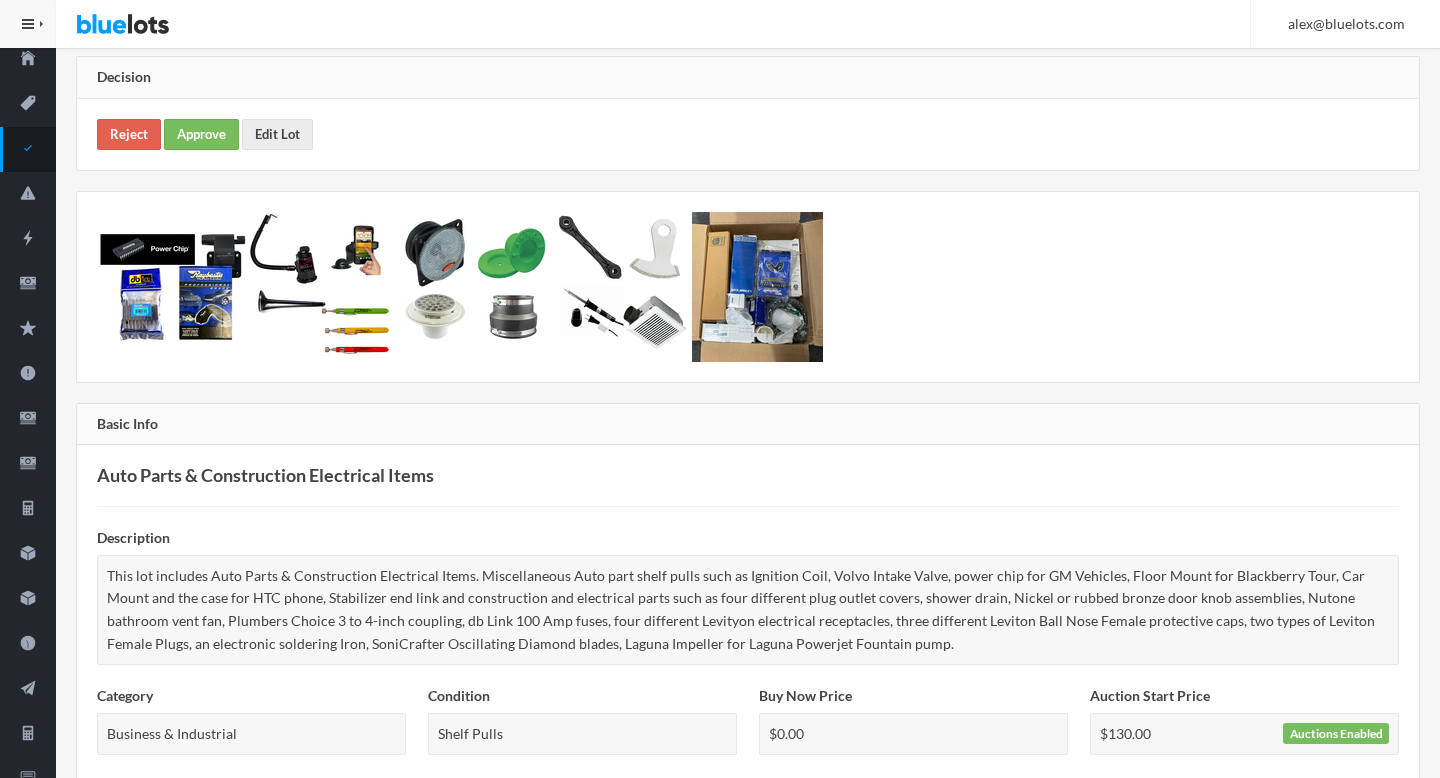 scroll, scrollTop: 0, scrollLeft: 0, axis: both 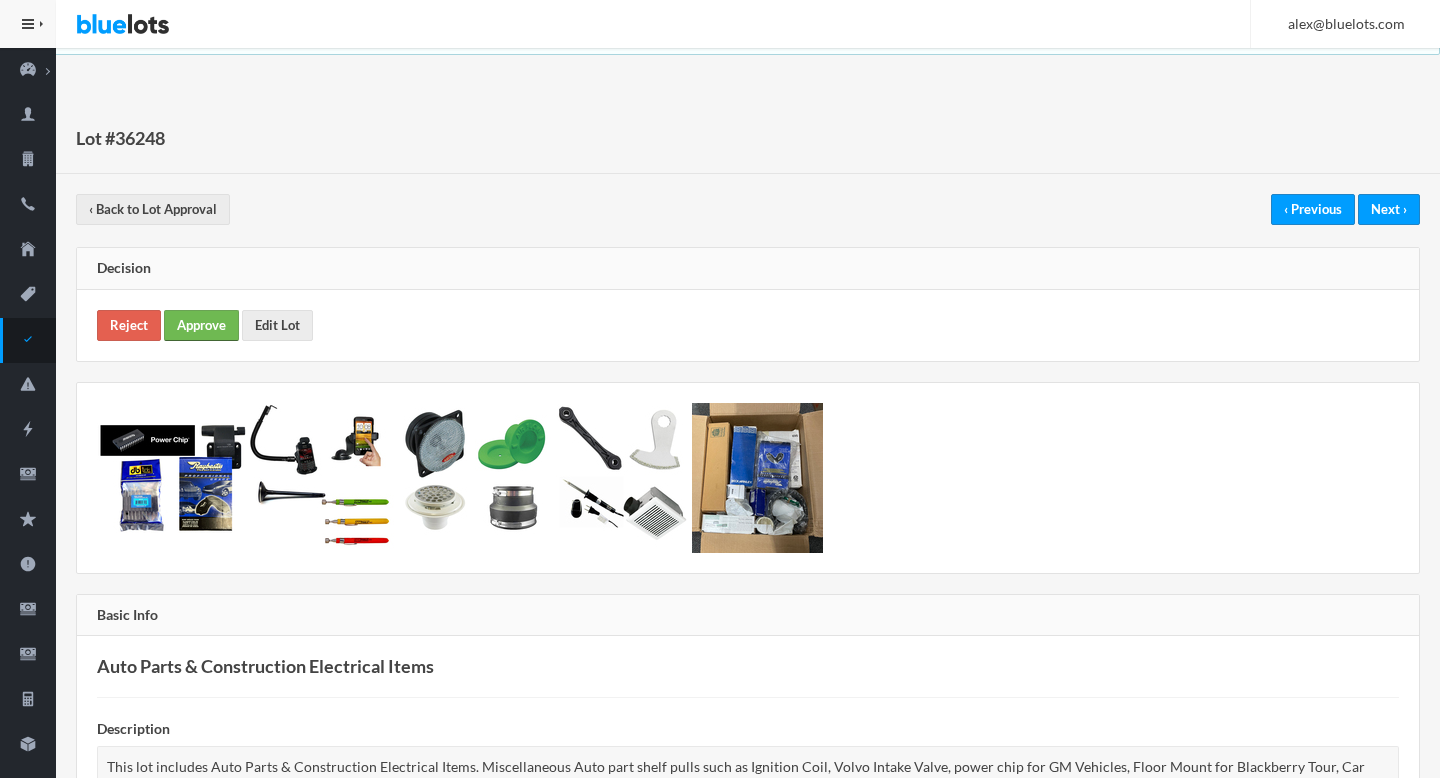 click on "Approve" at bounding box center [201, 325] 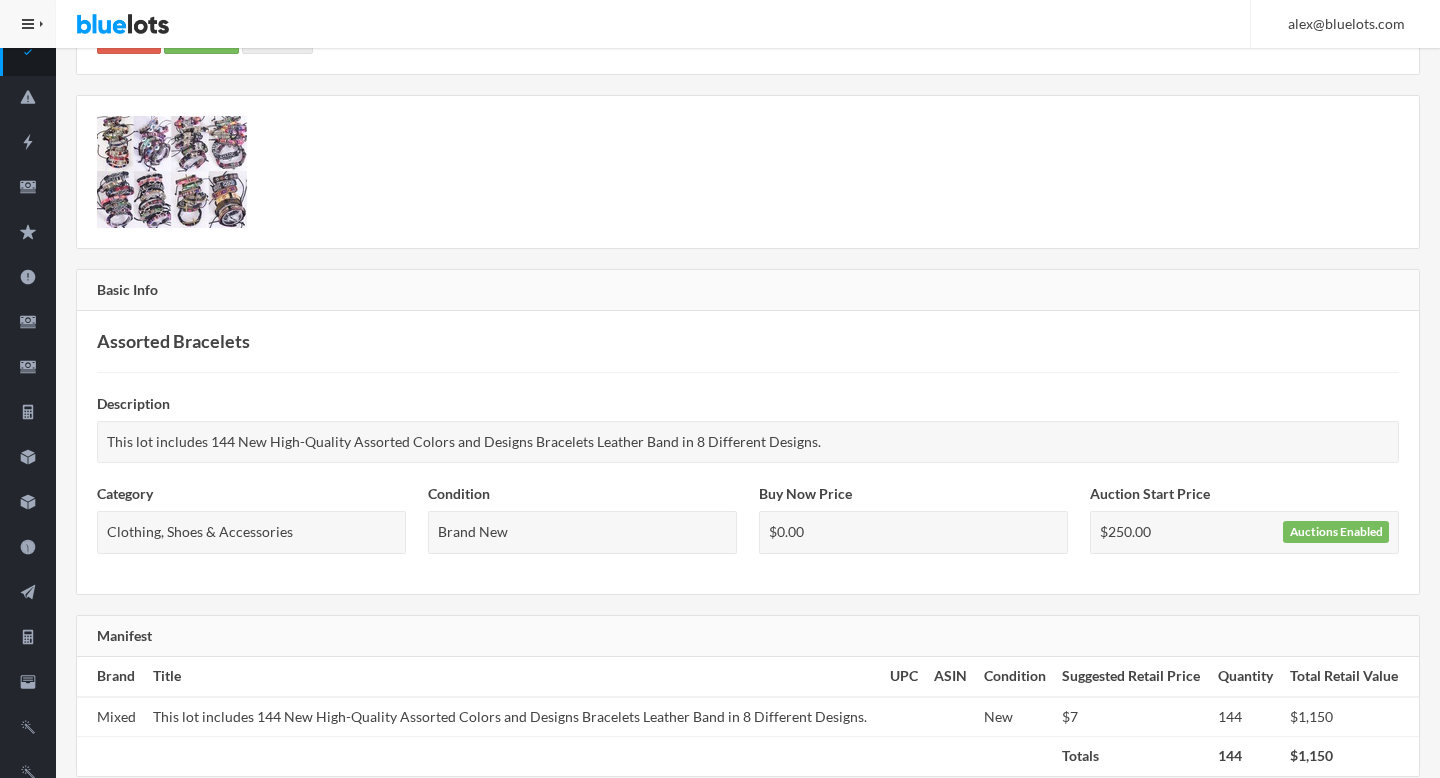 scroll, scrollTop: 0, scrollLeft: 0, axis: both 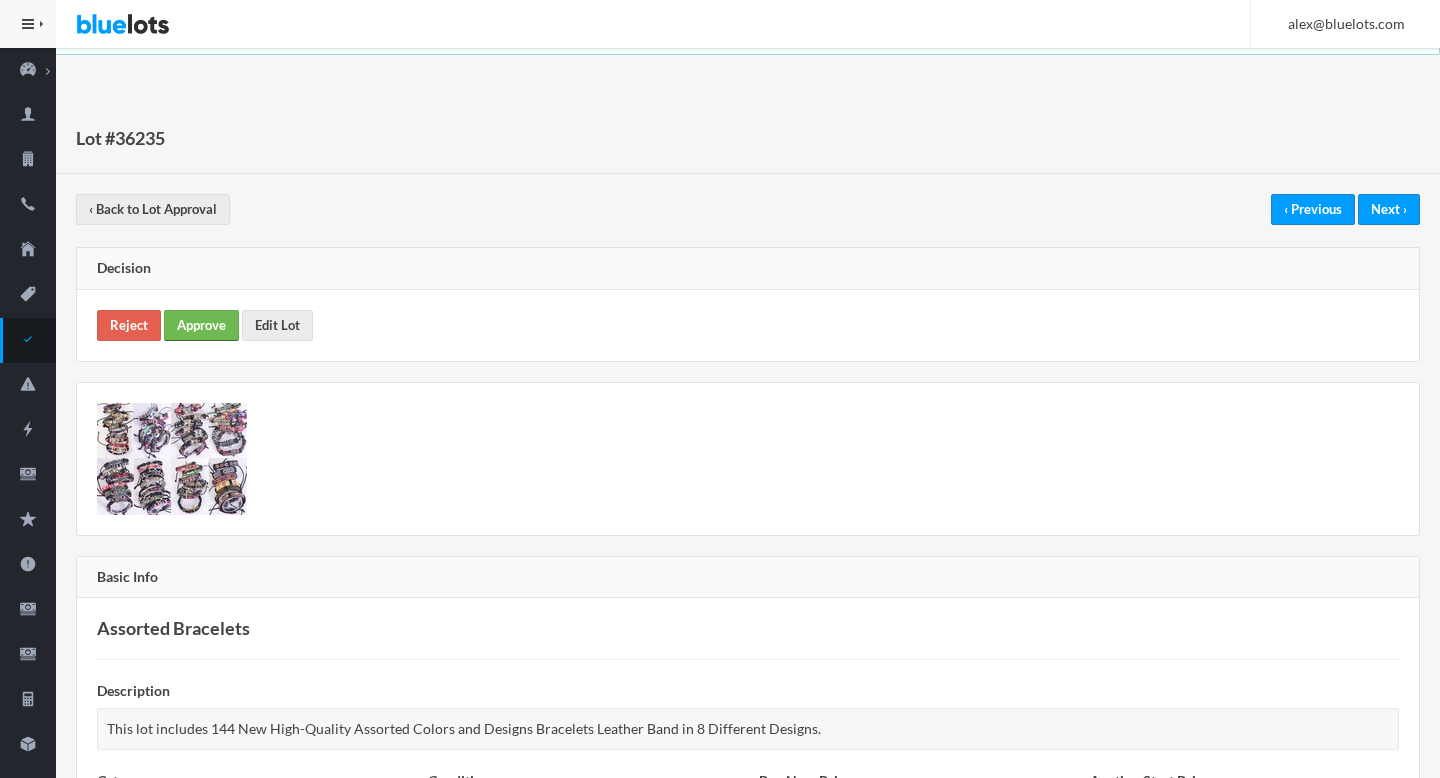 click on "Approve" at bounding box center [201, 325] 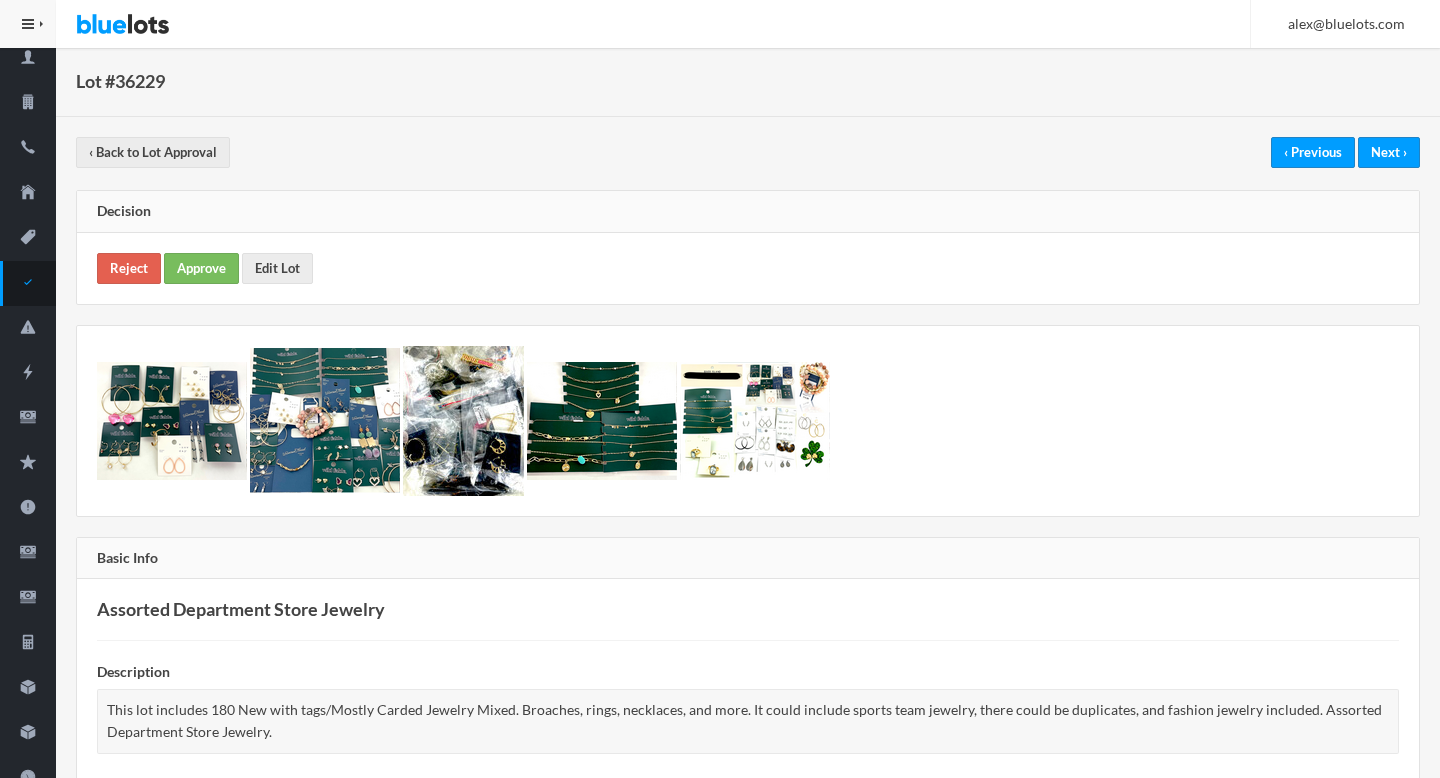 scroll, scrollTop: 0, scrollLeft: 0, axis: both 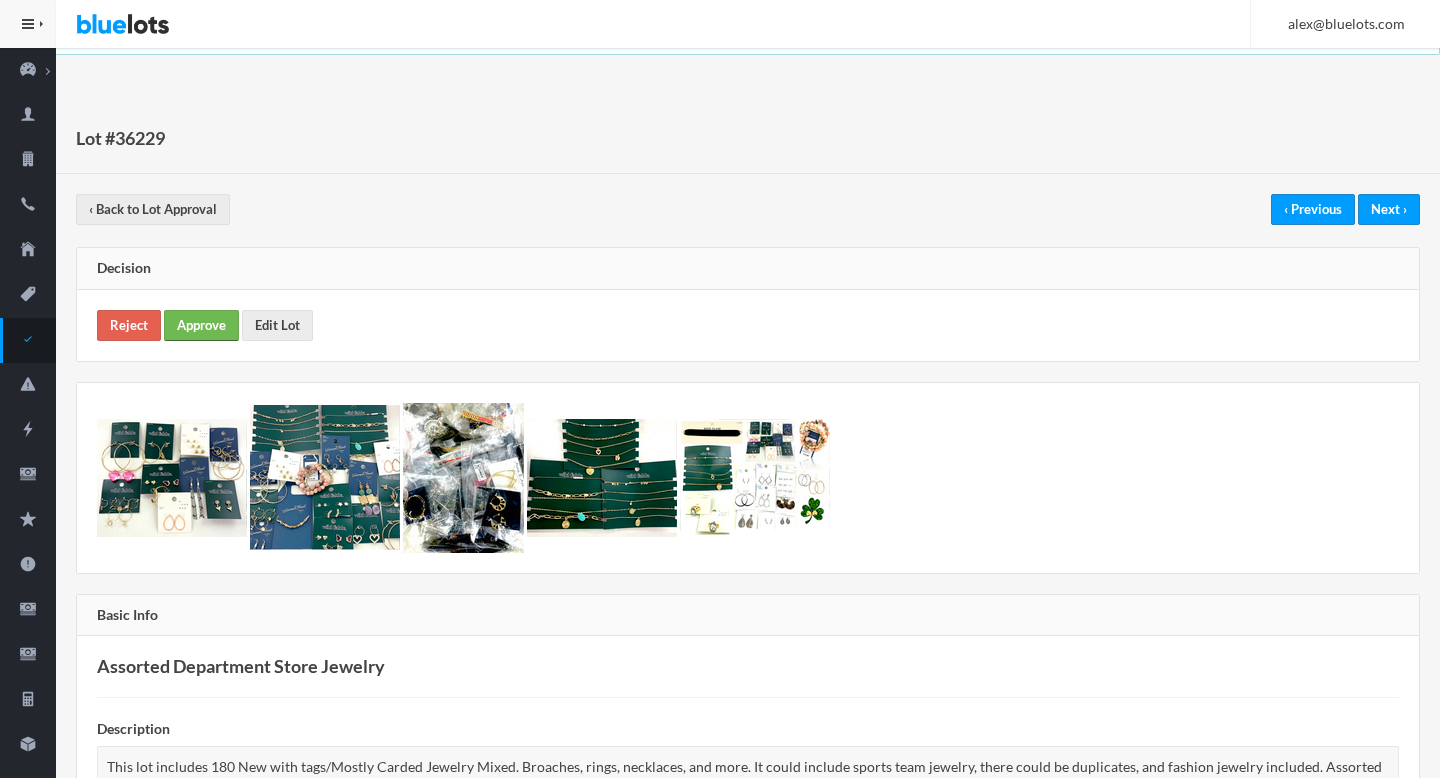 click on "Approve" at bounding box center (201, 325) 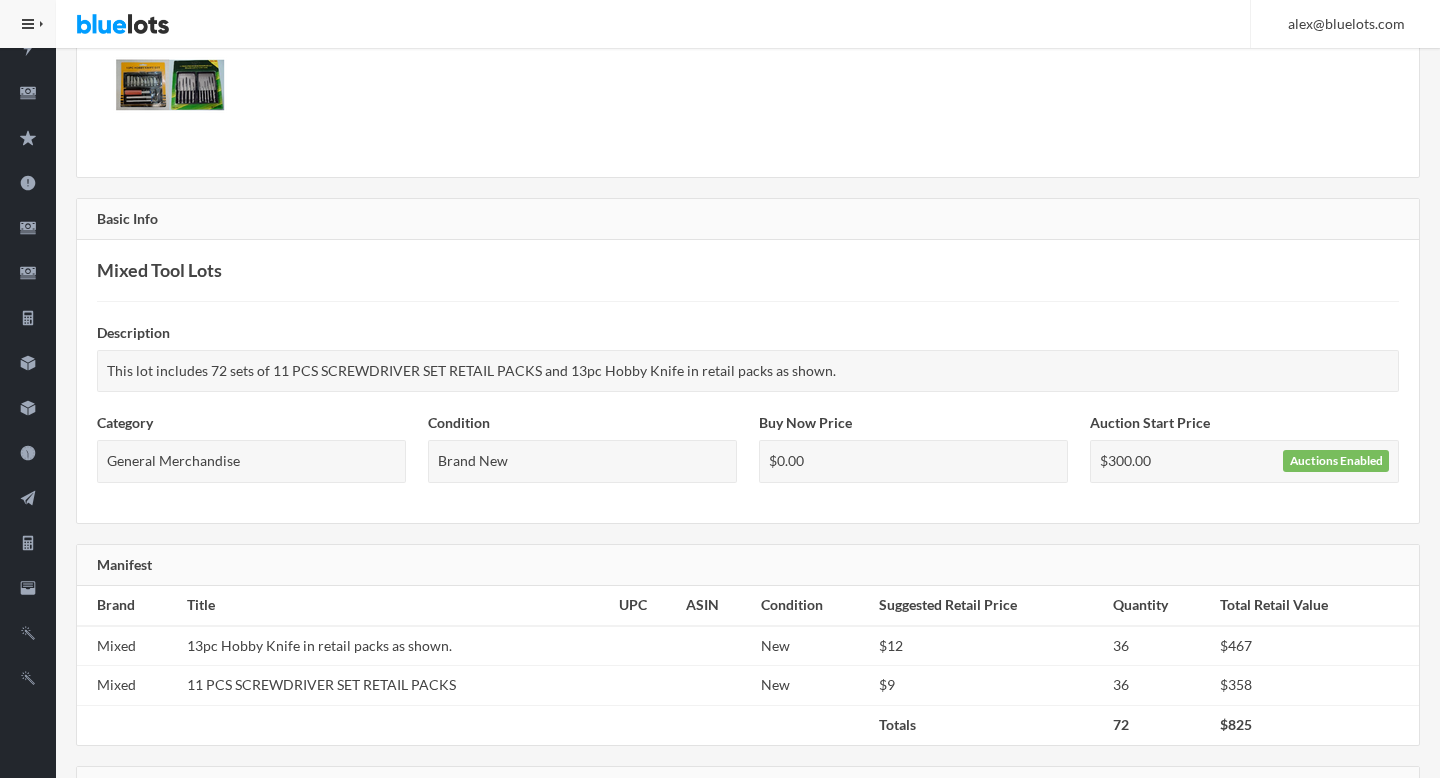 scroll, scrollTop: 0, scrollLeft: 0, axis: both 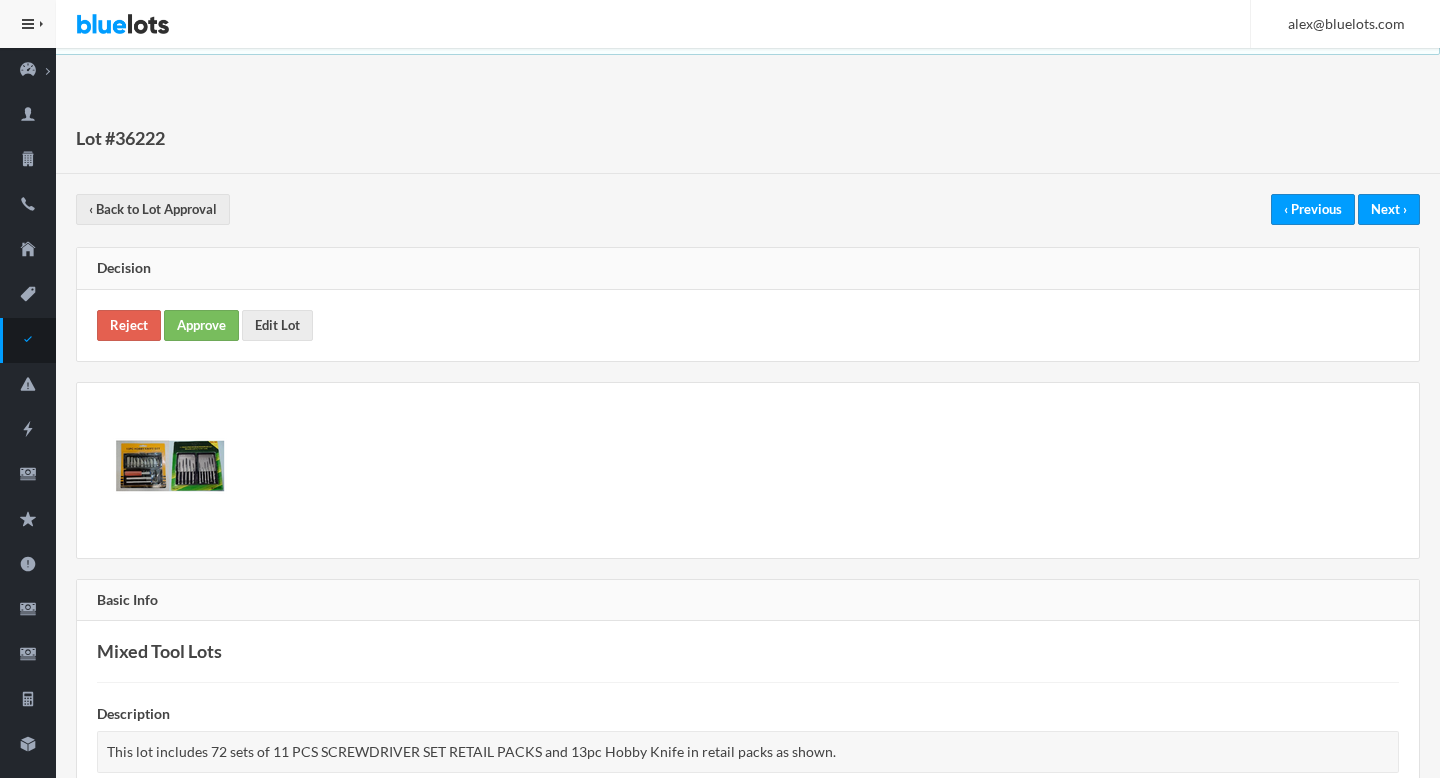 click on "Reject
Approve
Edit Lot" at bounding box center [748, 325] 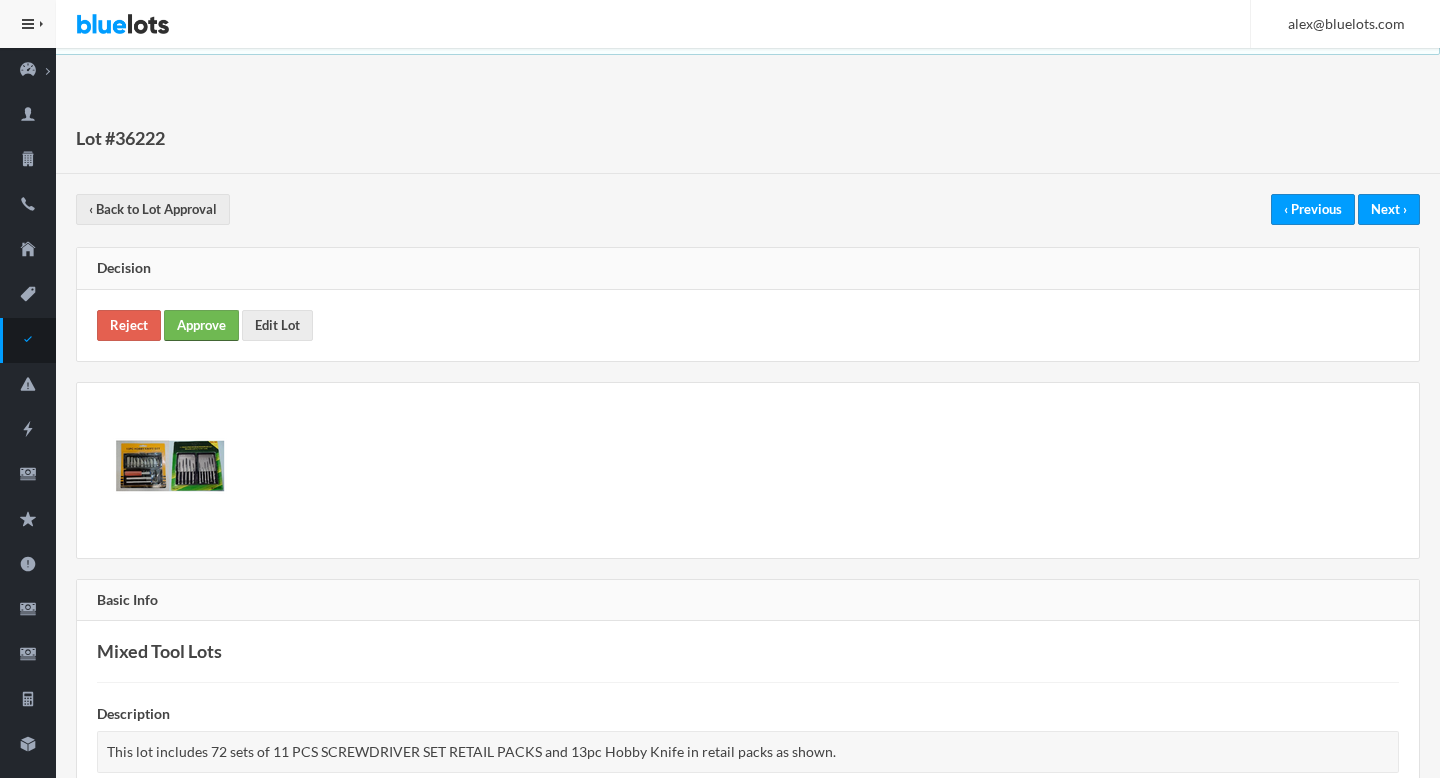 click on "Approve" at bounding box center [201, 325] 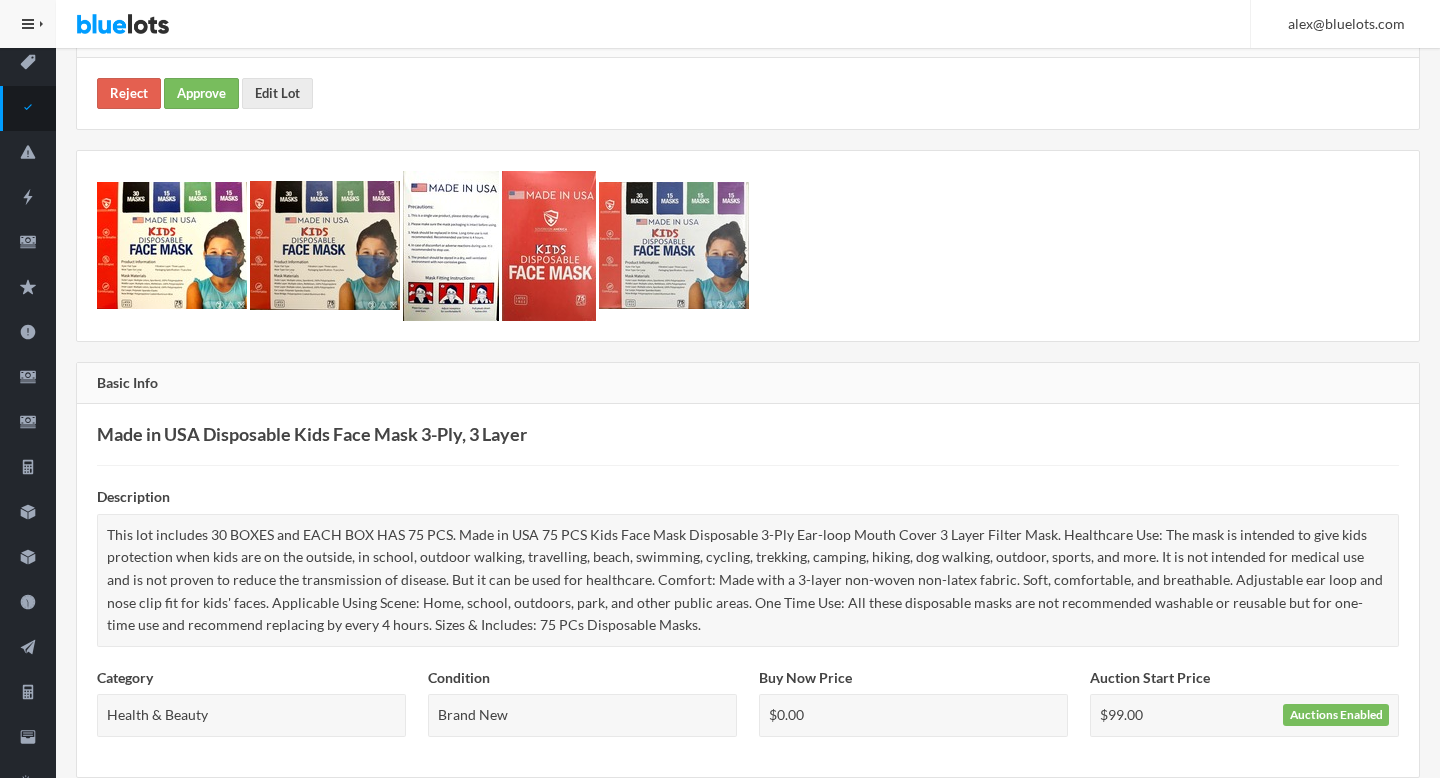 scroll, scrollTop: 0, scrollLeft: 0, axis: both 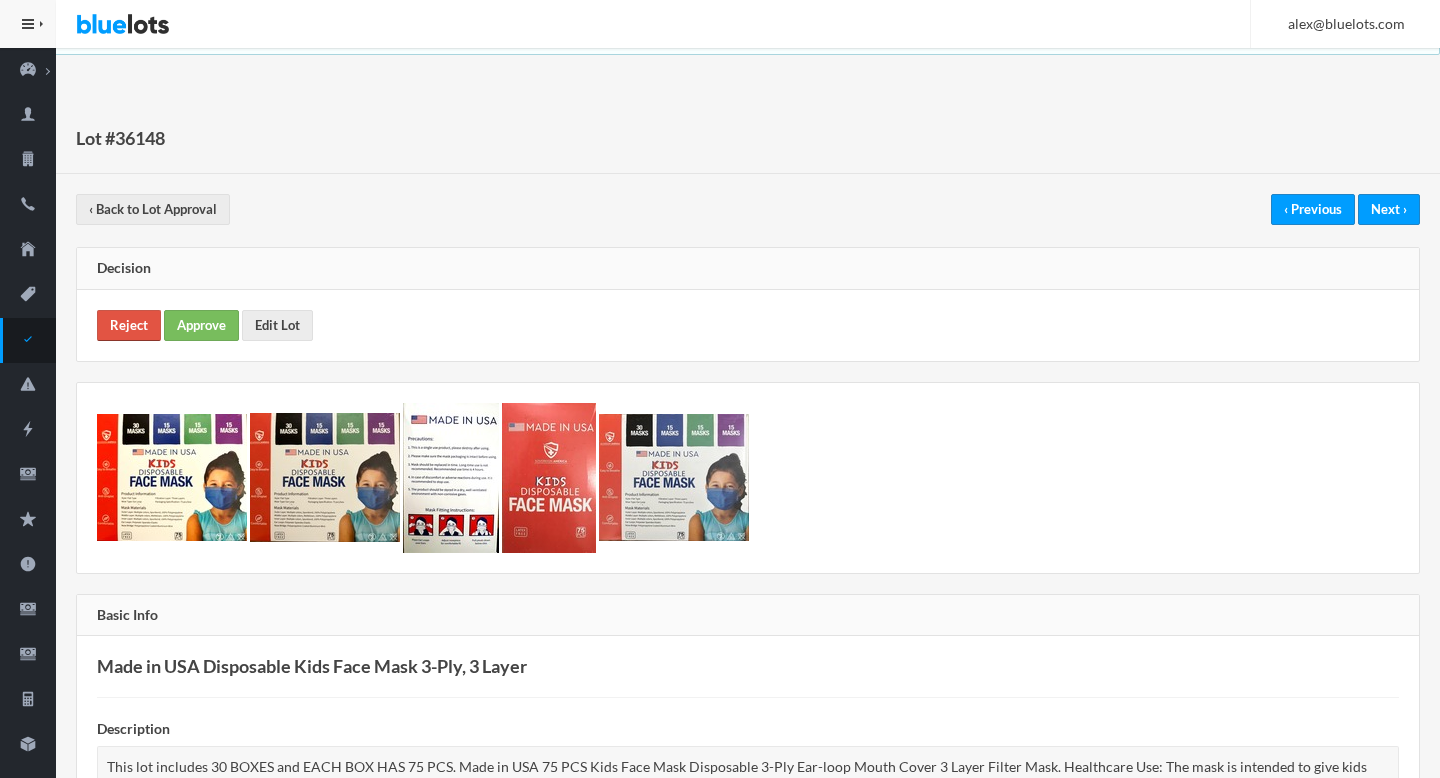 click on "Reject" at bounding box center (129, 325) 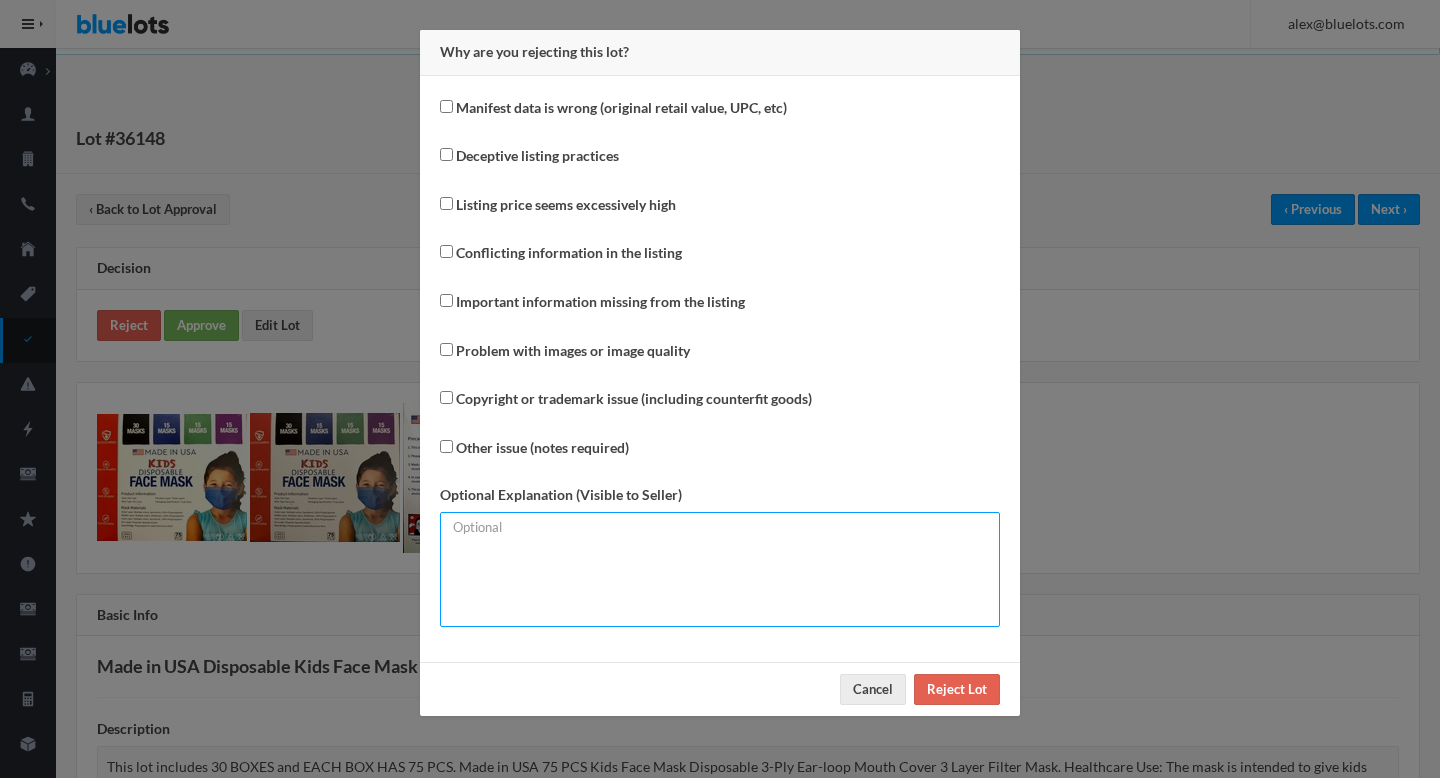 click at bounding box center (720, 569) 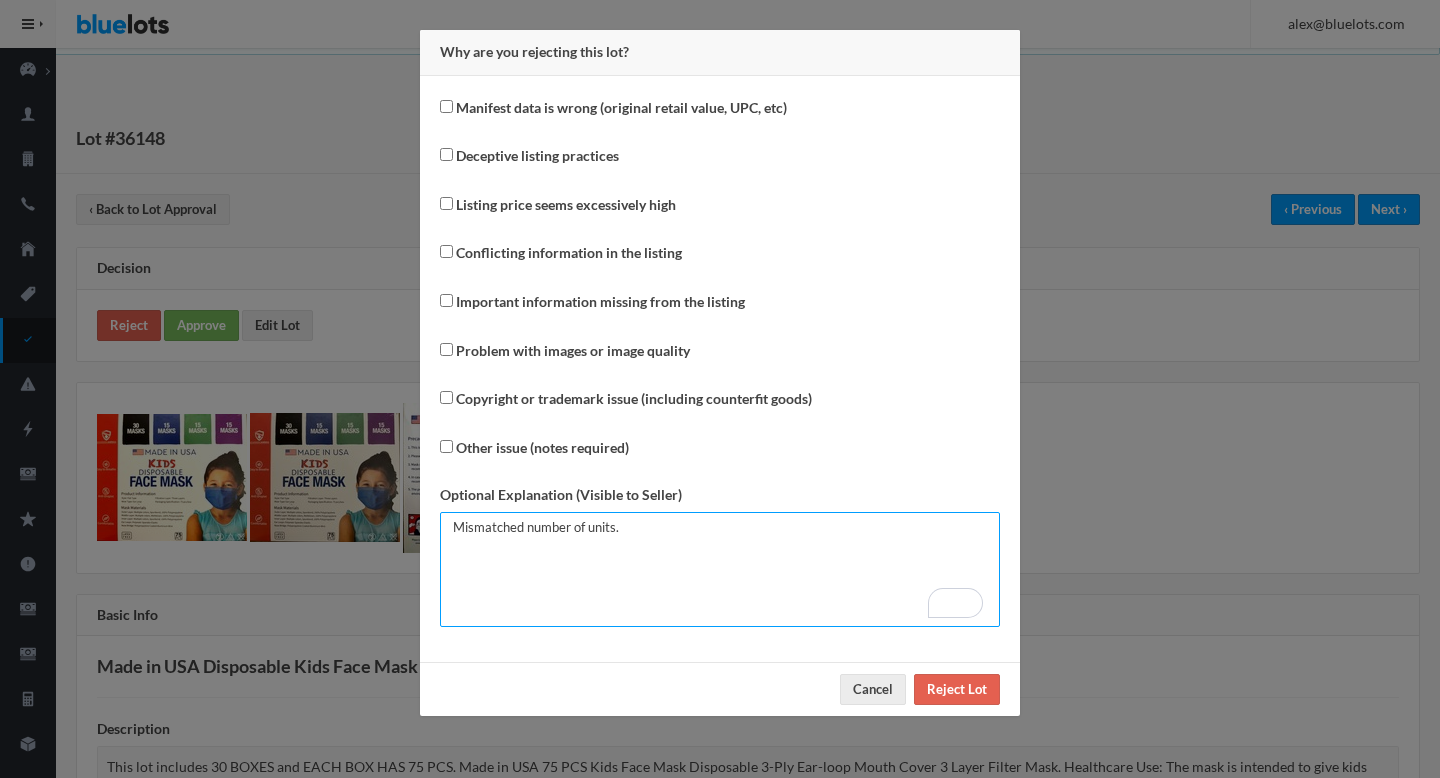 type on "Mismatched number of units." 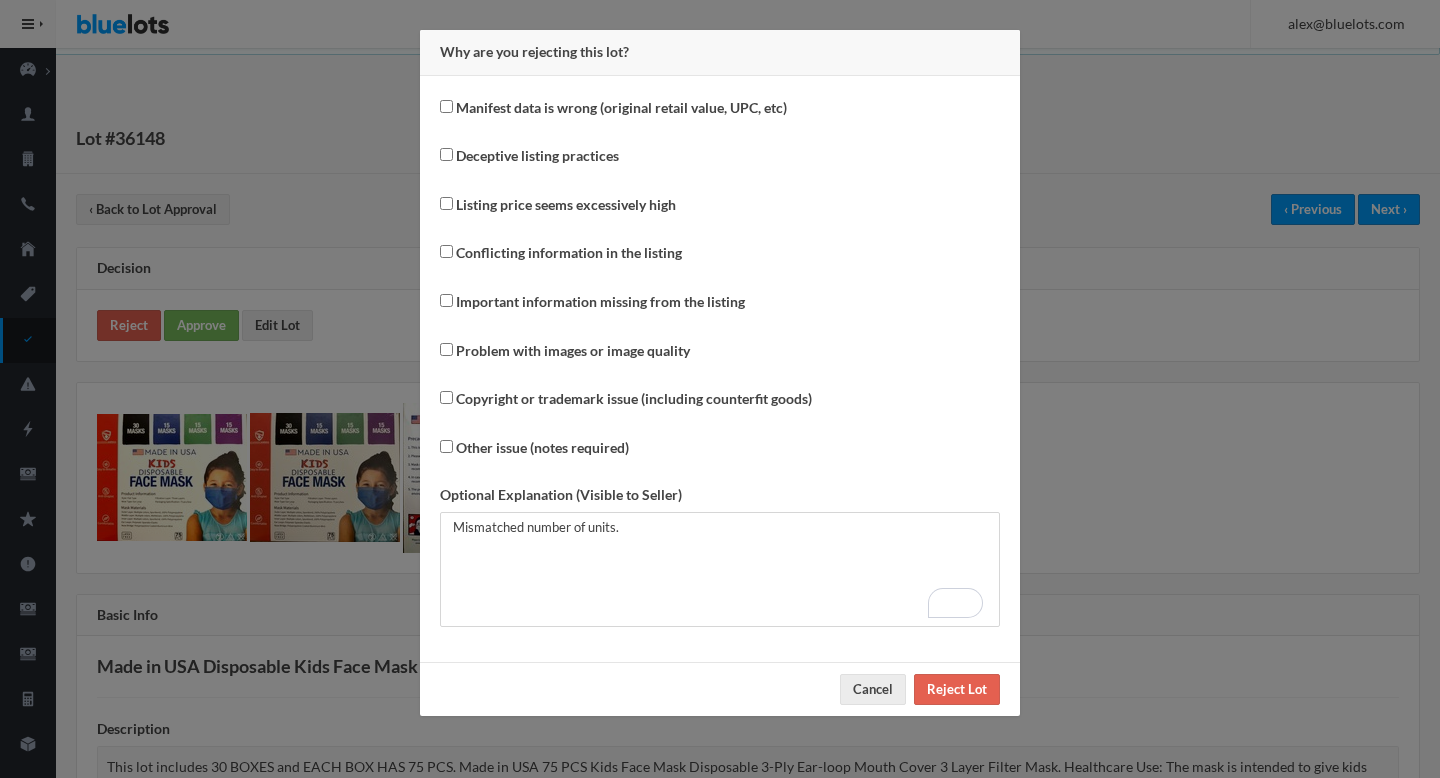 click on "Conflicting information in the listing" at bounding box center (569, 253) 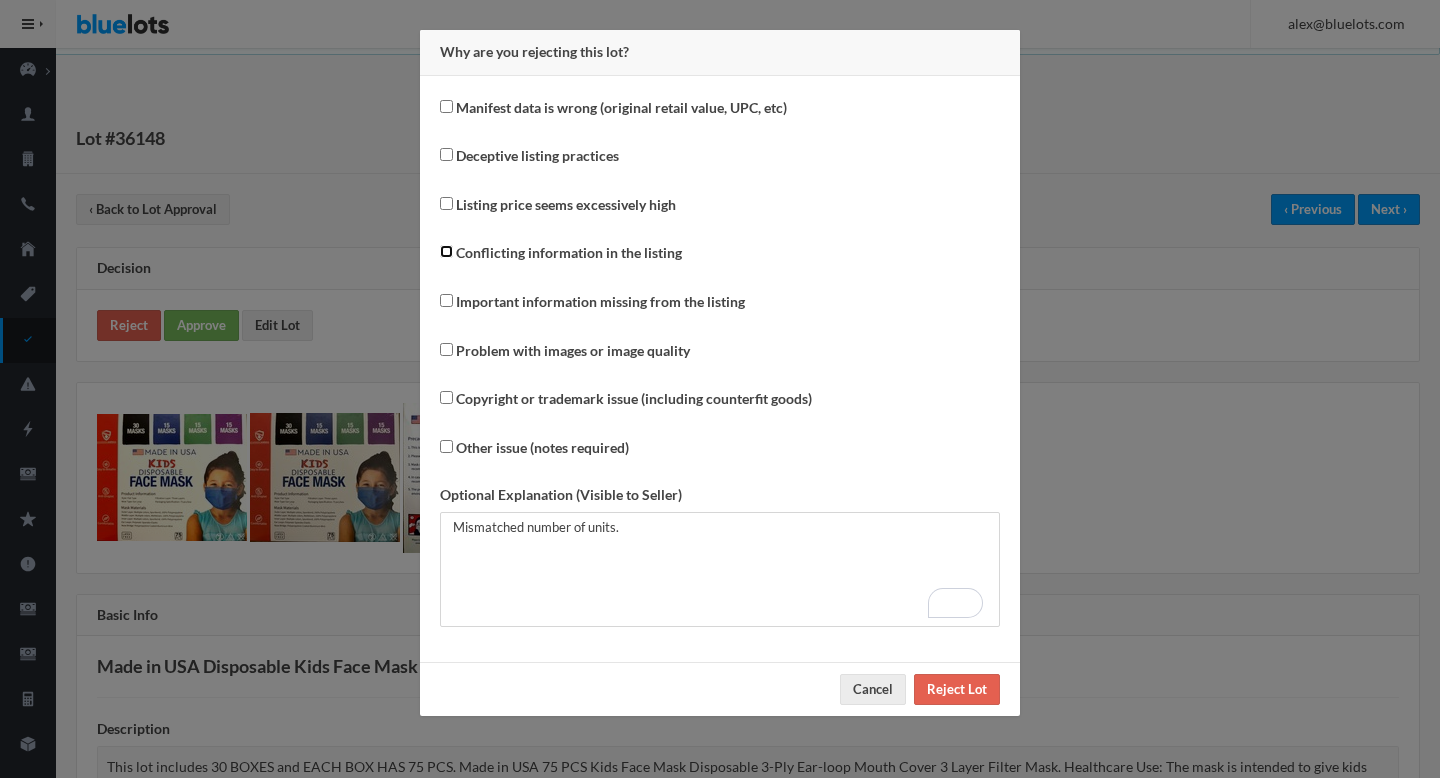 click on "Conflicting information in the listing" at bounding box center [446, 251] 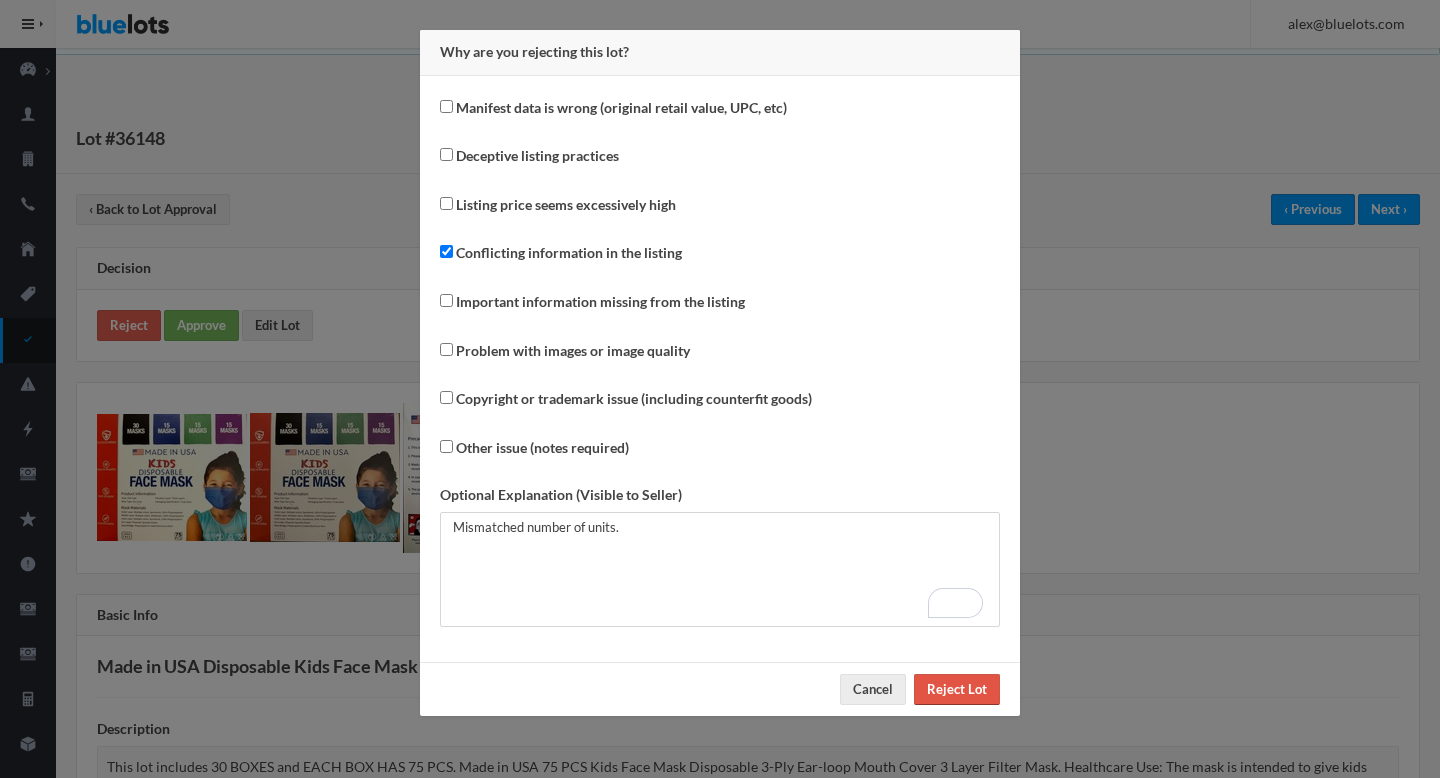click on "Reject Lot" at bounding box center [957, 689] 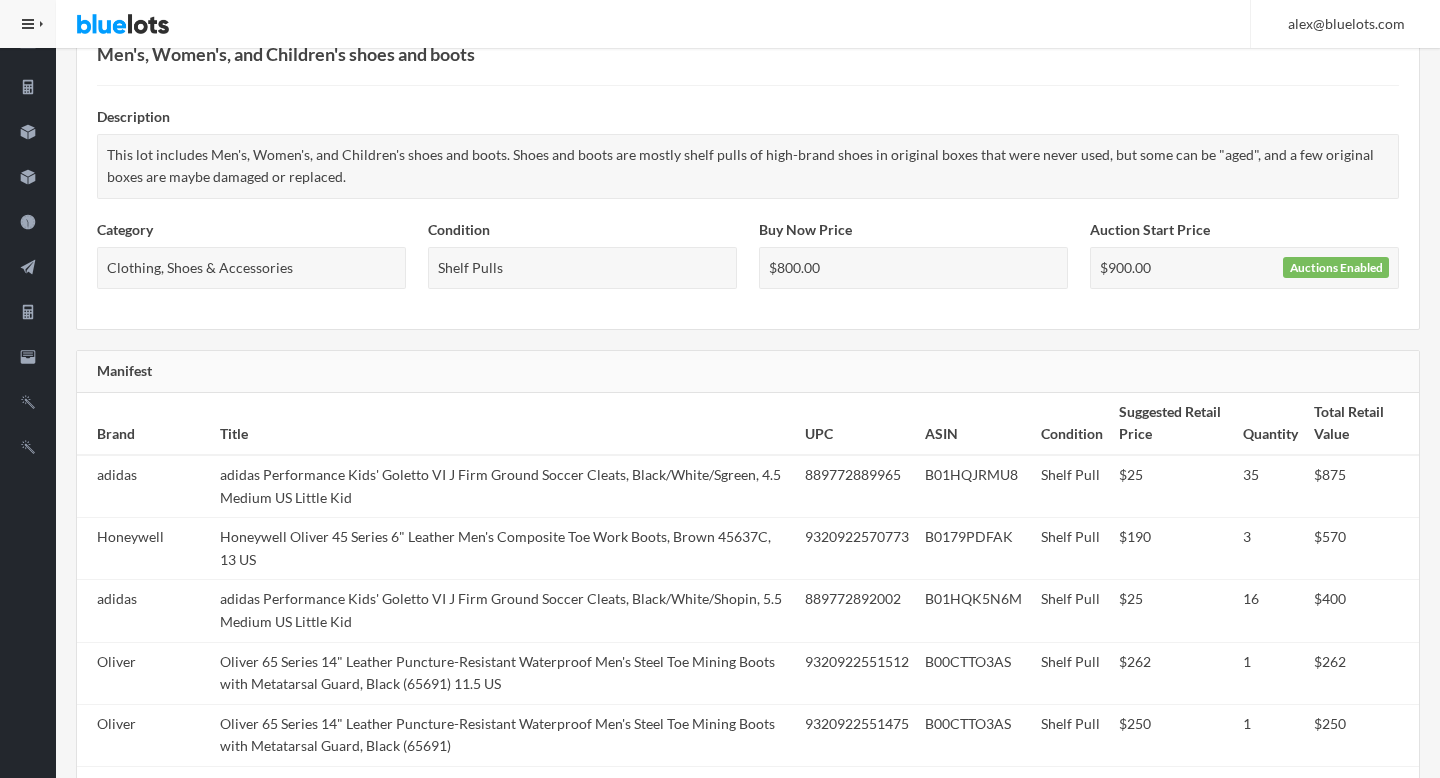 scroll, scrollTop: 876, scrollLeft: 0, axis: vertical 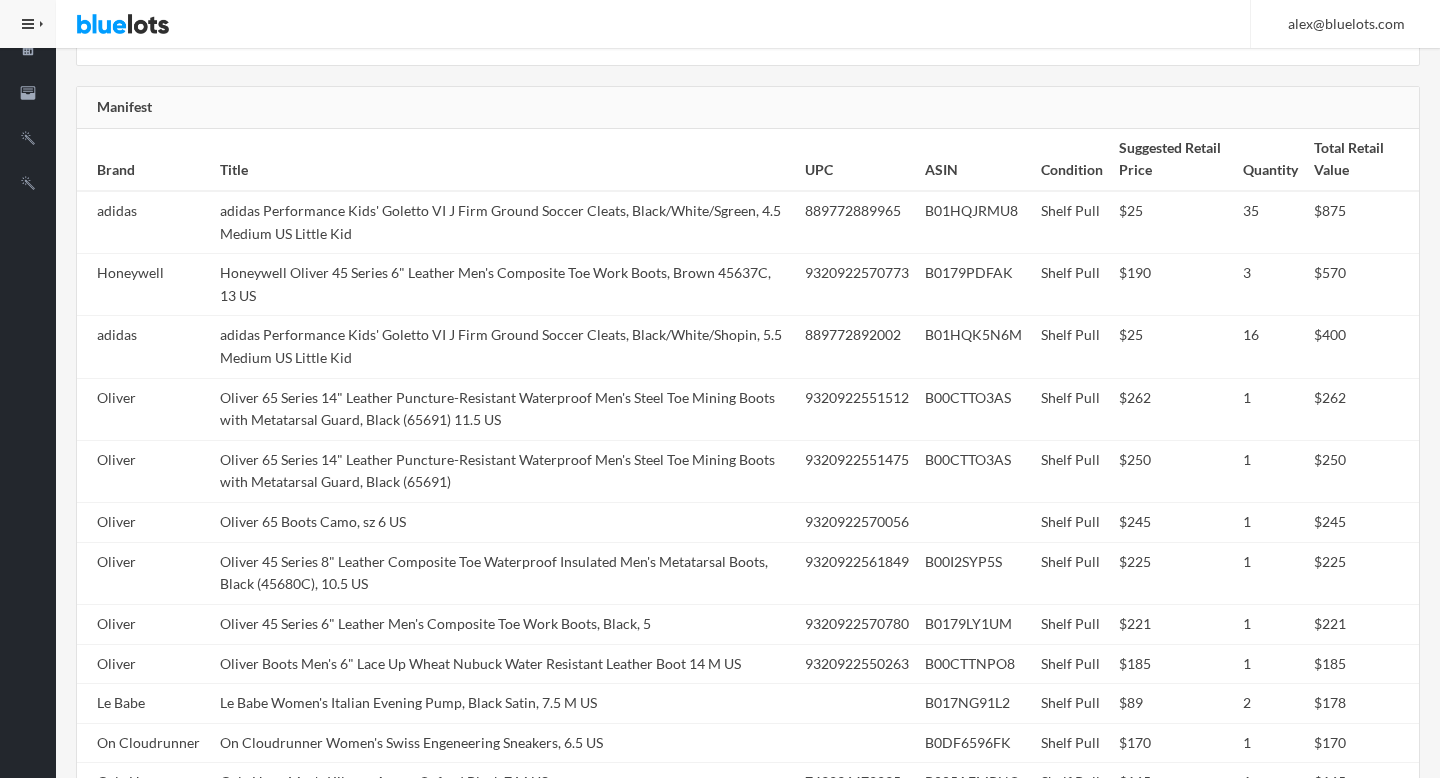 click on "adidas Performance Kids' Goletto VI J Firm Ground Soccer Cleats, Black/White/Sgreen, 4.5 Medium US Little Kid" at bounding box center (504, 222) 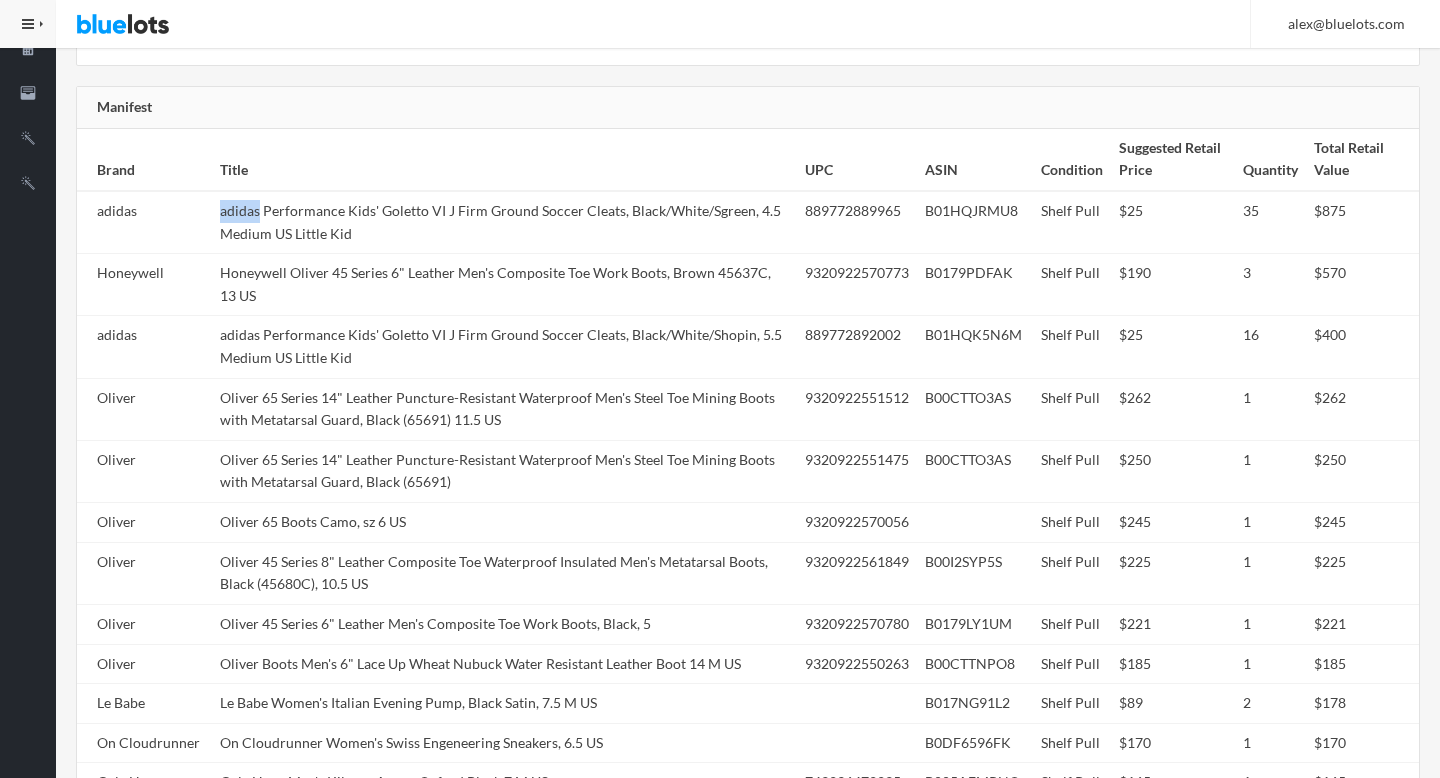 click on "adidas Performance Kids' Goletto VI J Firm Ground Soccer Cleats, Black/White/Sgreen, 4.5 Medium US Little Kid" at bounding box center [504, 222] 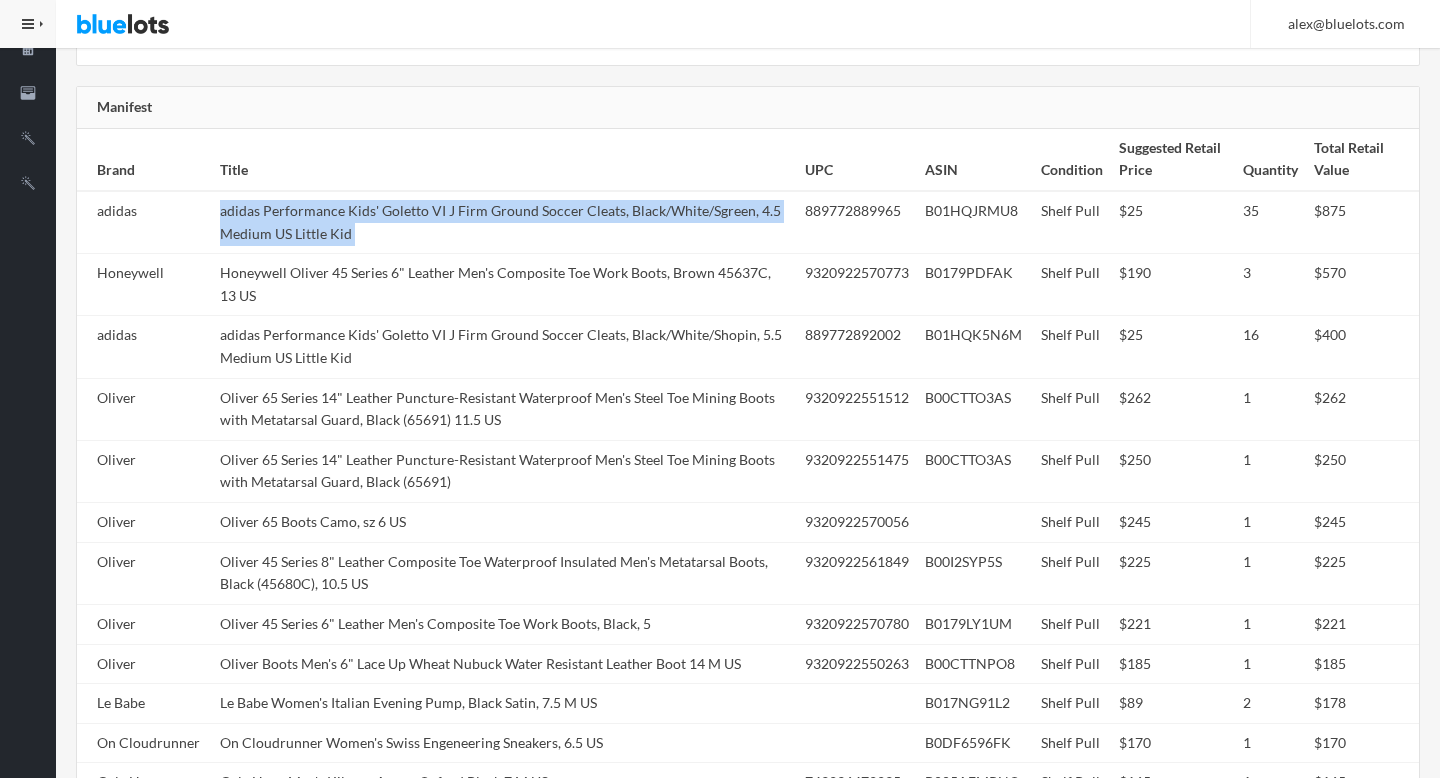 copy on "adidas Performance Kids' Goletto VI J Firm Ground Soccer Cleats, Black/White/Sgreen, 4.5 Medium US Little Kid" 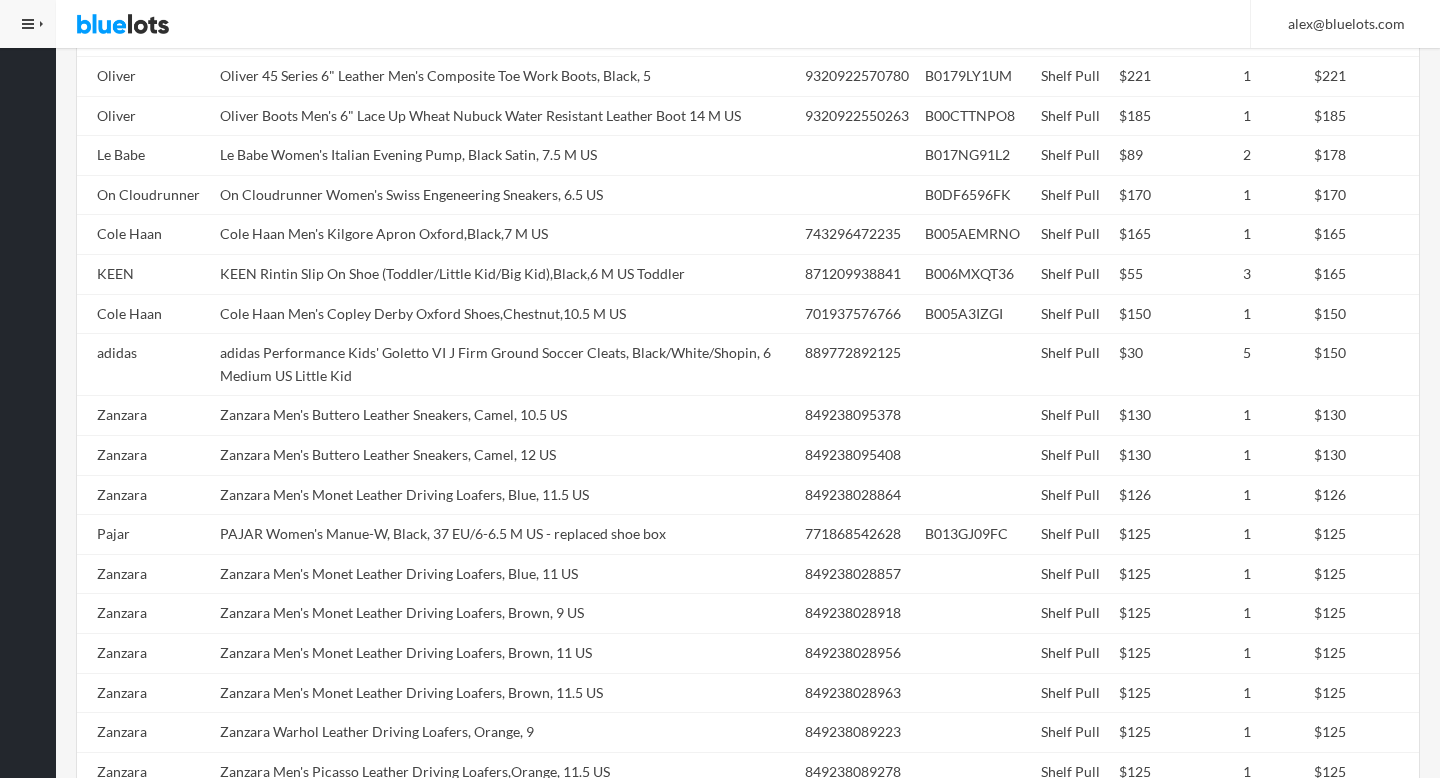 scroll, scrollTop: 1689, scrollLeft: 0, axis: vertical 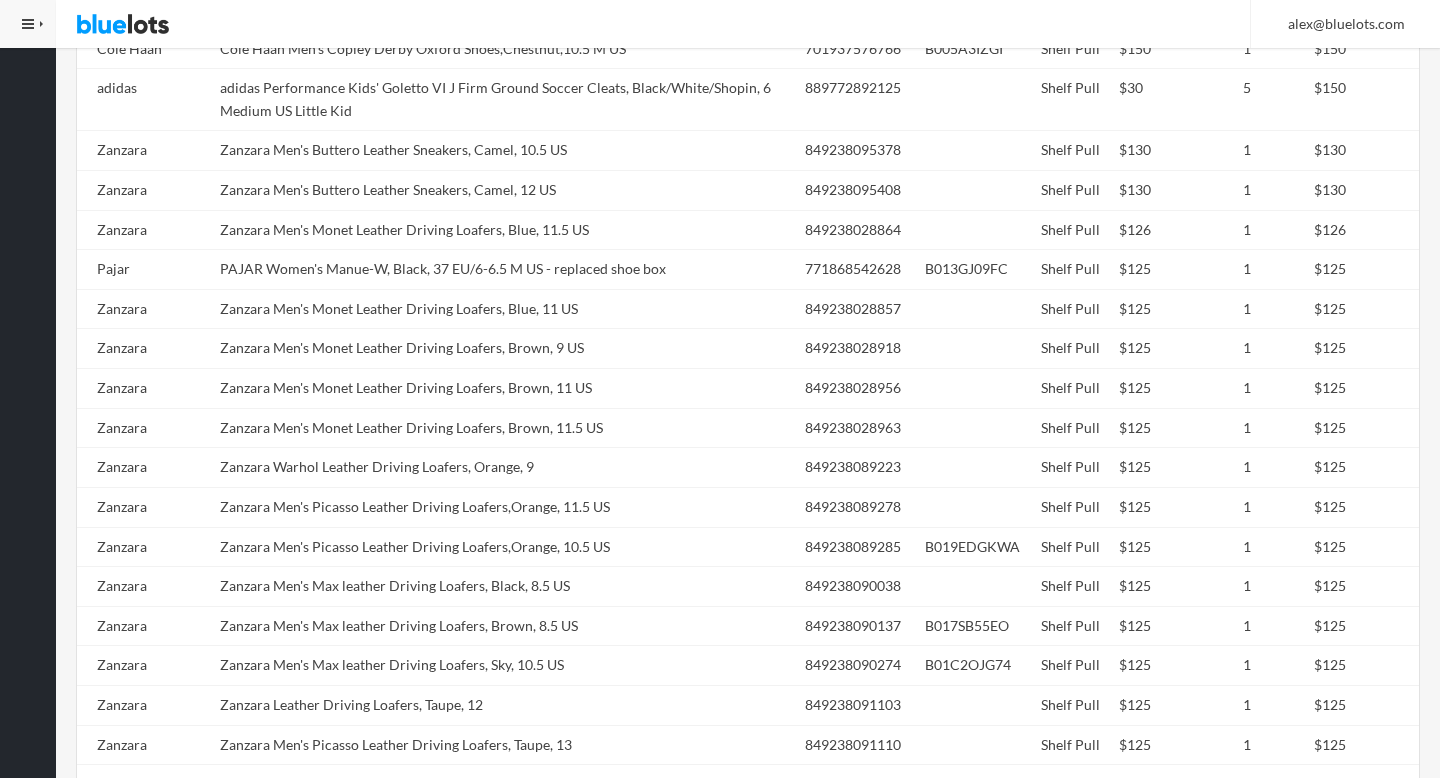 click on "Zanzara Men's Buttero Leather Sneakers, Camel, 12 US" at bounding box center (504, 191) 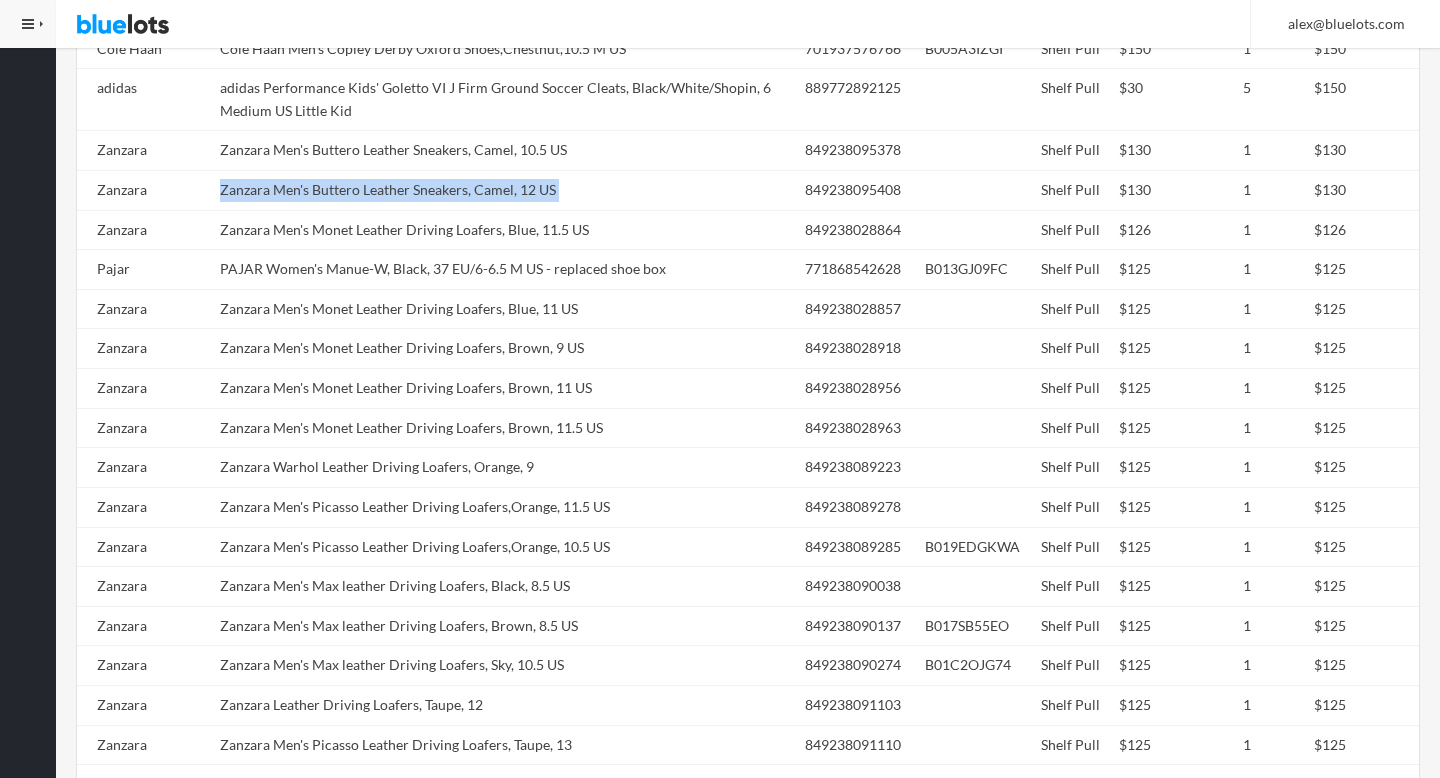 click on "Zanzara Men's Buttero Leather Sneakers, Camel, 12 US" at bounding box center (504, 191) 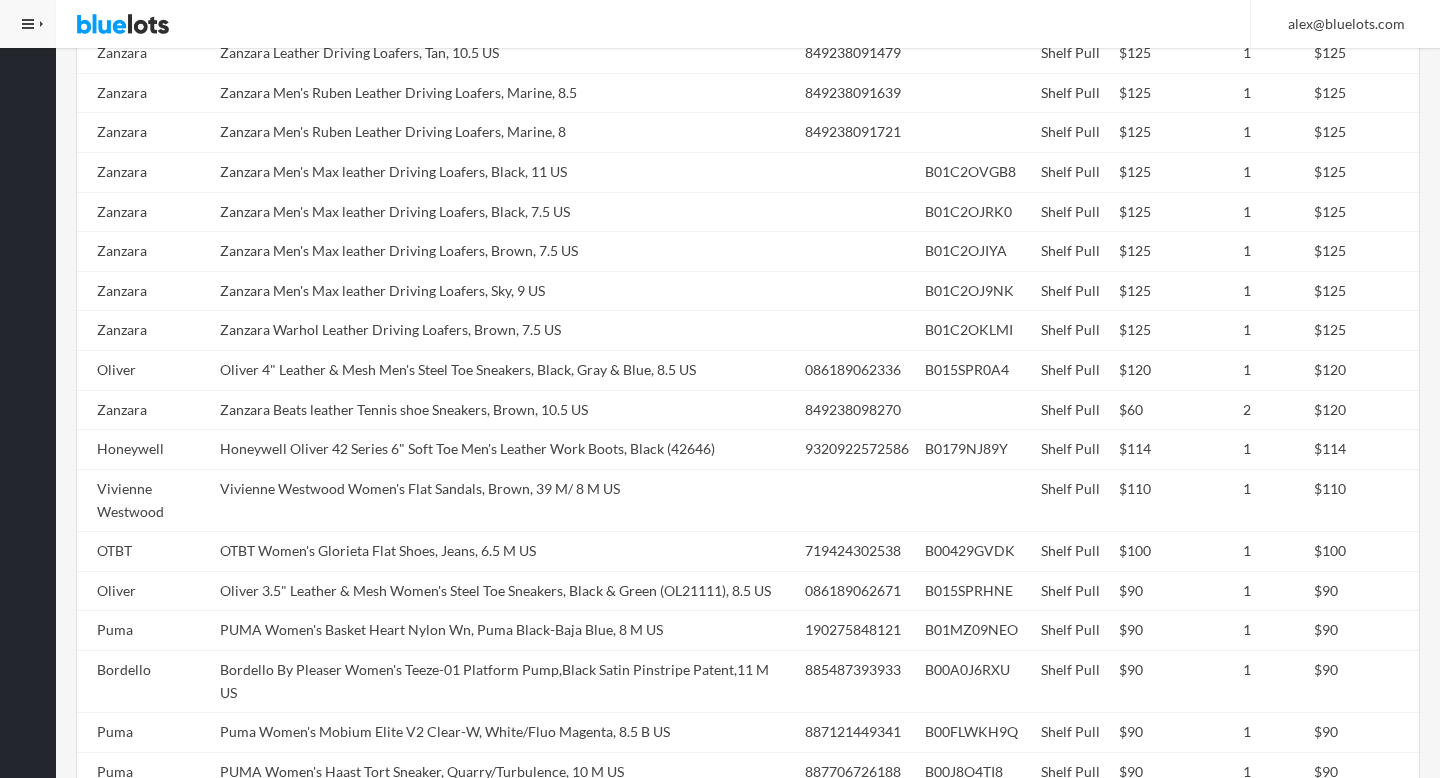 scroll, scrollTop: 3203, scrollLeft: 0, axis: vertical 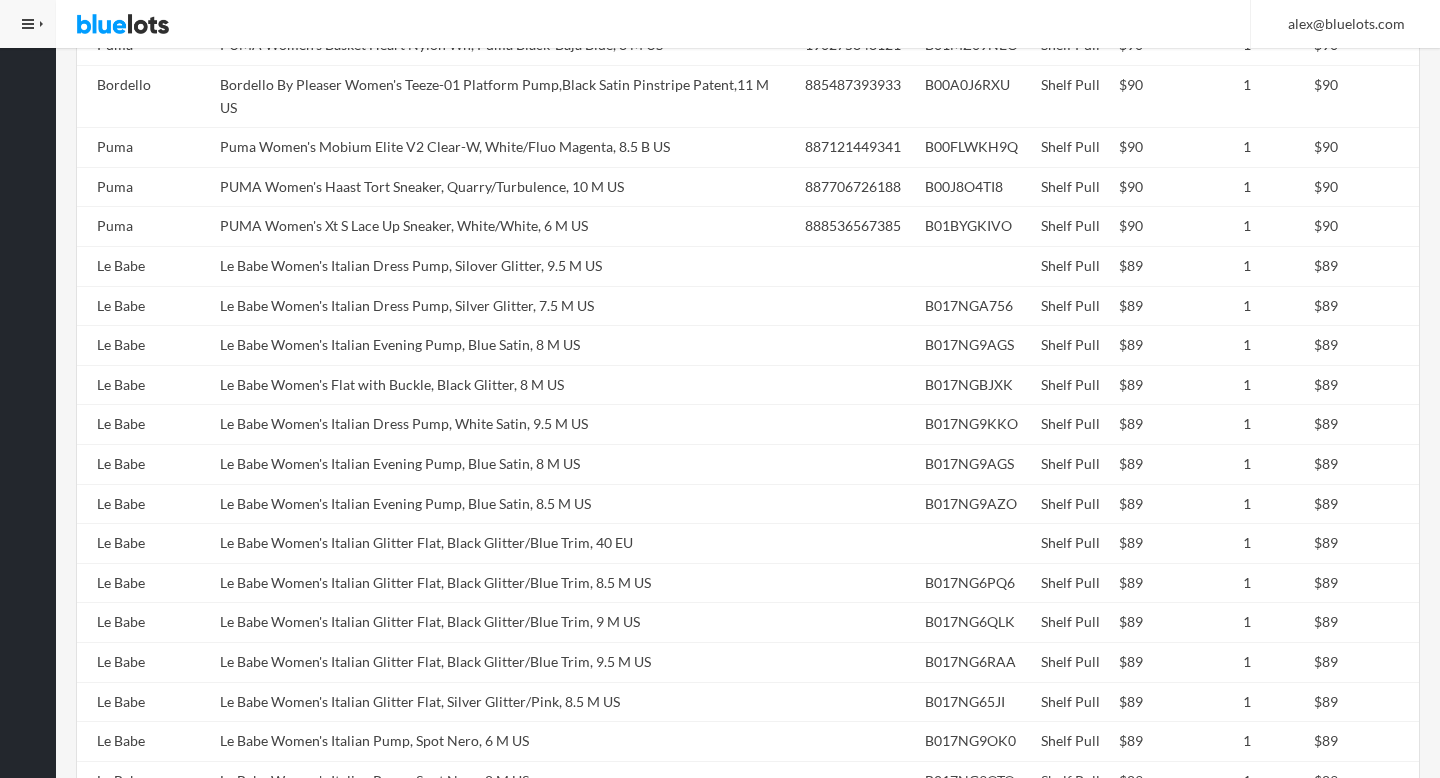 click on "PUMA Women's Xt S Lace Up Sneaker, White/White, 6 M US" at bounding box center [504, 227] 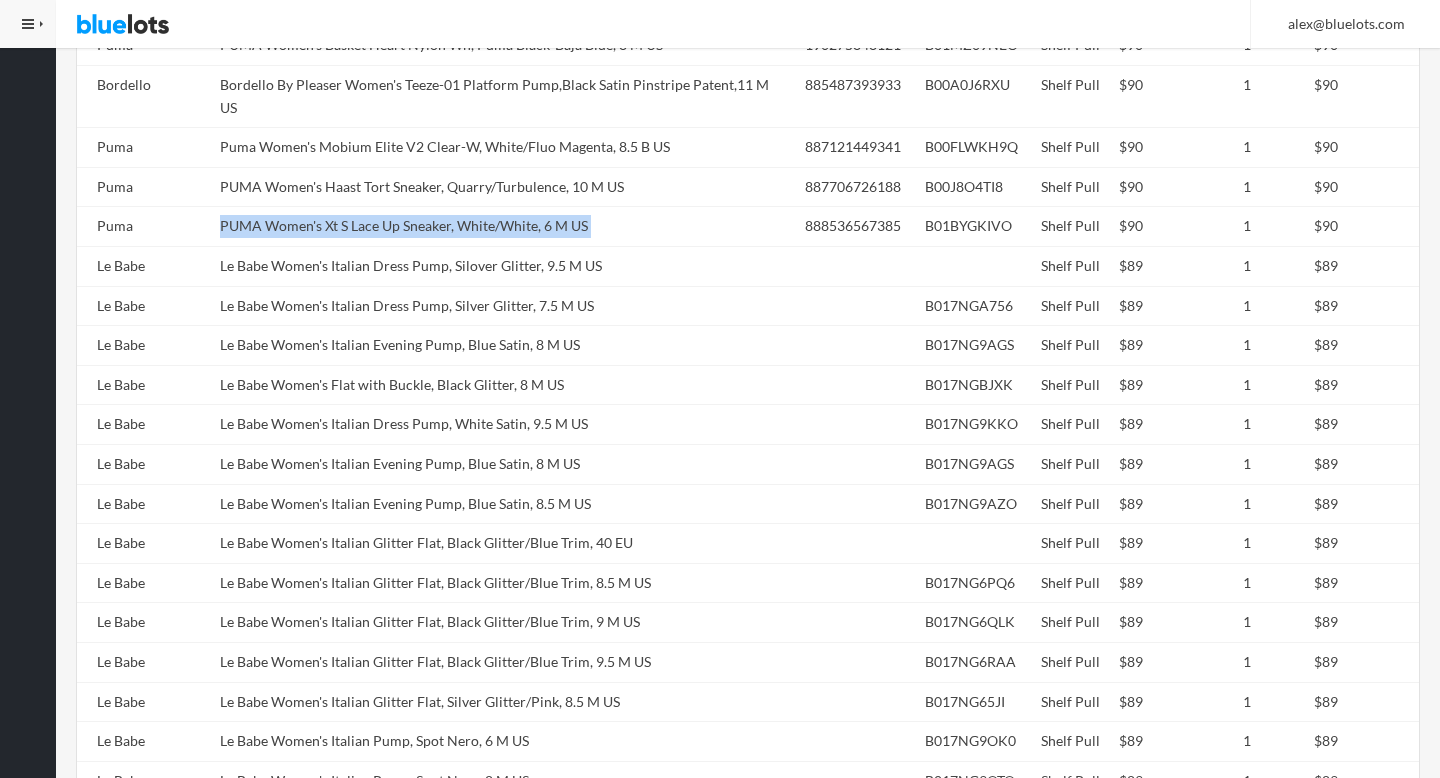click on "PUMA Women's Xt S Lace Up Sneaker, White/White, 6 M US" at bounding box center (504, 227) 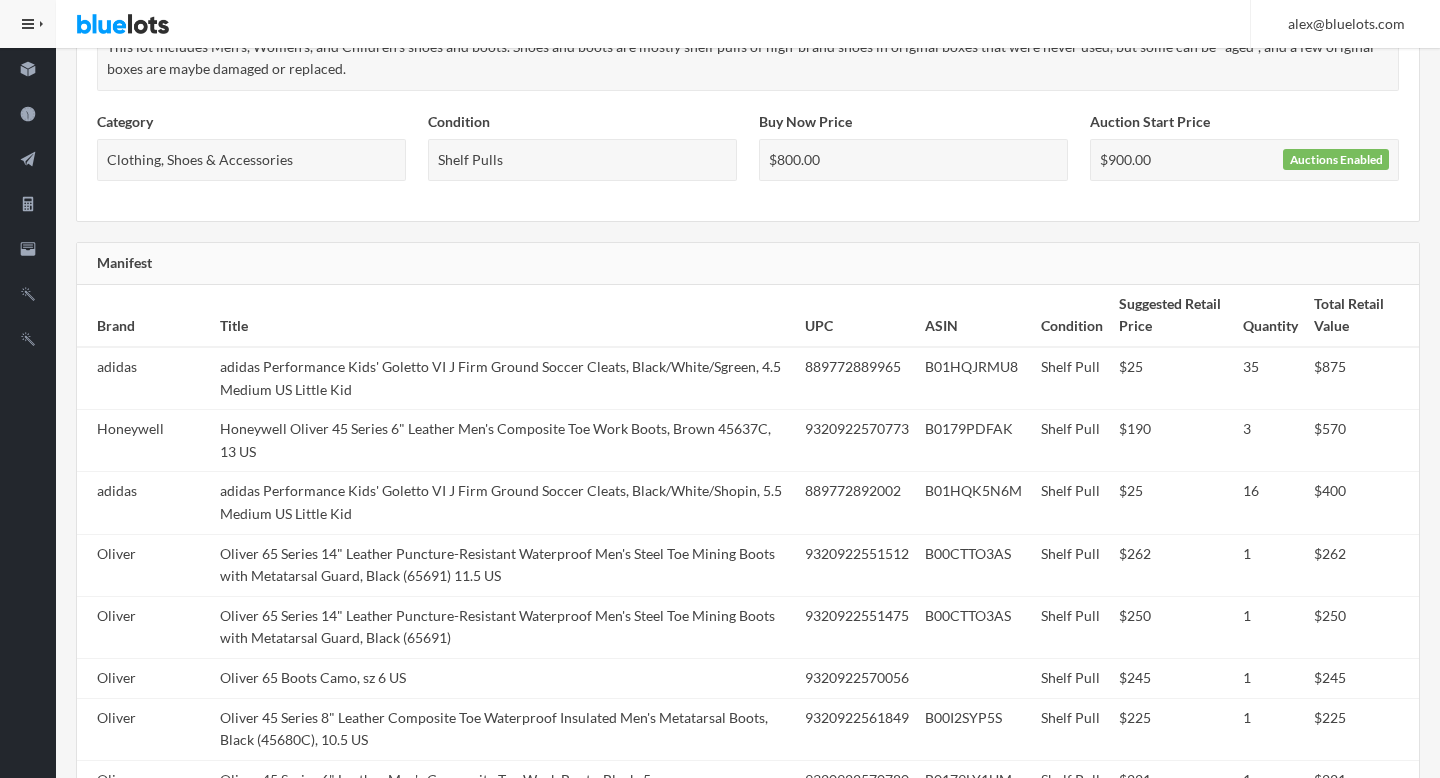 scroll, scrollTop: 186, scrollLeft: 0, axis: vertical 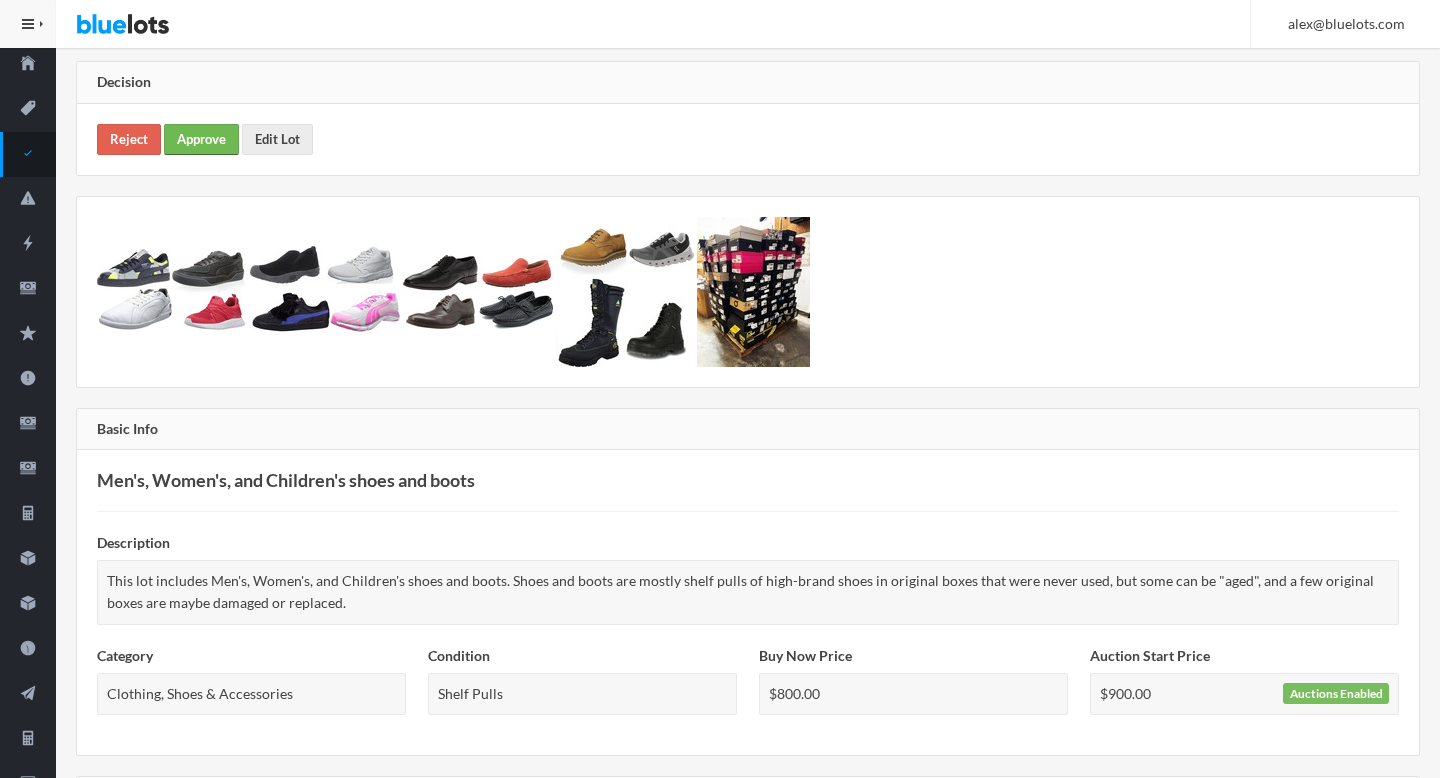 click on "Approve" at bounding box center (201, 139) 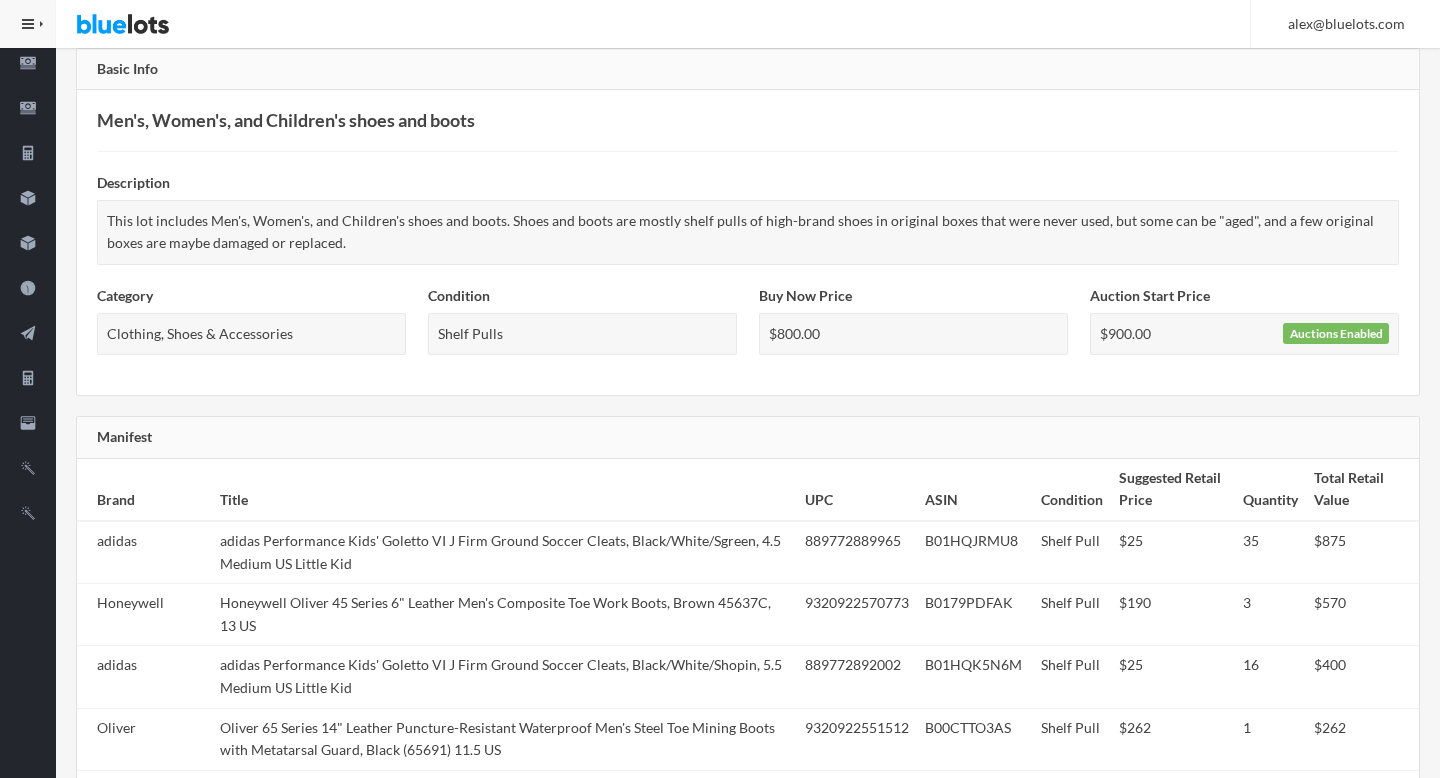 scroll, scrollTop: 849, scrollLeft: 0, axis: vertical 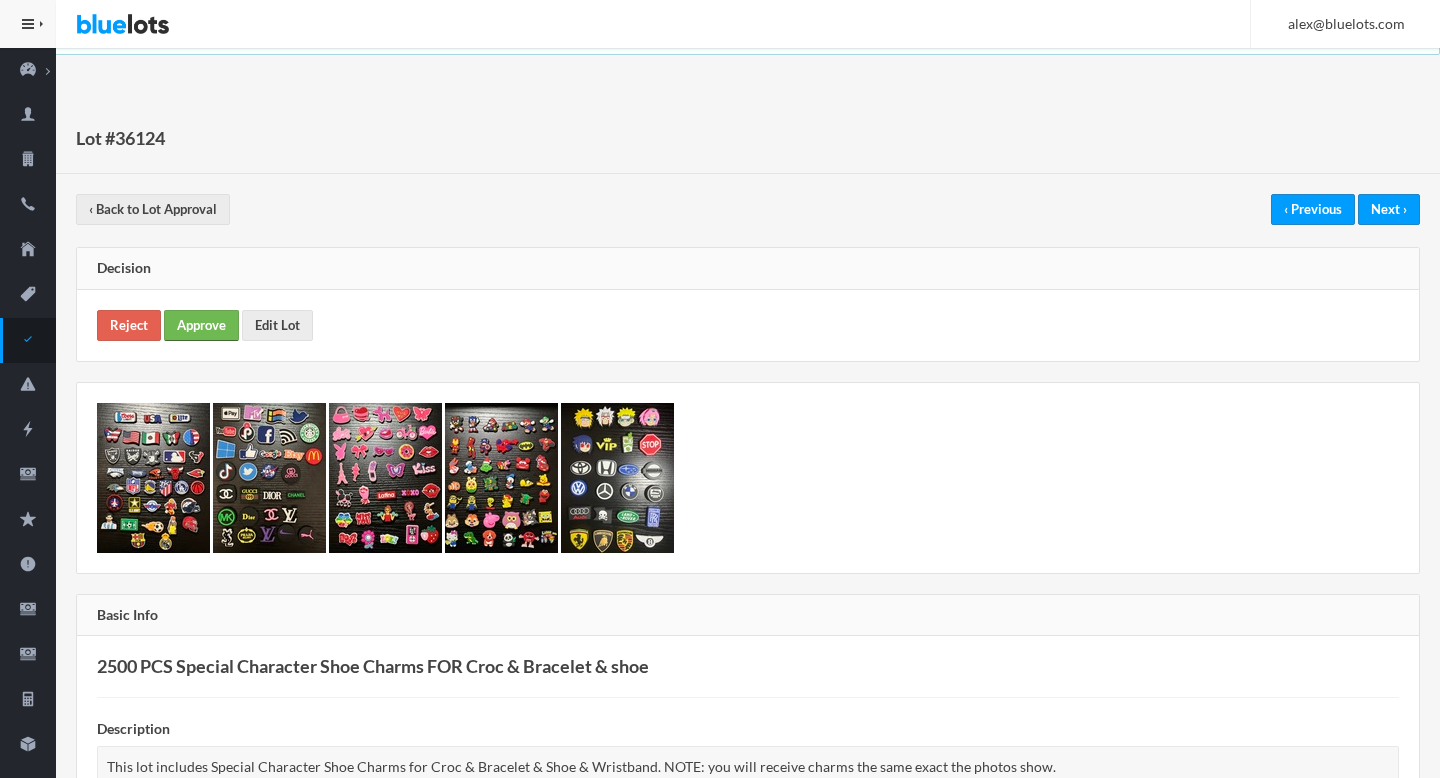 click on "Approve" at bounding box center [201, 325] 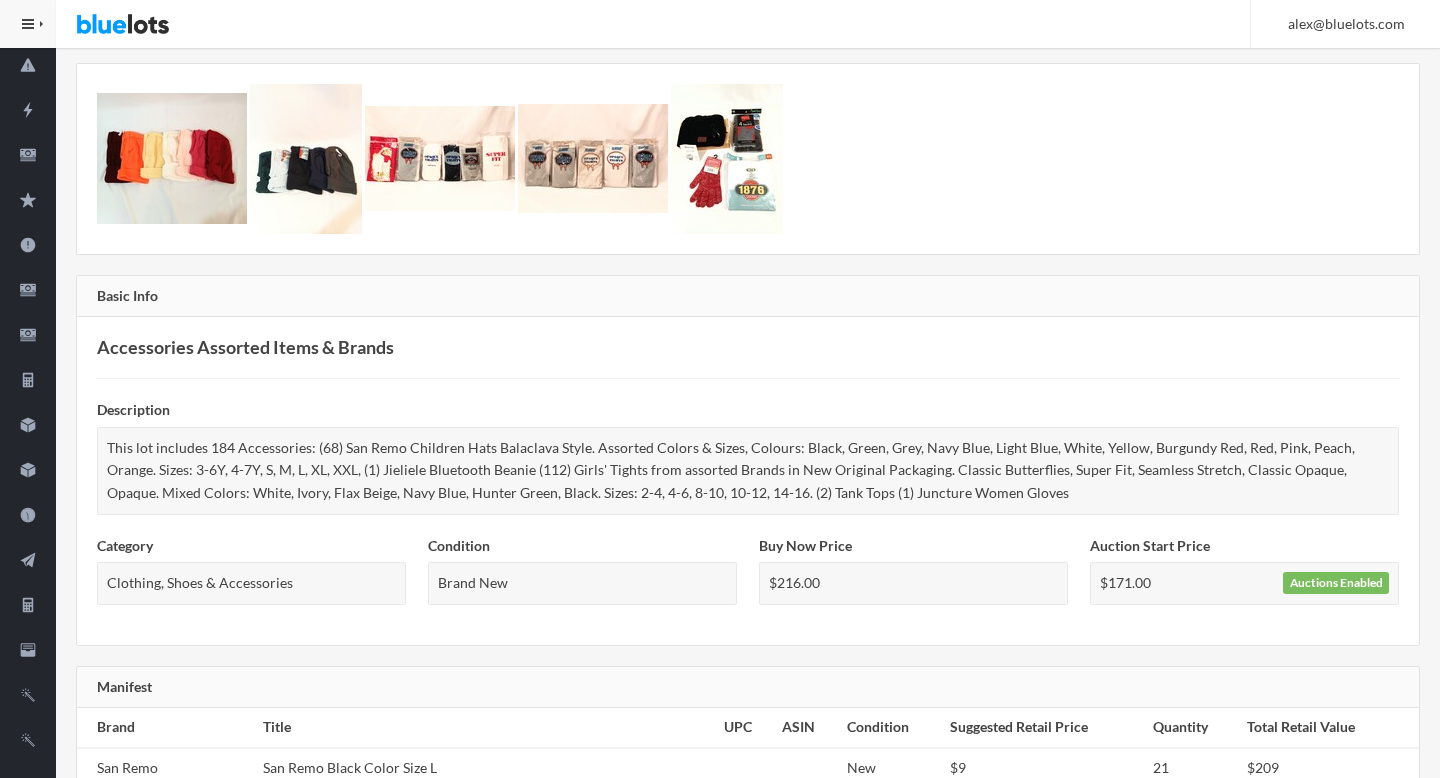 scroll, scrollTop: 0, scrollLeft: 0, axis: both 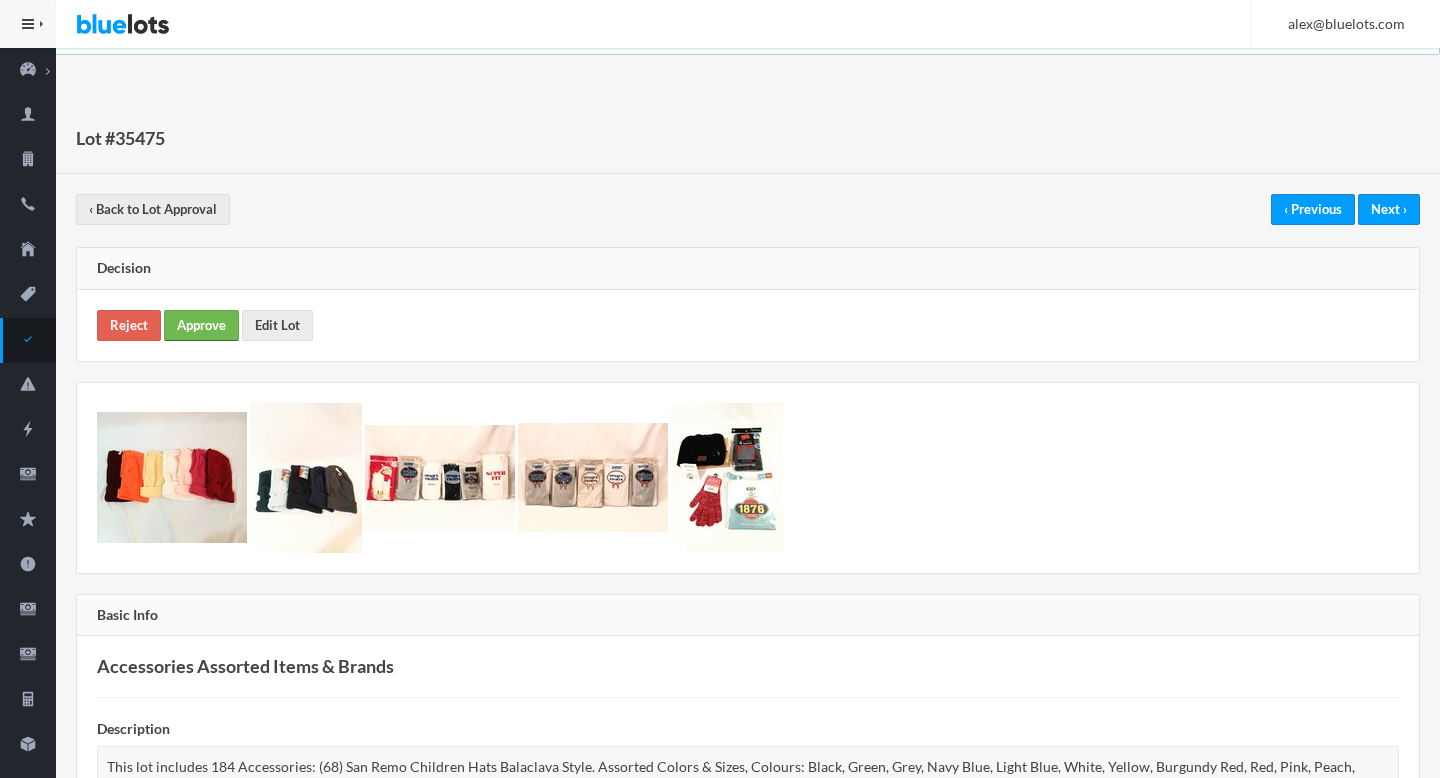 click on "Approve" at bounding box center [201, 325] 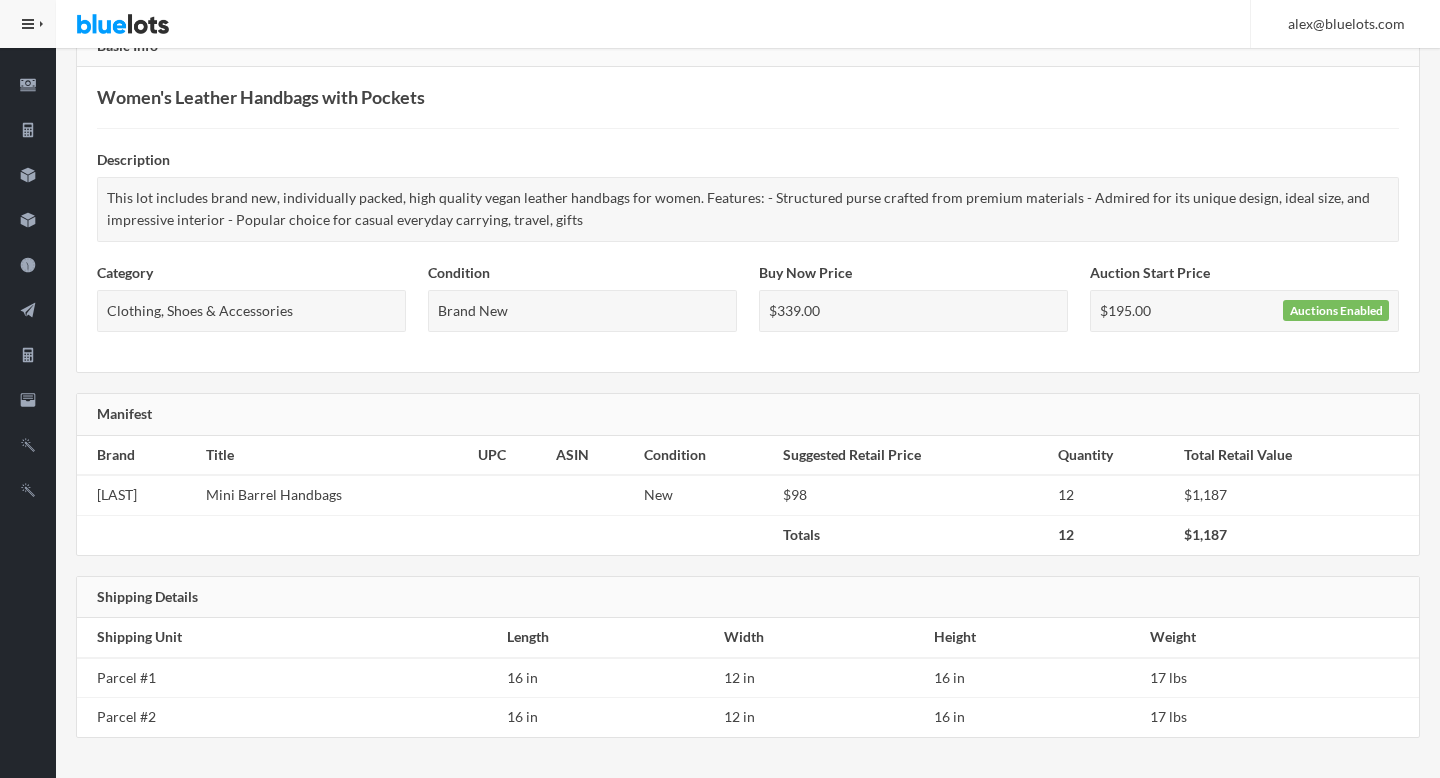 scroll, scrollTop: 0, scrollLeft: 0, axis: both 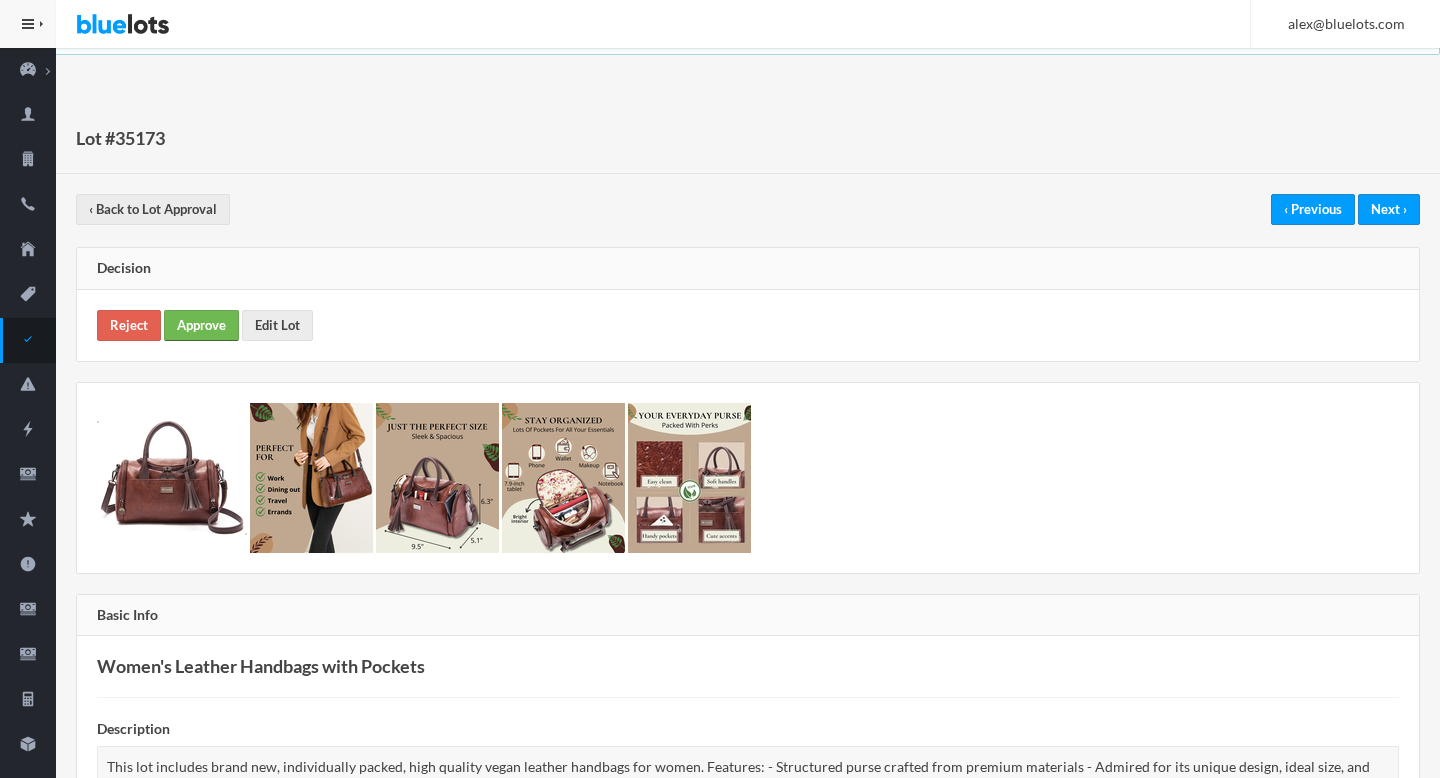 click on "Approve" at bounding box center (201, 325) 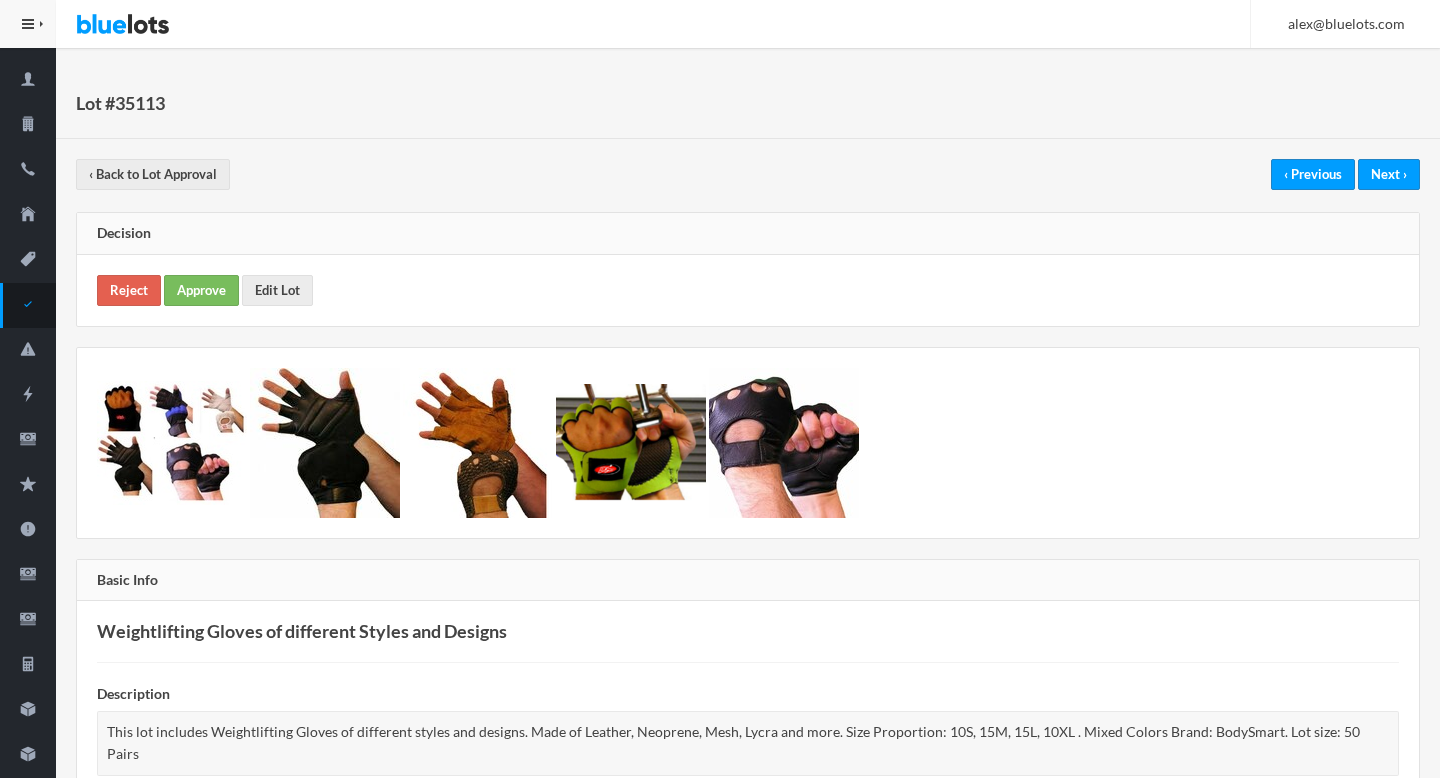 scroll, scrollTop: 0, scrollLeft: 0, axis: both 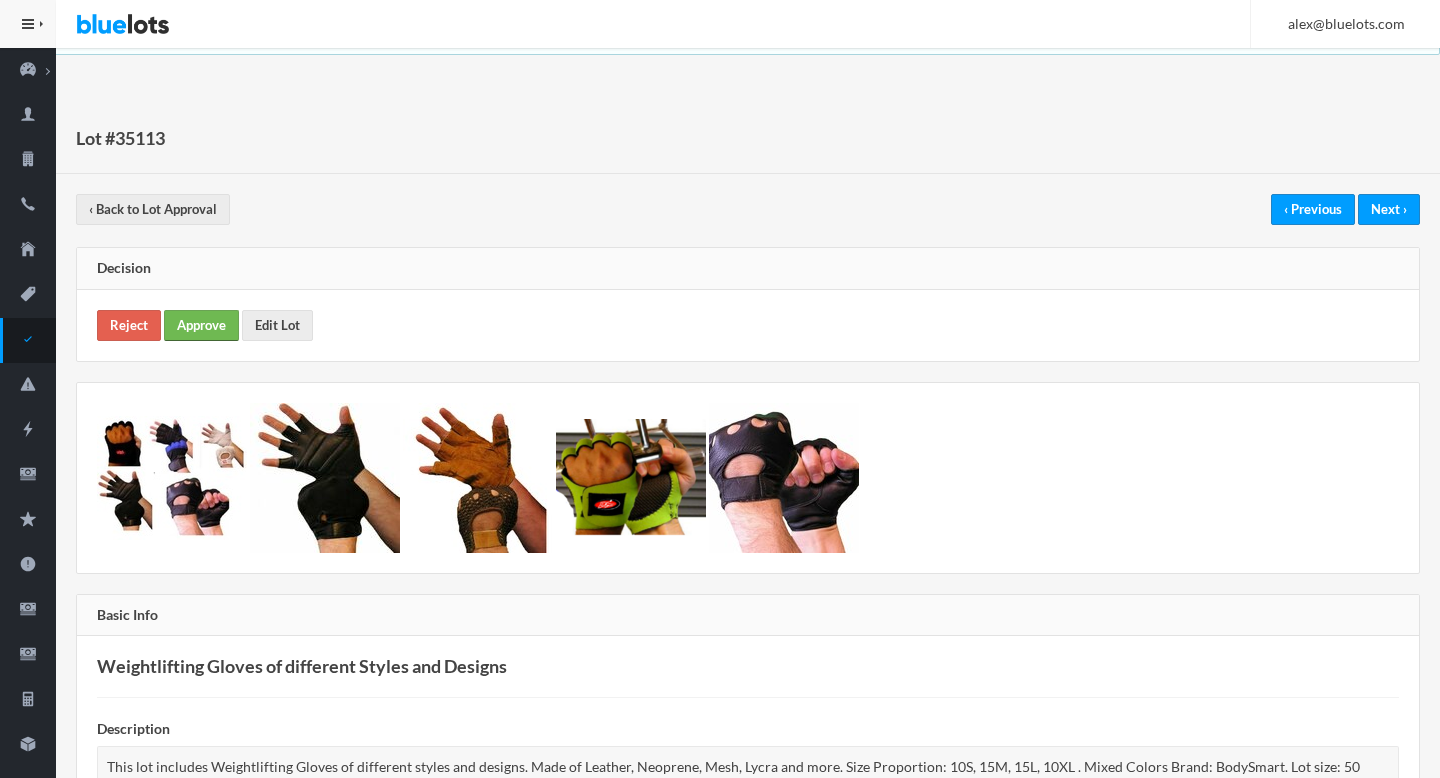 click on "Approve" at bounding box center [201, 325] 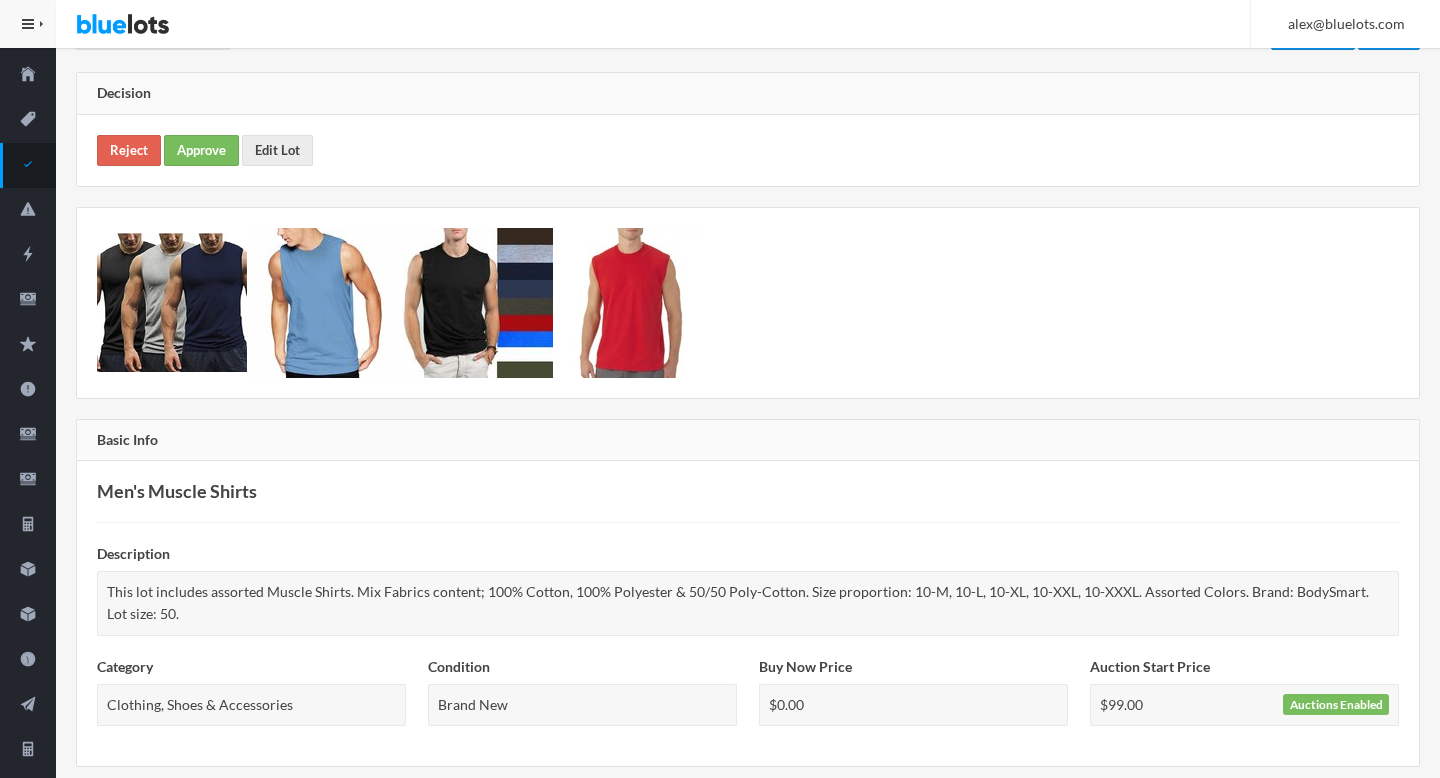 scroll, scrollTop: 0, scrollLeft: 0, axis: both 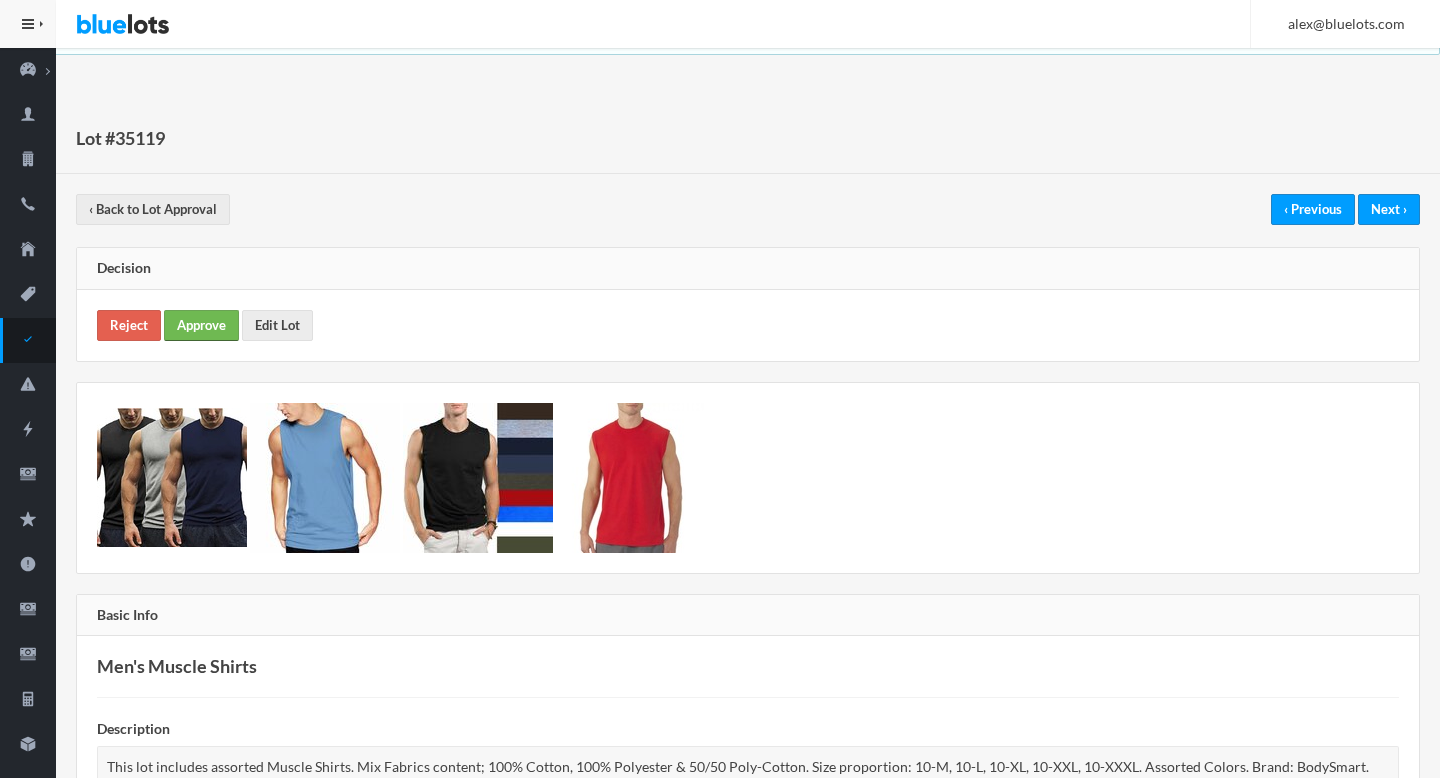 click on "Approve" at bounding box center (201, 325) 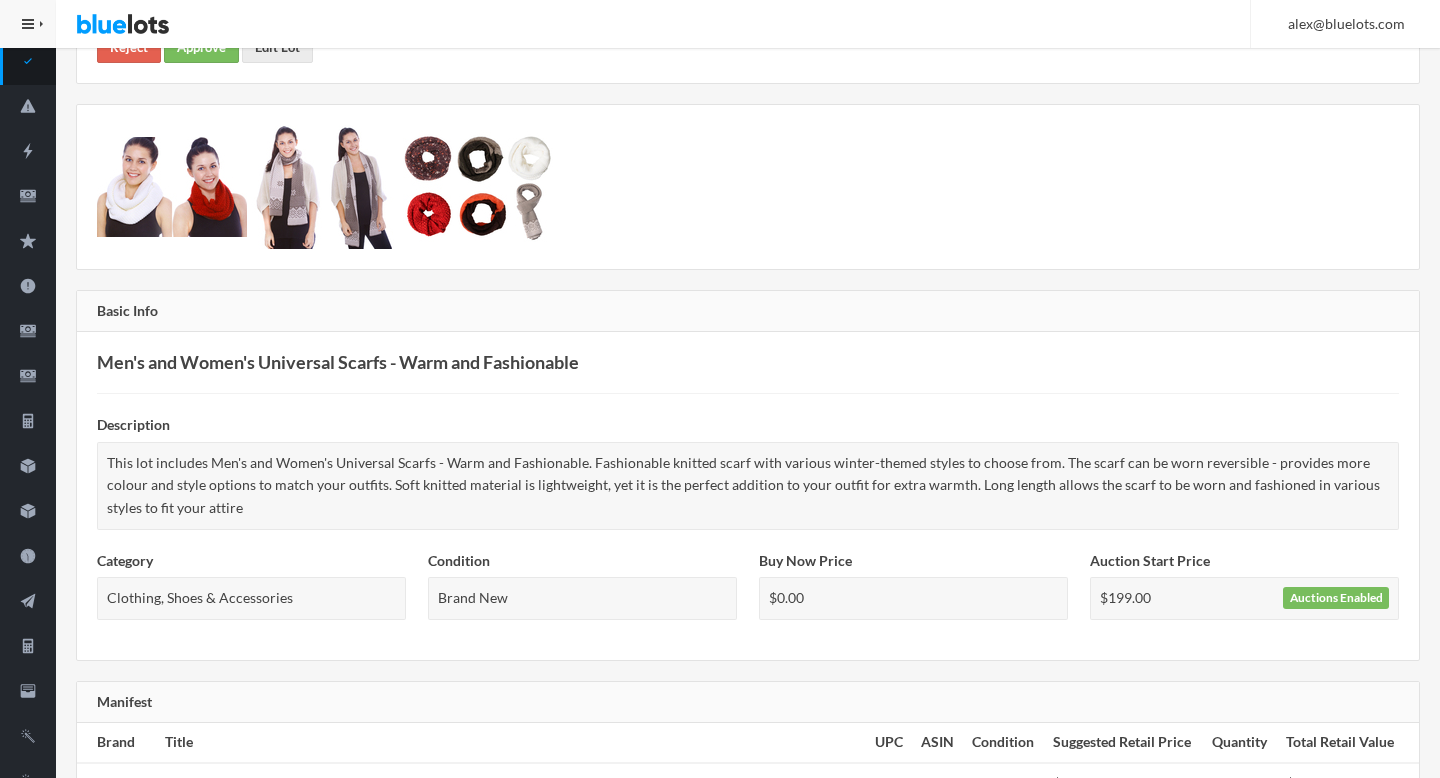 scroll, scrollTop: 0, scrollLeft: 0, axis: both 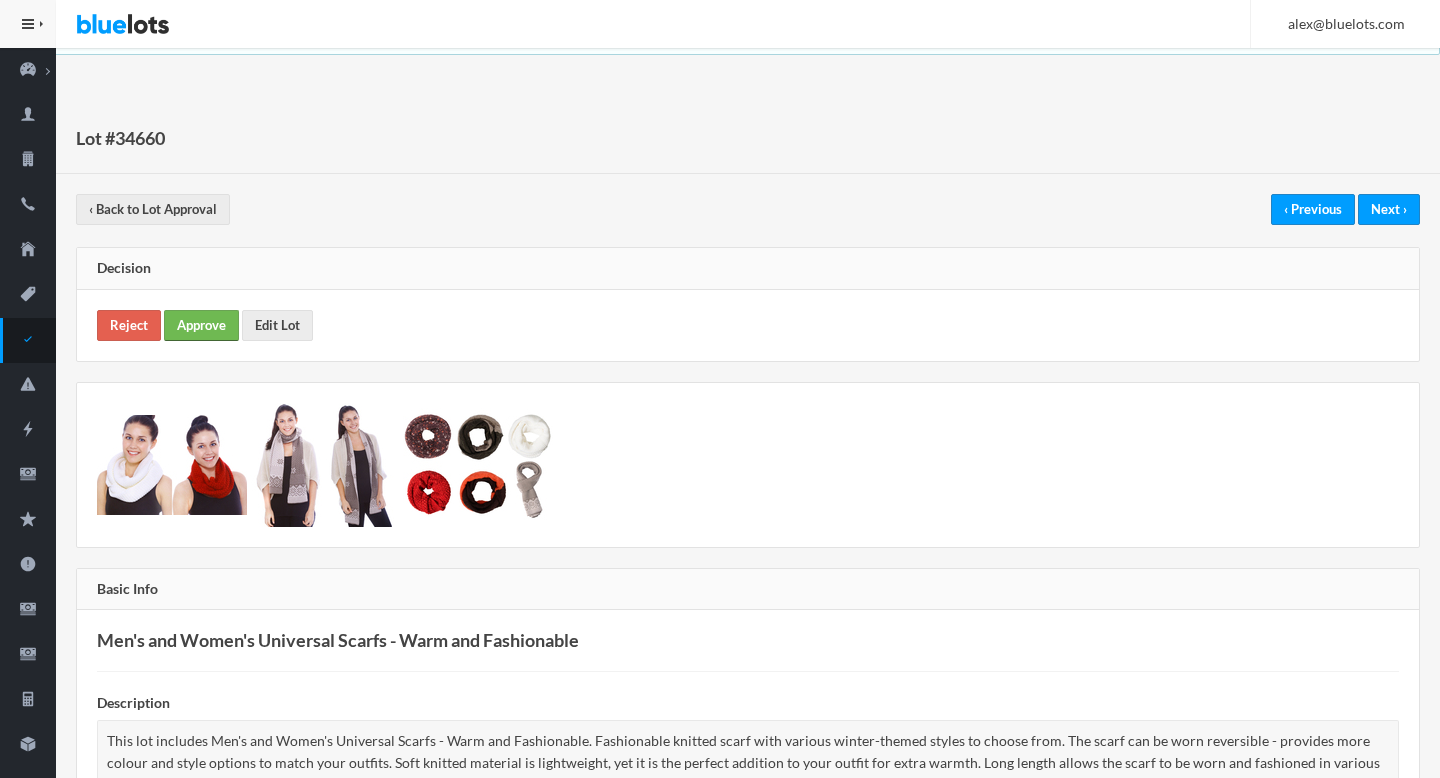 click on "Approve" at bounding box center [201, 325] 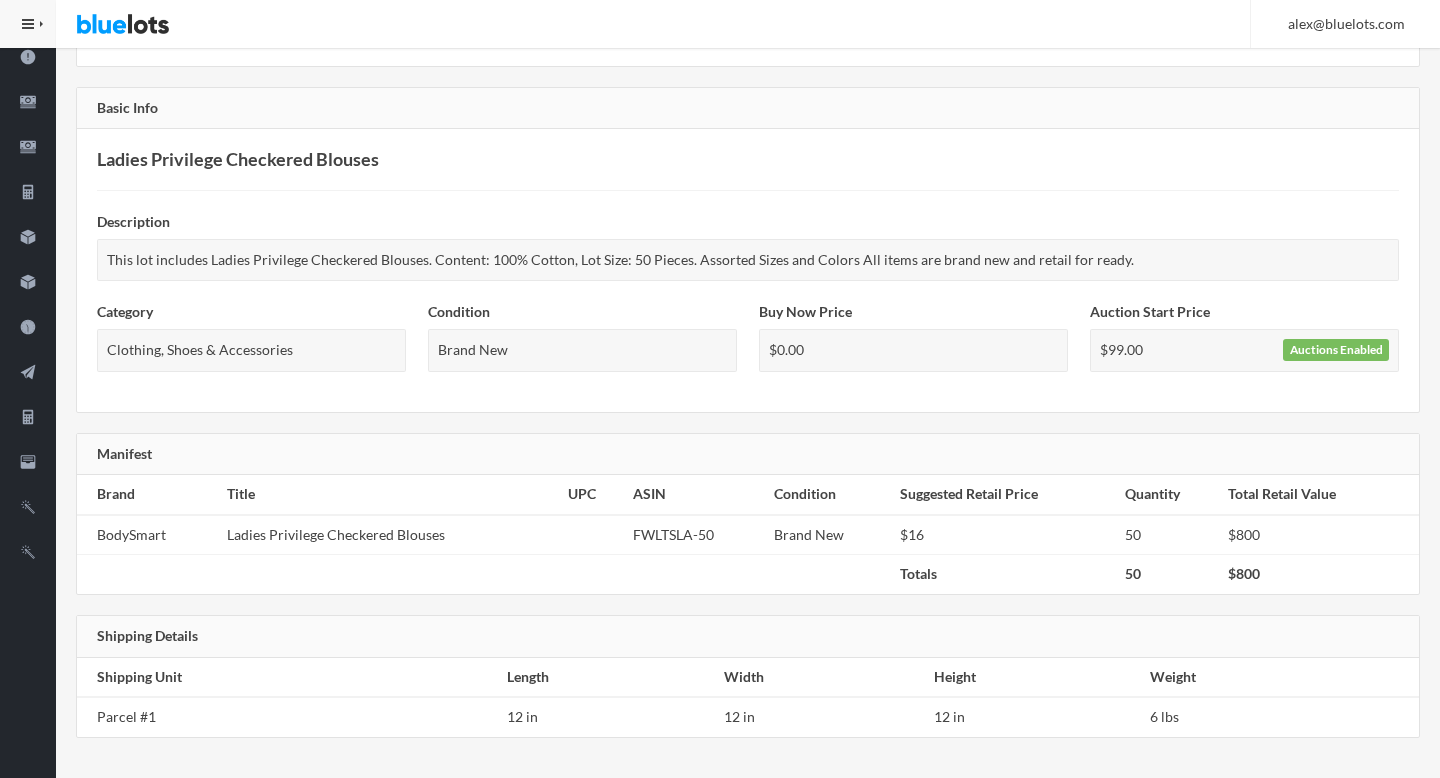 scroll, scrollTop: 0, scrollLeft: 0, axis: both 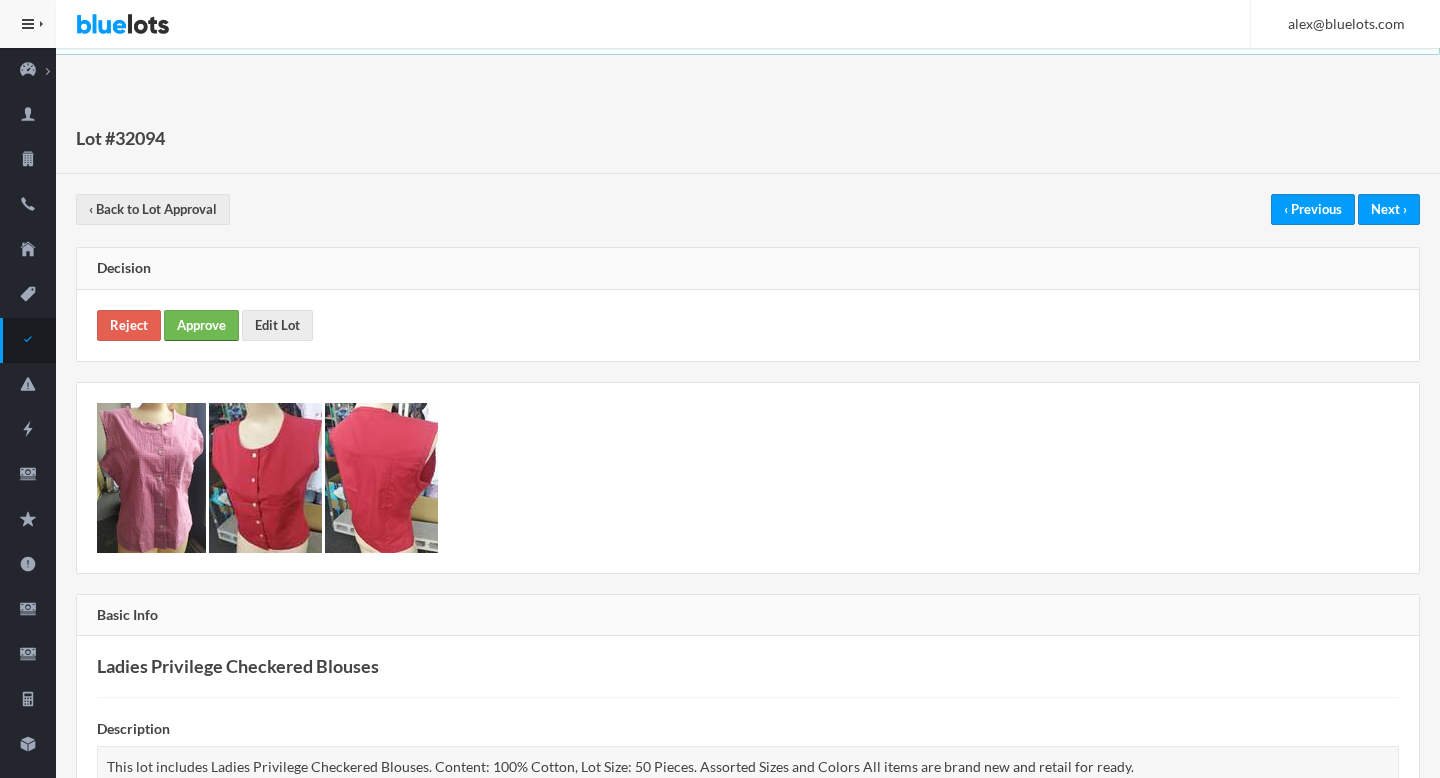 click on "Approve" at bounding box center [201, 325] 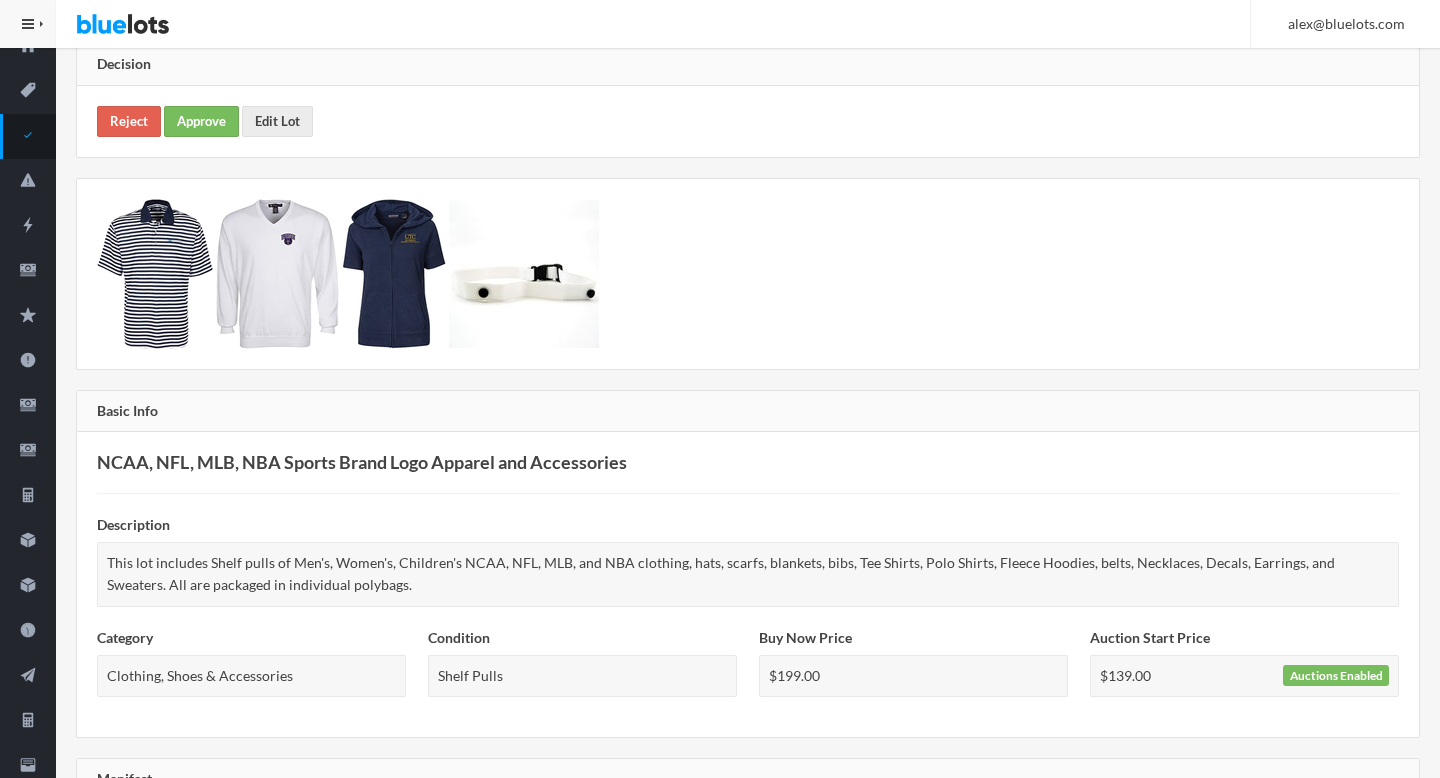 scroll, scrollTop: 0, scrollLeft: 0, axis: both 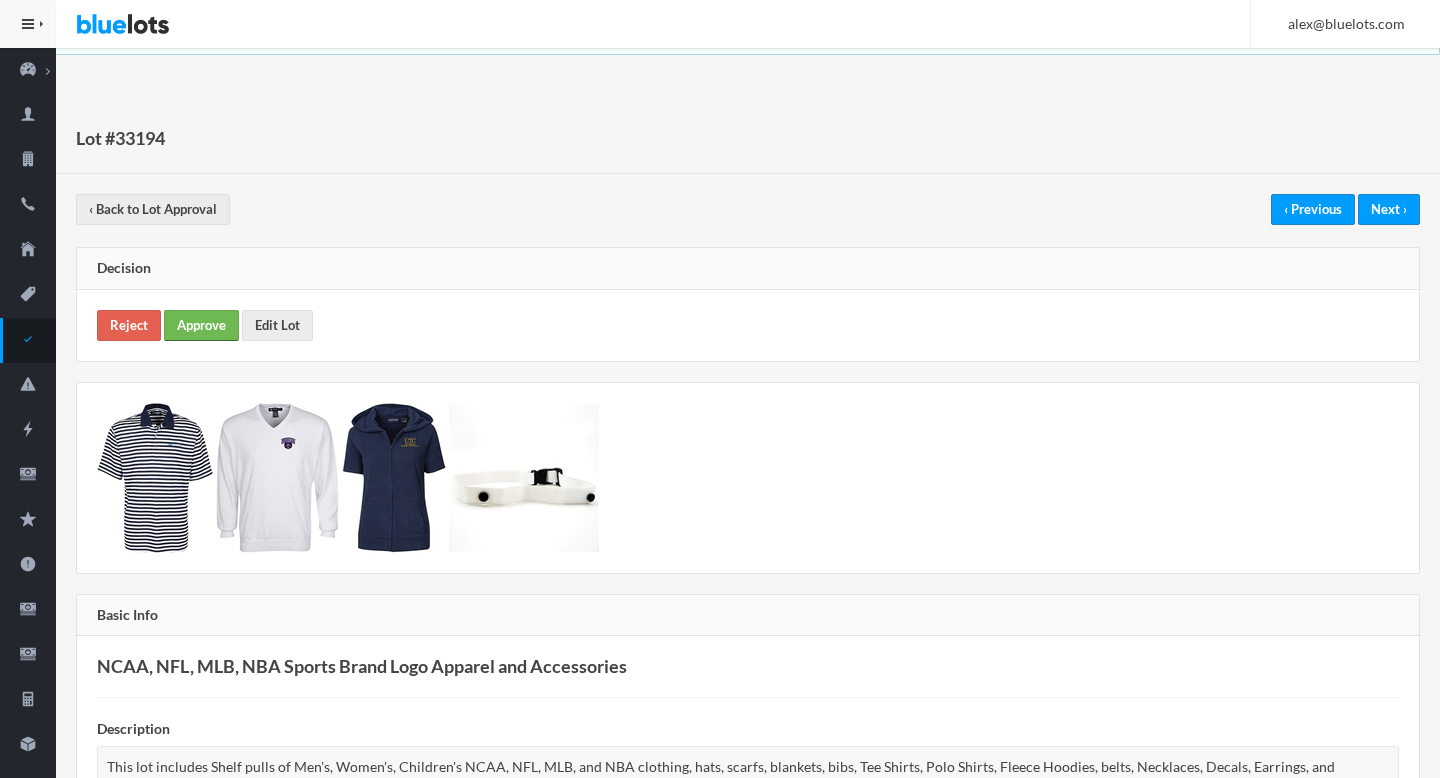 click on "Approve" at bounding box center (201, 325) 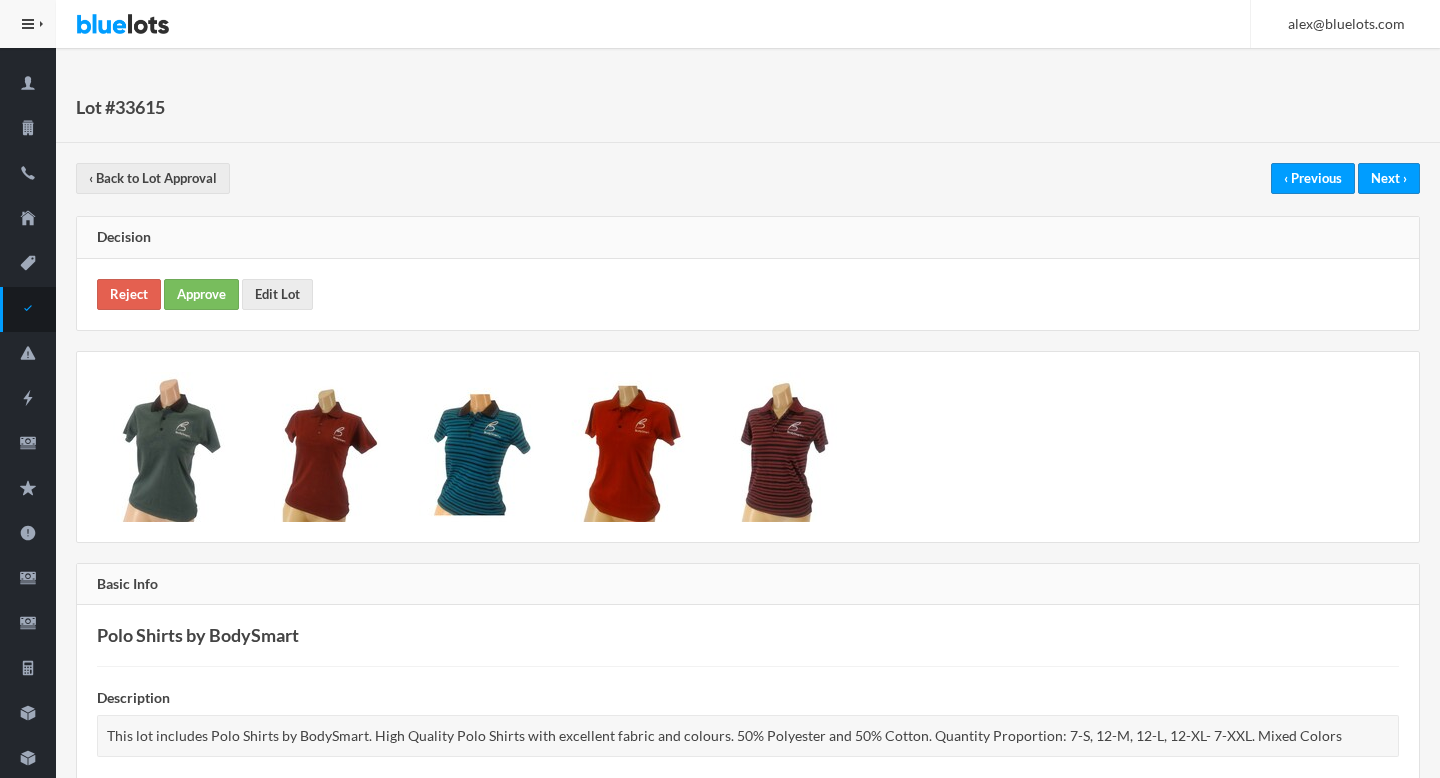 scroll, scrollTop: 0, scrollLeft: 0, axis: both 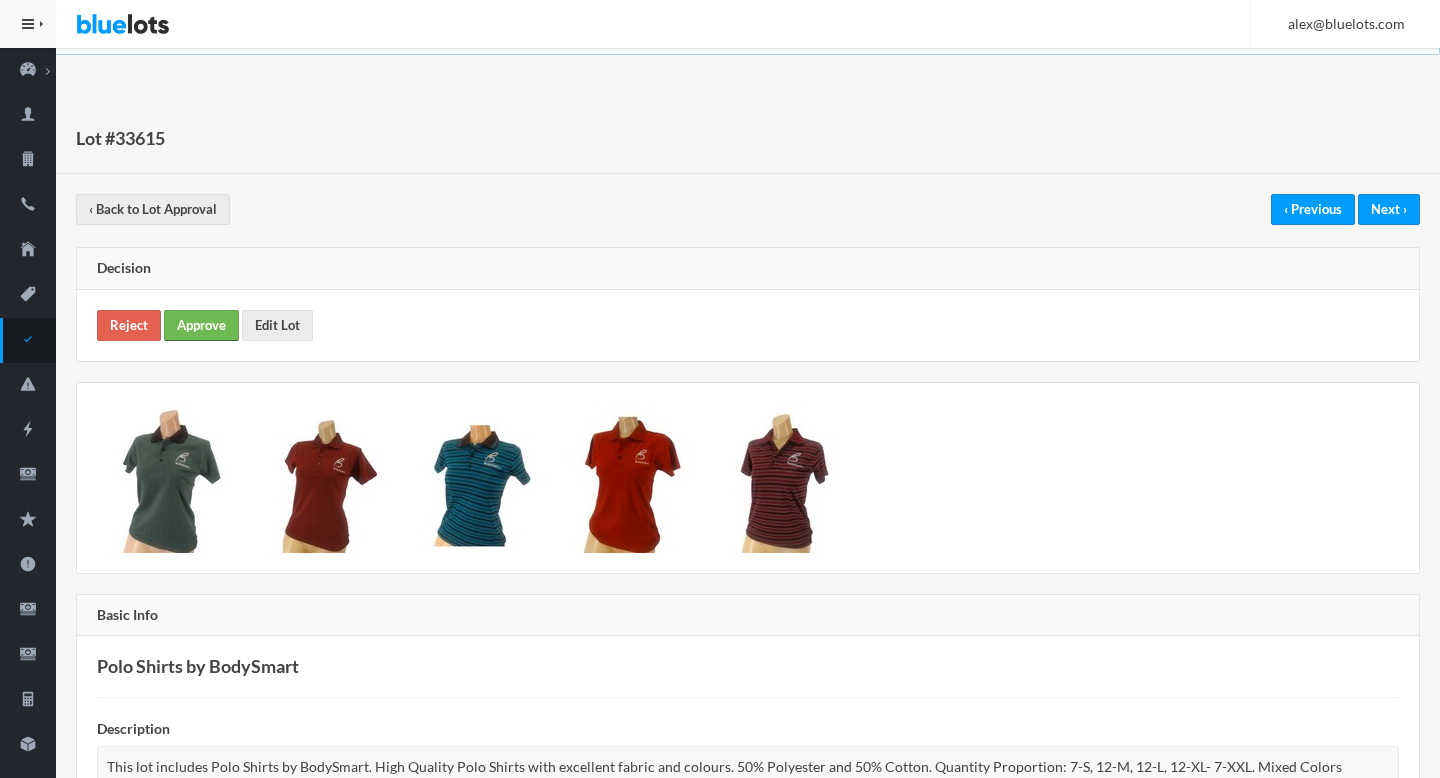 click on "Approve" at bounding box center [201, 325] 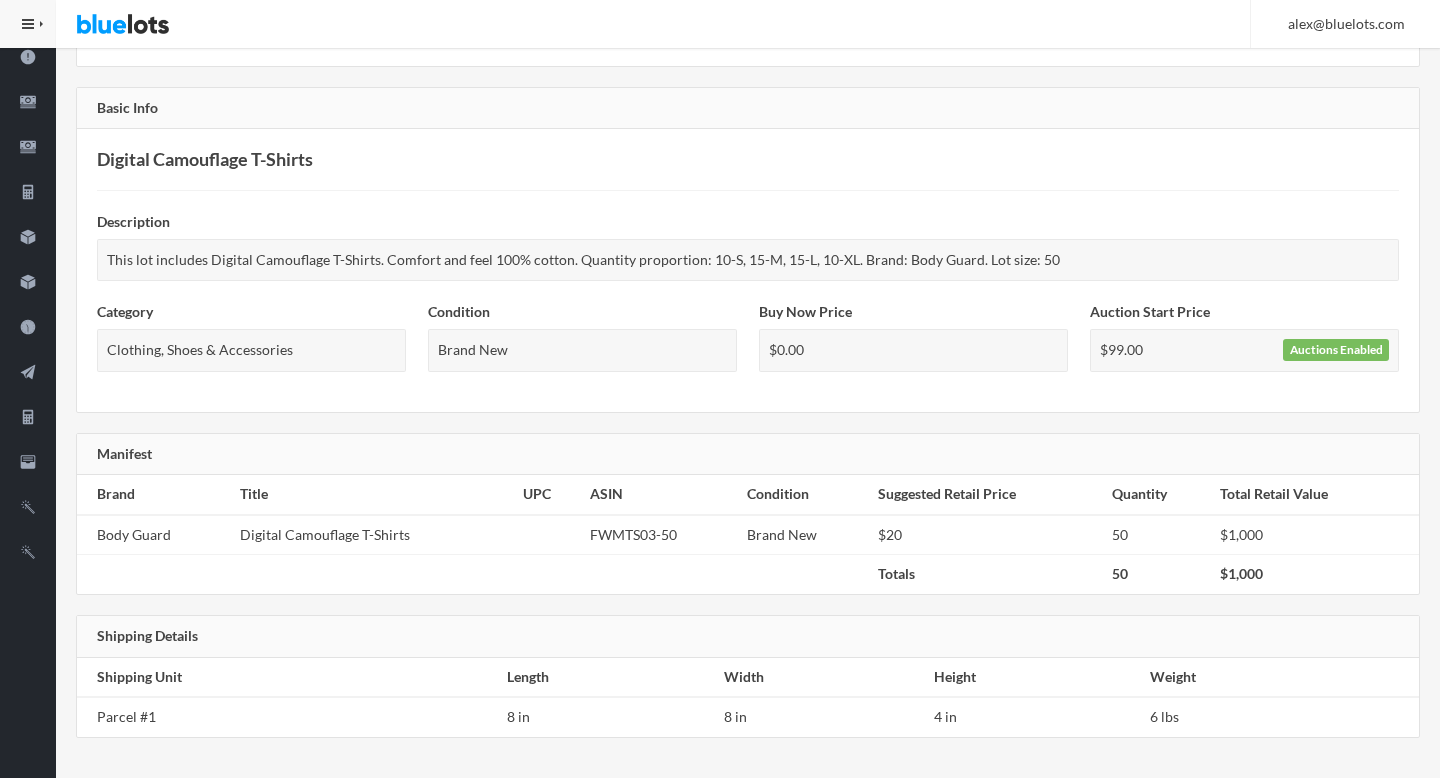 scroll, scrollTop: 0, scrollLeft: 0, axis: both 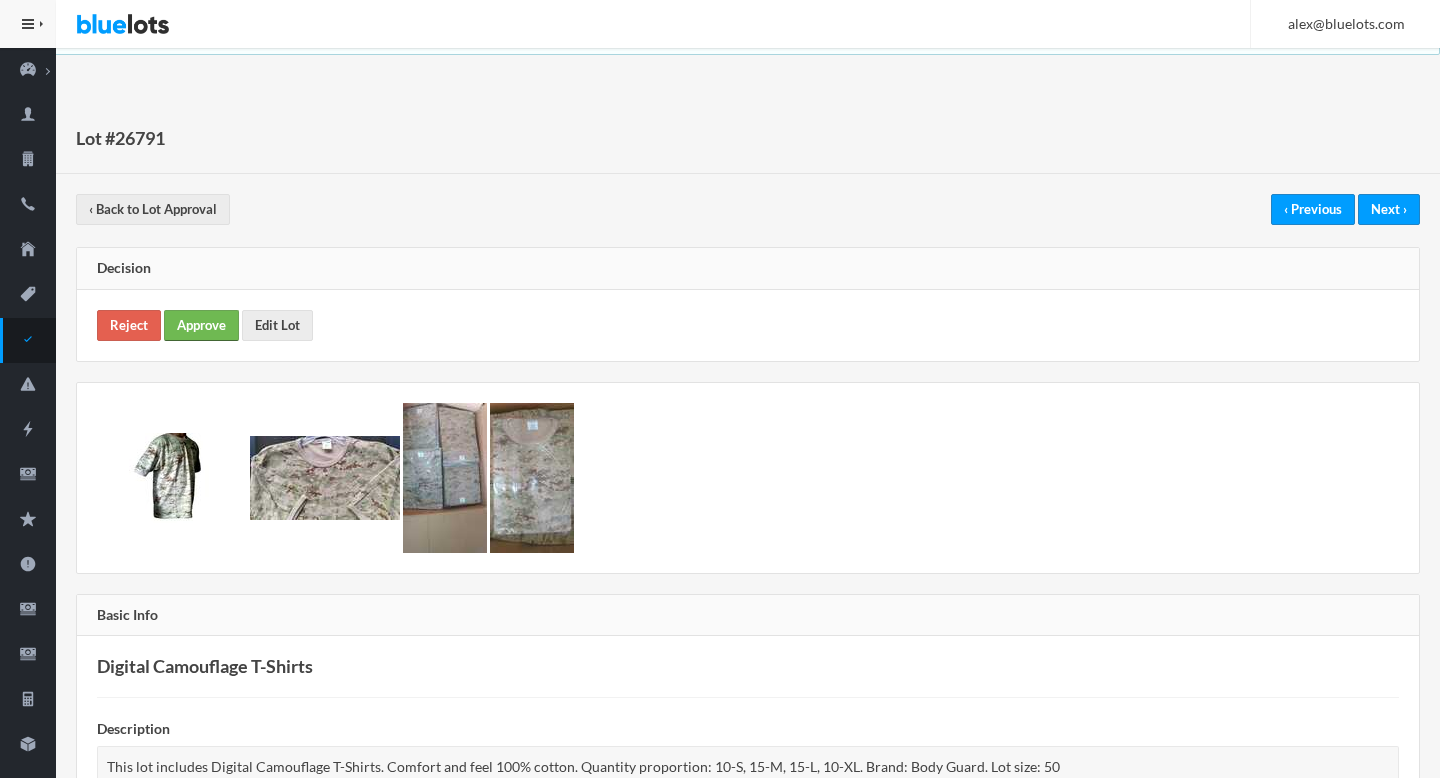 click on "Approve" at bounding box center (201, 325) 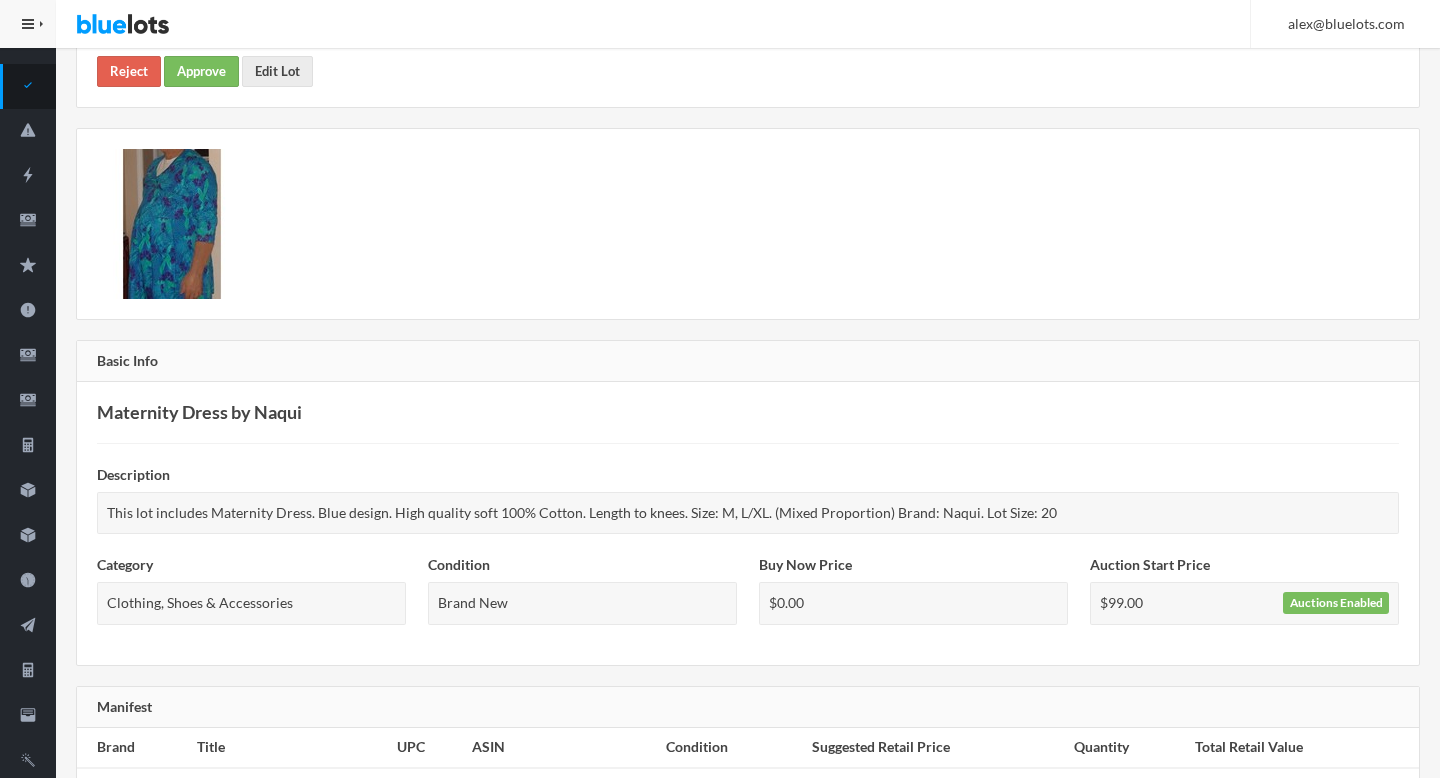 scroll, scrollTop: 0, scrollLeft: 0, axis: both 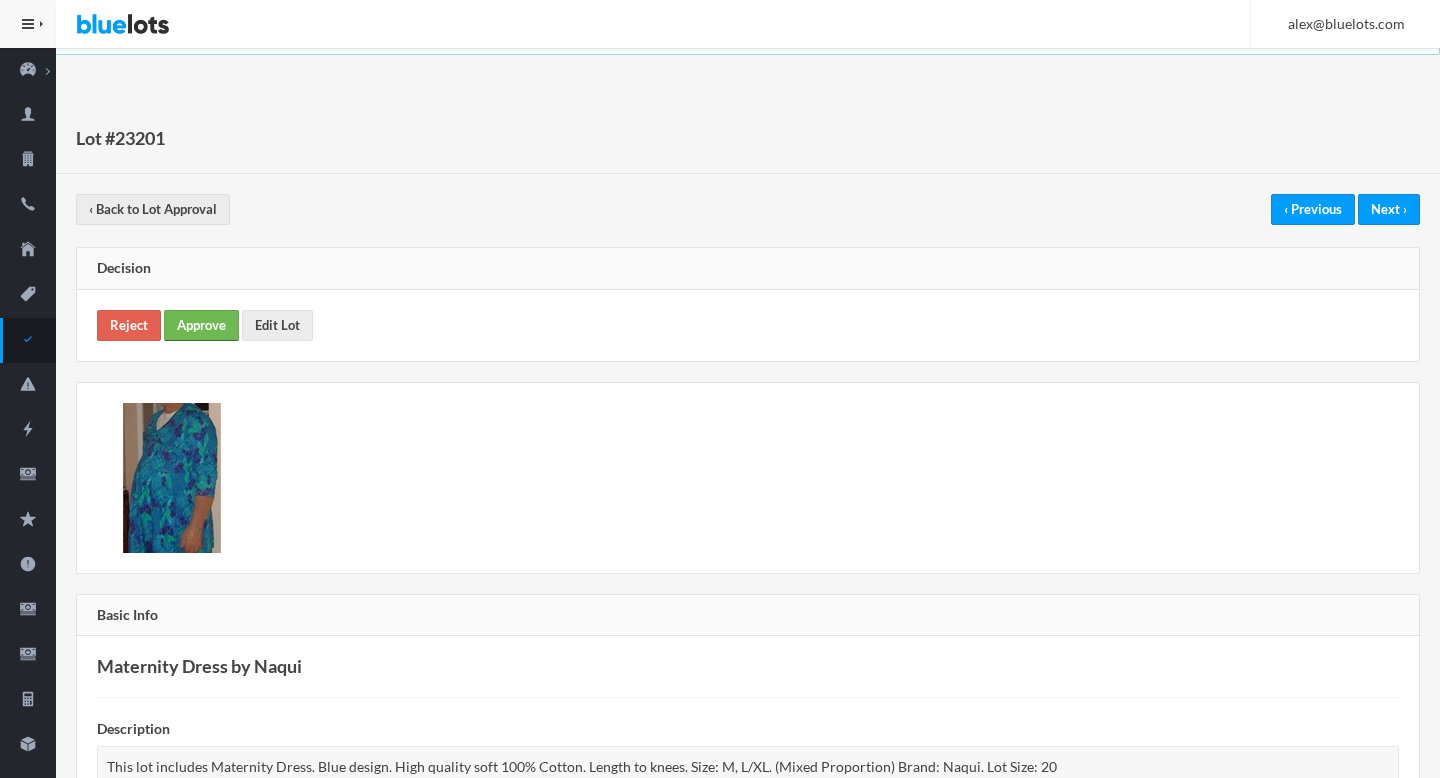 click on "Approve" at bounding box center [201, 325] 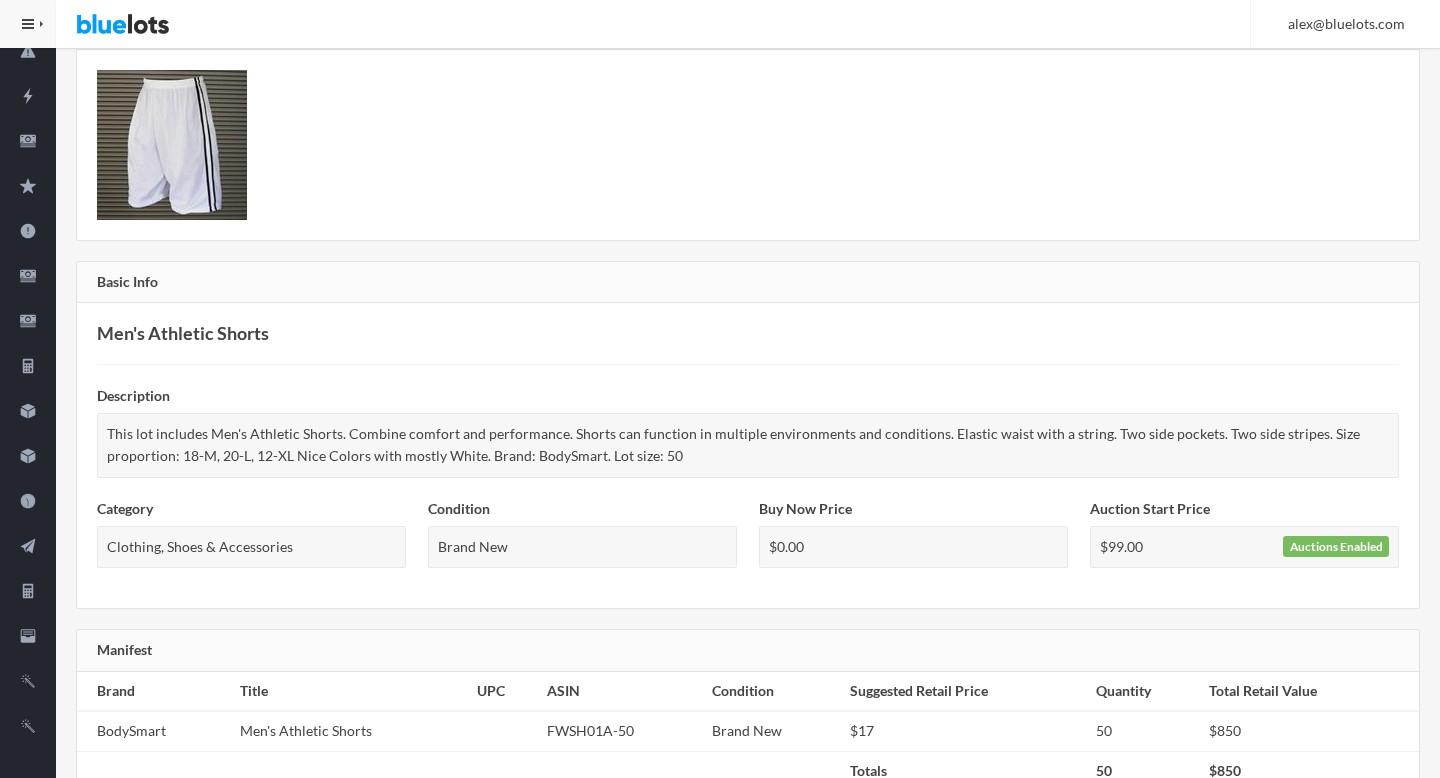 scroll, scrollTop: 0, scrollLeft: 0, axis: both 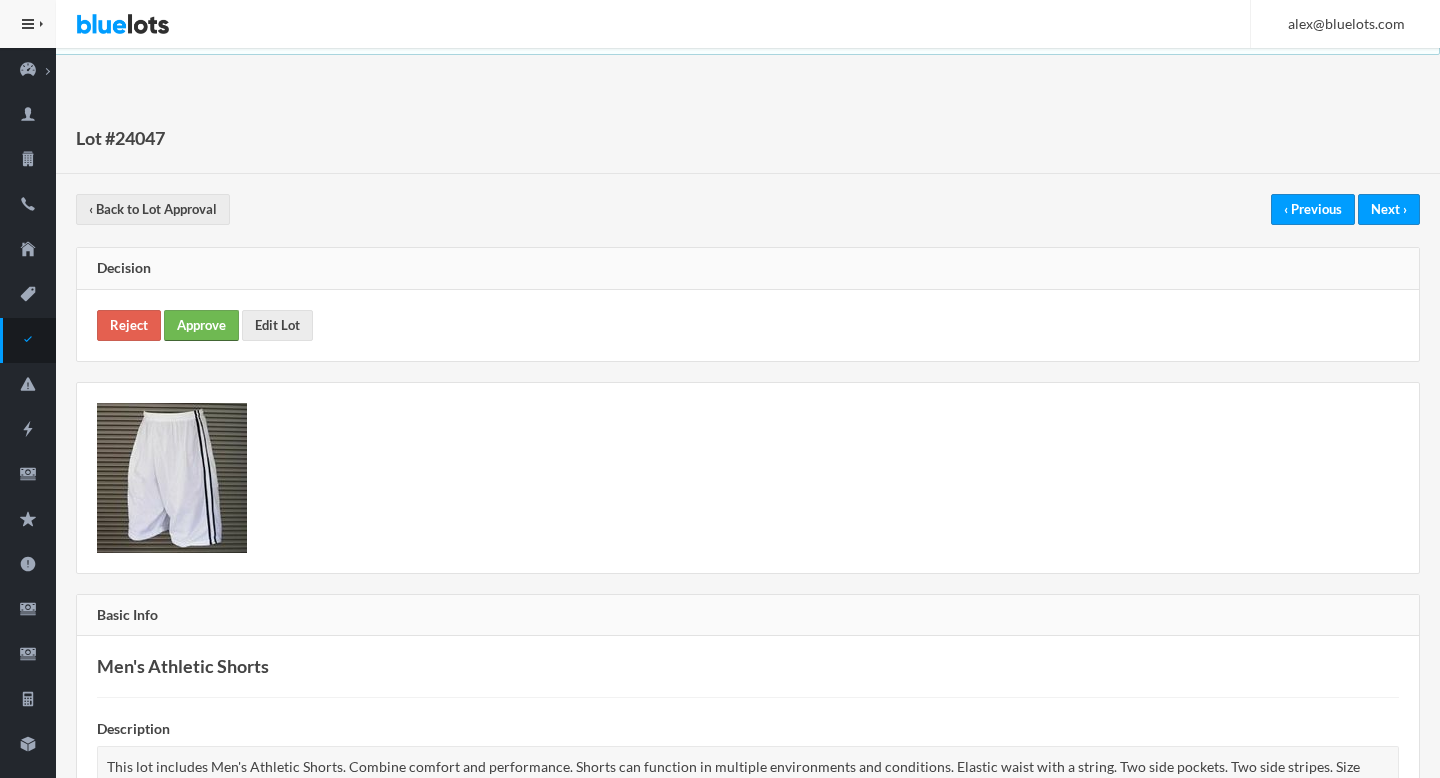 click on "Approve" at bounding box center [201, 325] 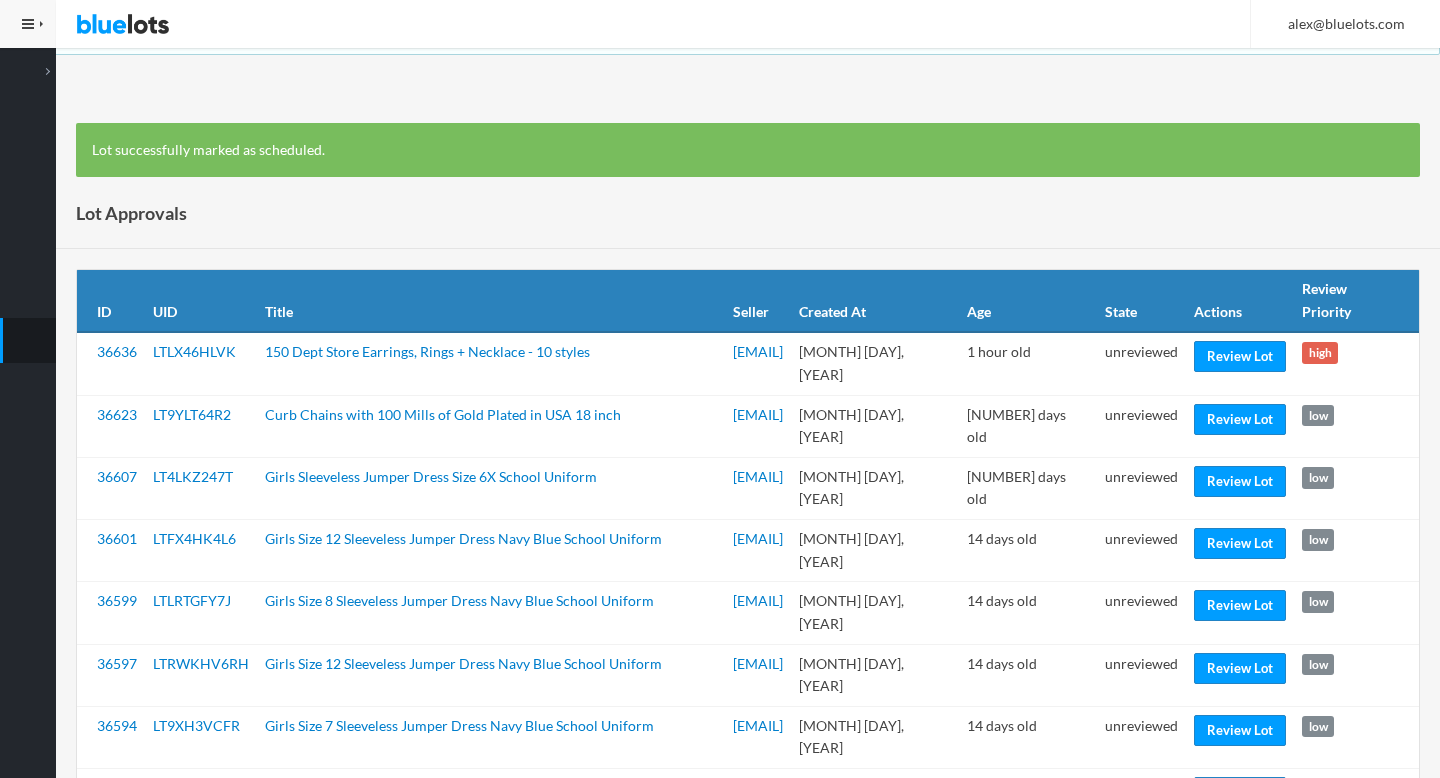 scroll, scrollTop: 0, scrollLeft: 0, axis: both 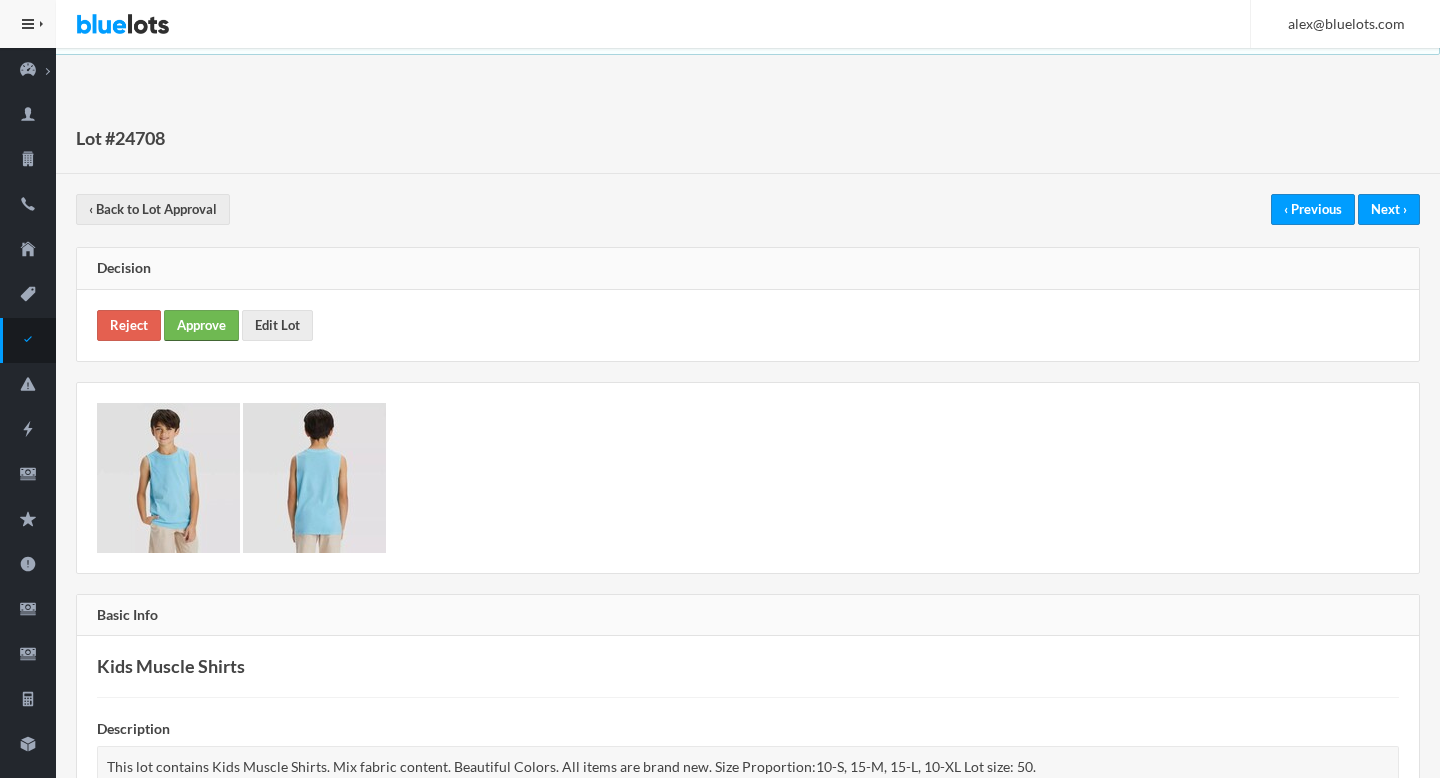click on "Approve" at bounding box center (201, 325) 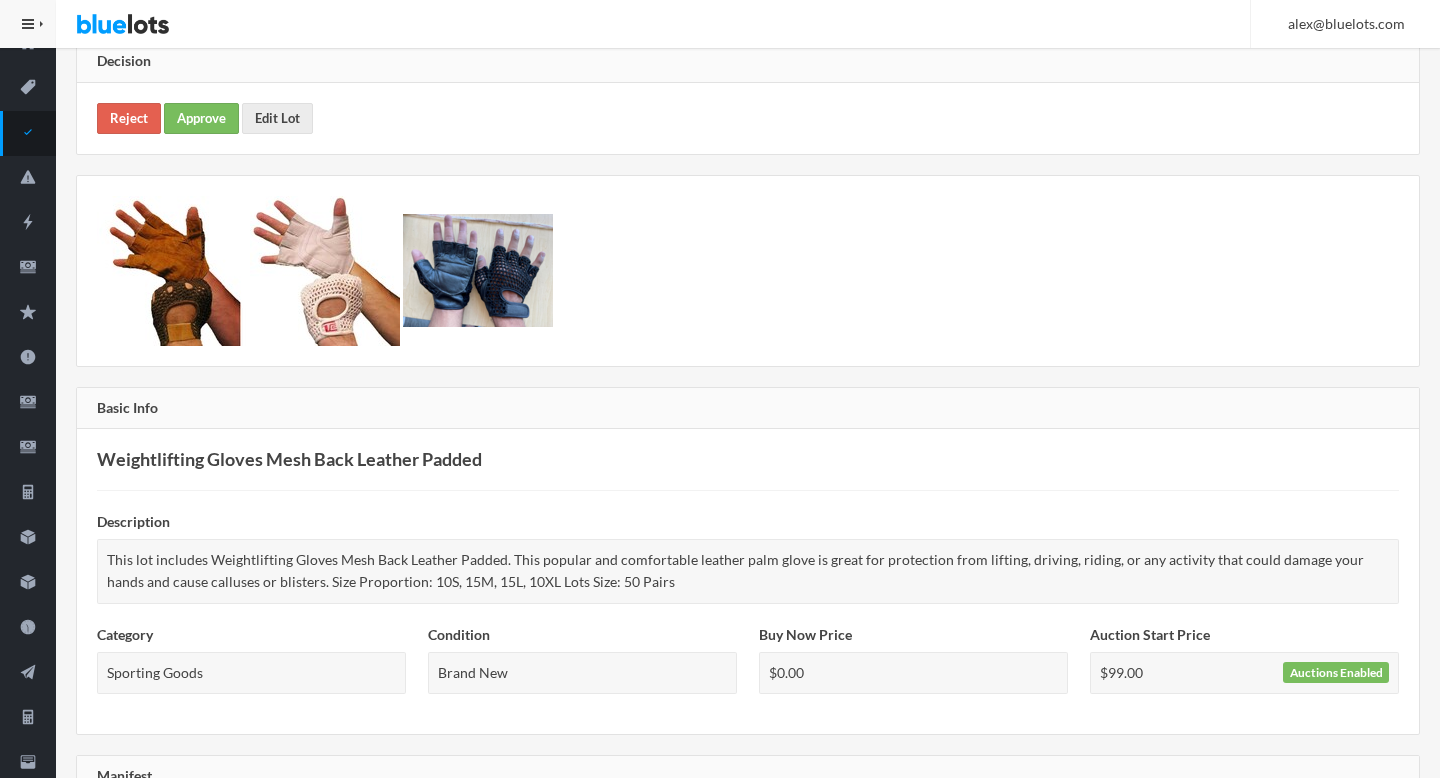 scroll, scrollTop: 0, scrollLeft: 0, axis: both 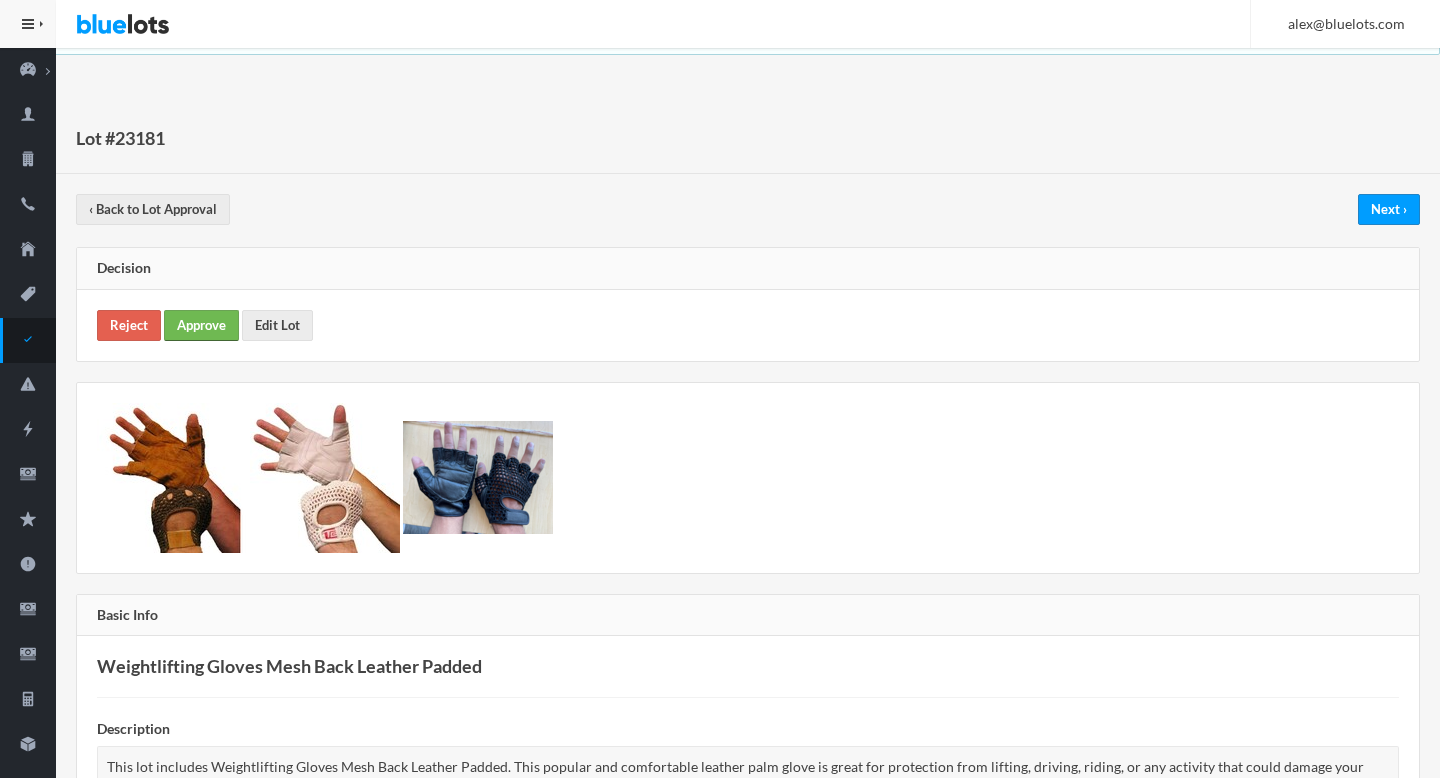 click on "Approve" at bounding box center (201, 325) 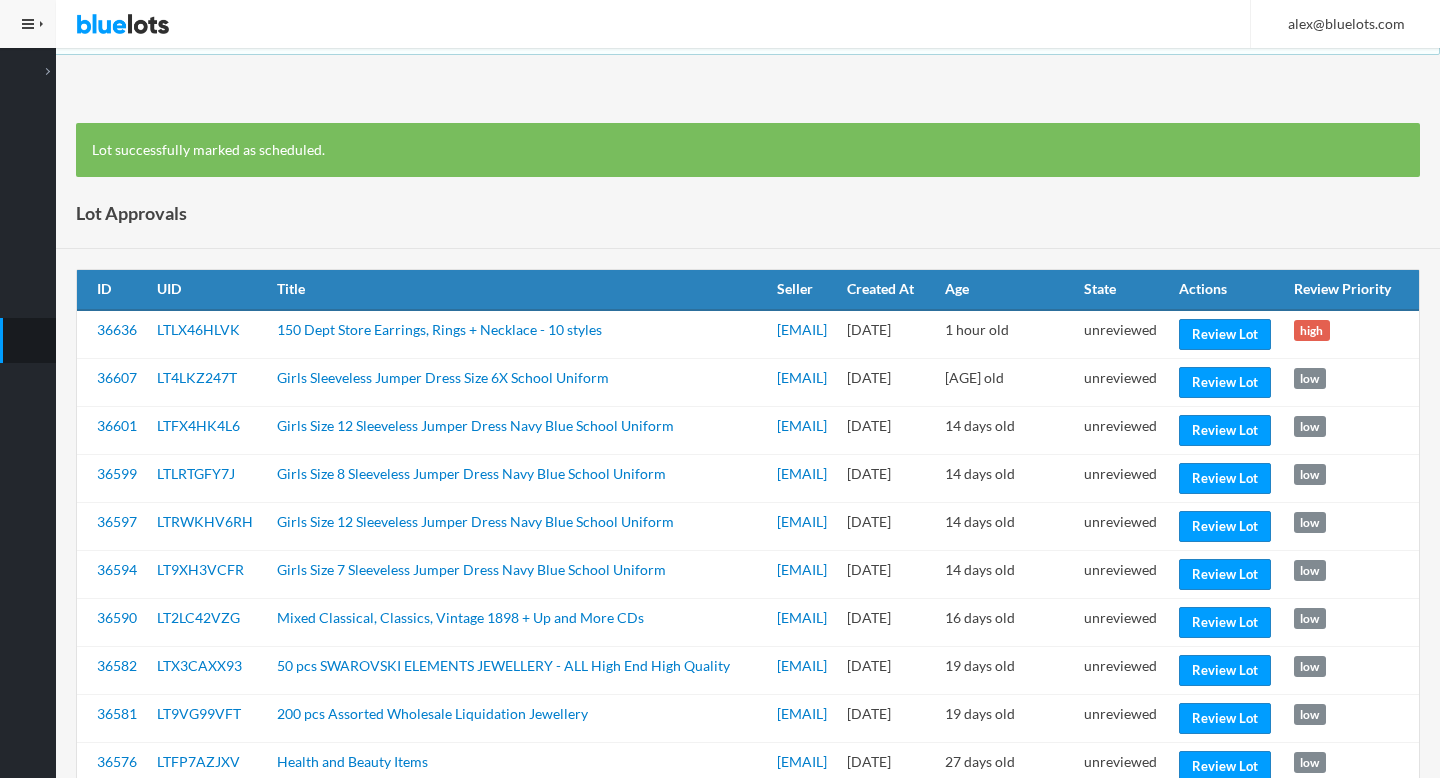 scroll, scrollTop: 0, scrollLeft: 0, axis: both 